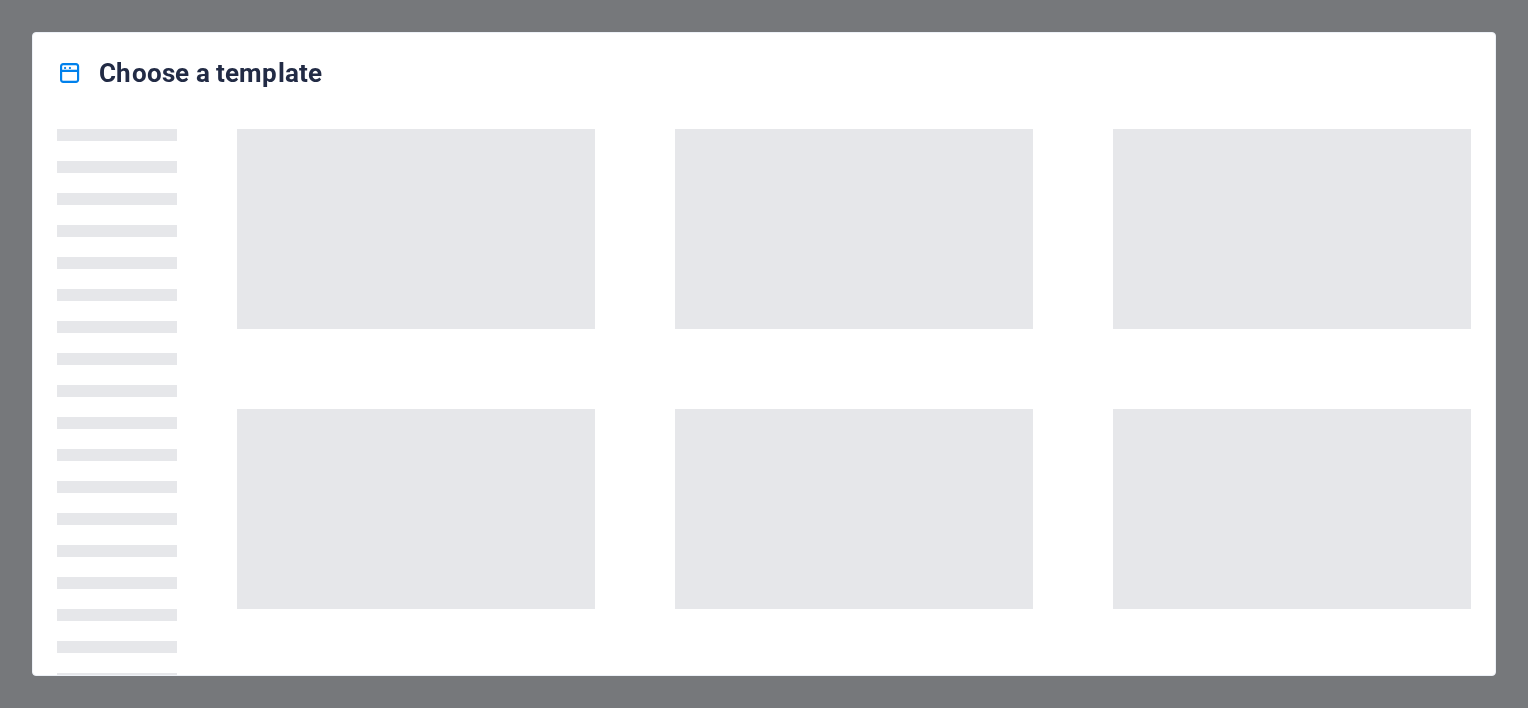 scroll, scrollTop: 0, scrollLeft: 0, axis: both 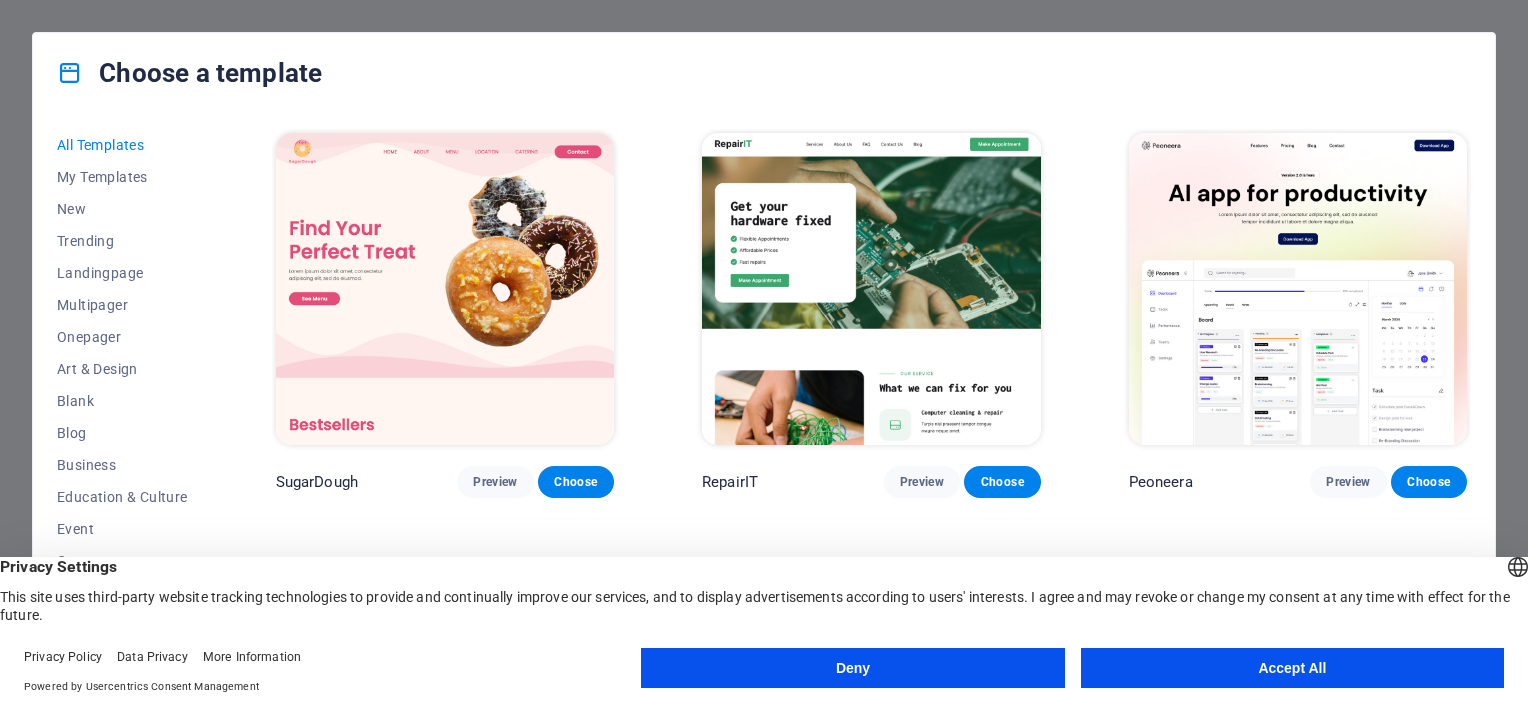 click on "Accept All" at bounding box center (1292, 668) 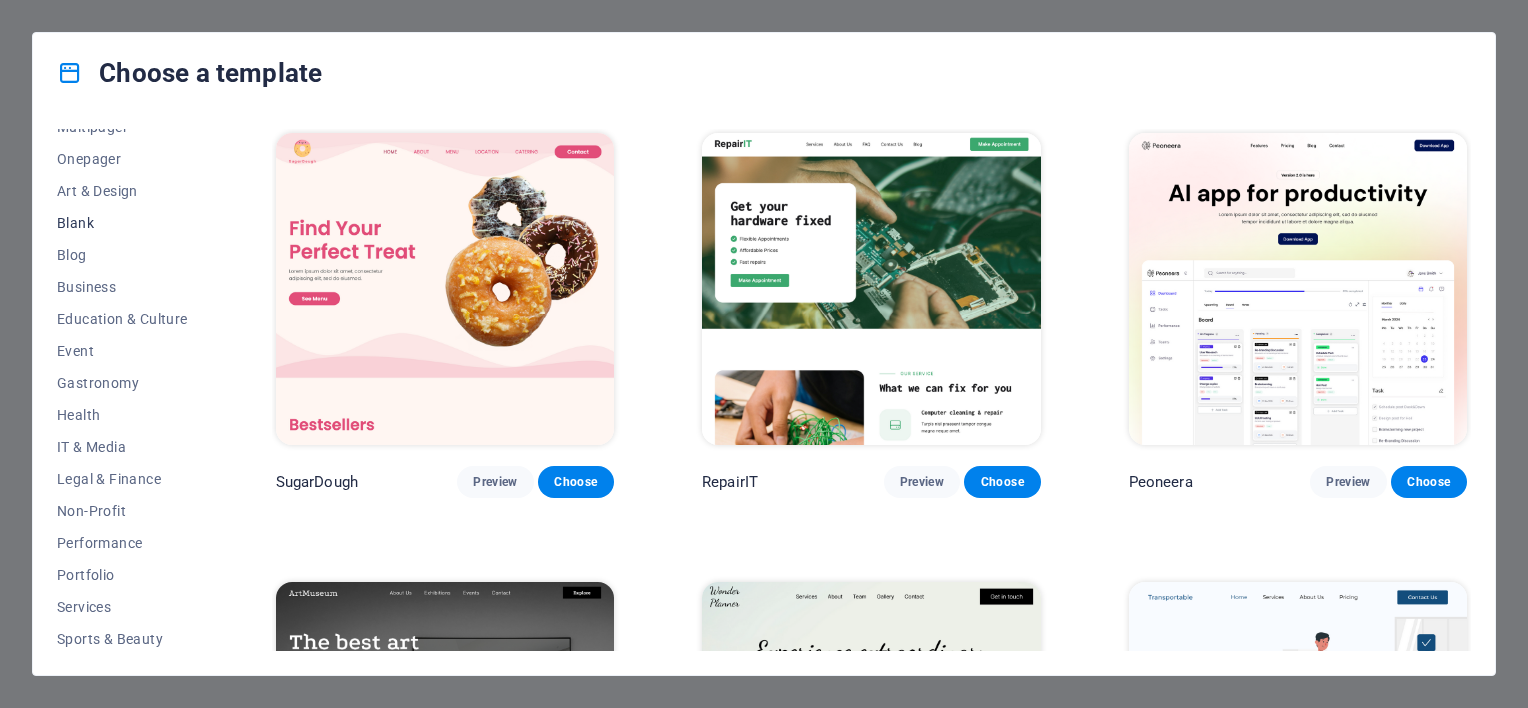 scroll, scrollTop: 200, scrollLeft: 0, axis: vertical 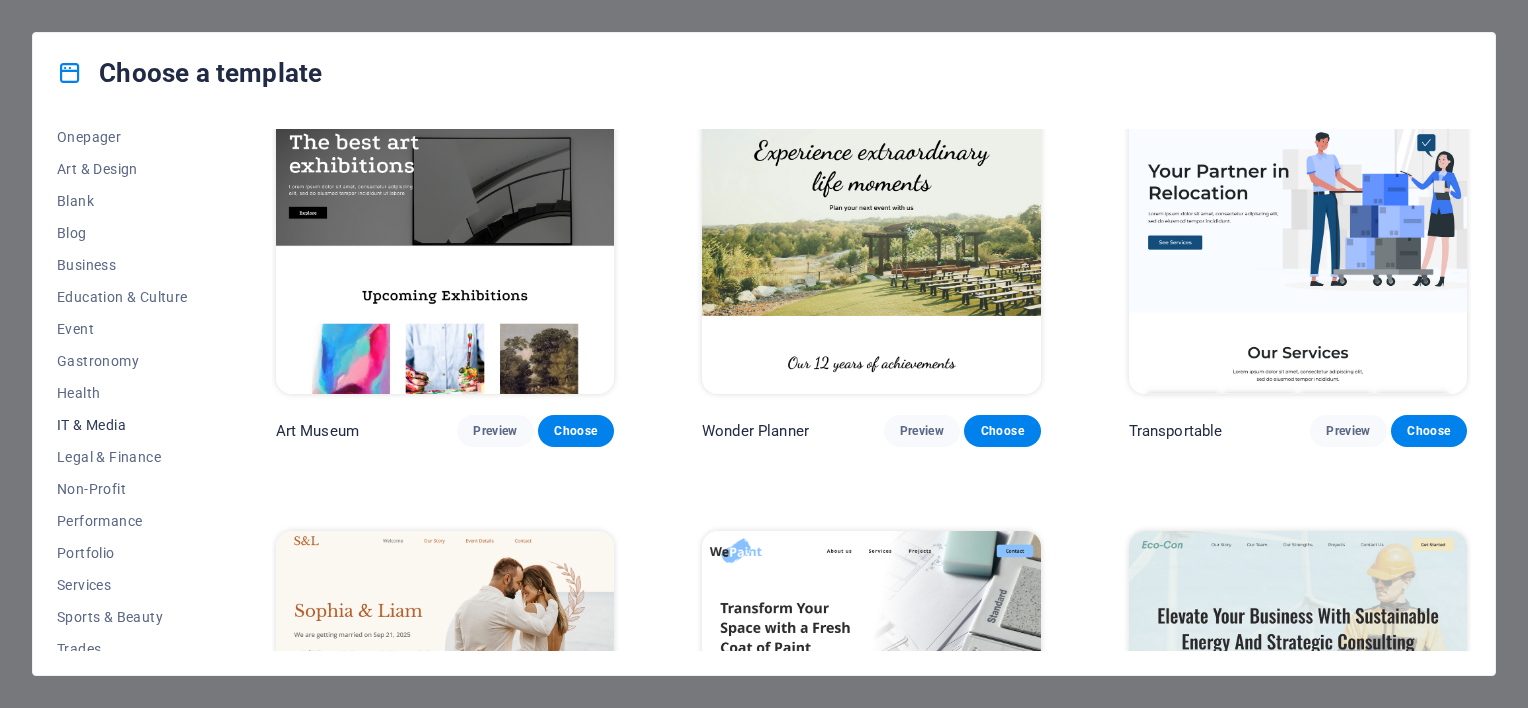 click on "IT & Media" at bounding box center (122, 425) 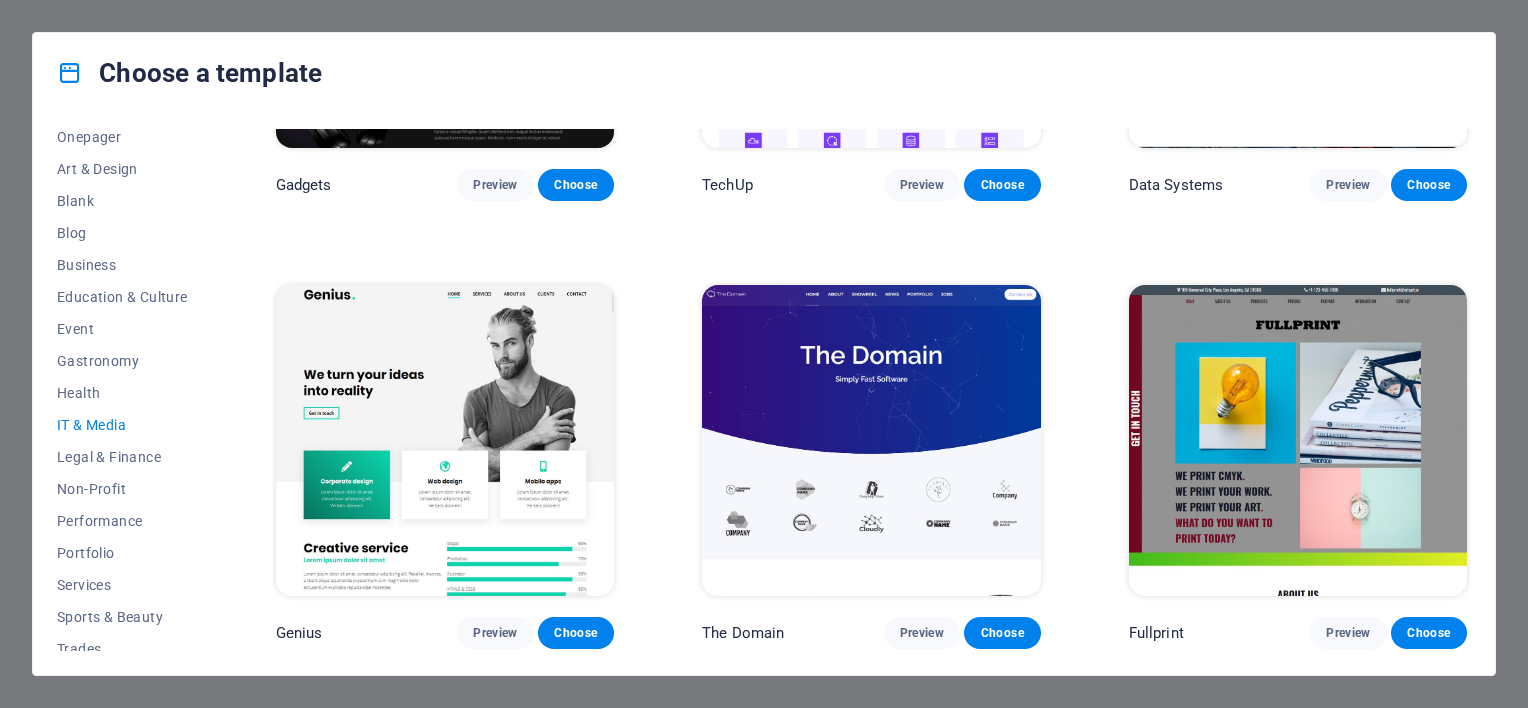 scroll, scrollTop: 800, scrollLeft: 0, axis: vertical 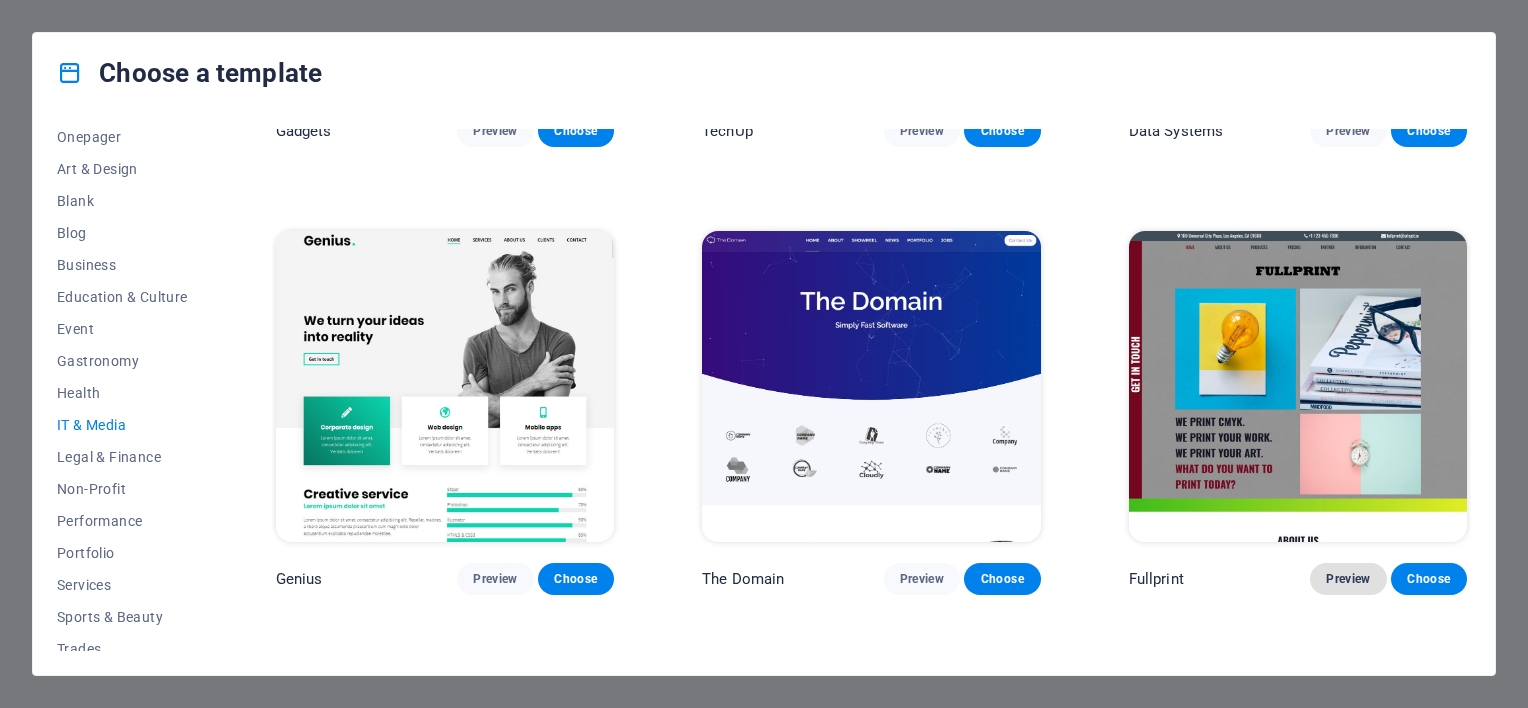 click on "Preview" at bounding box center [1348, 579] 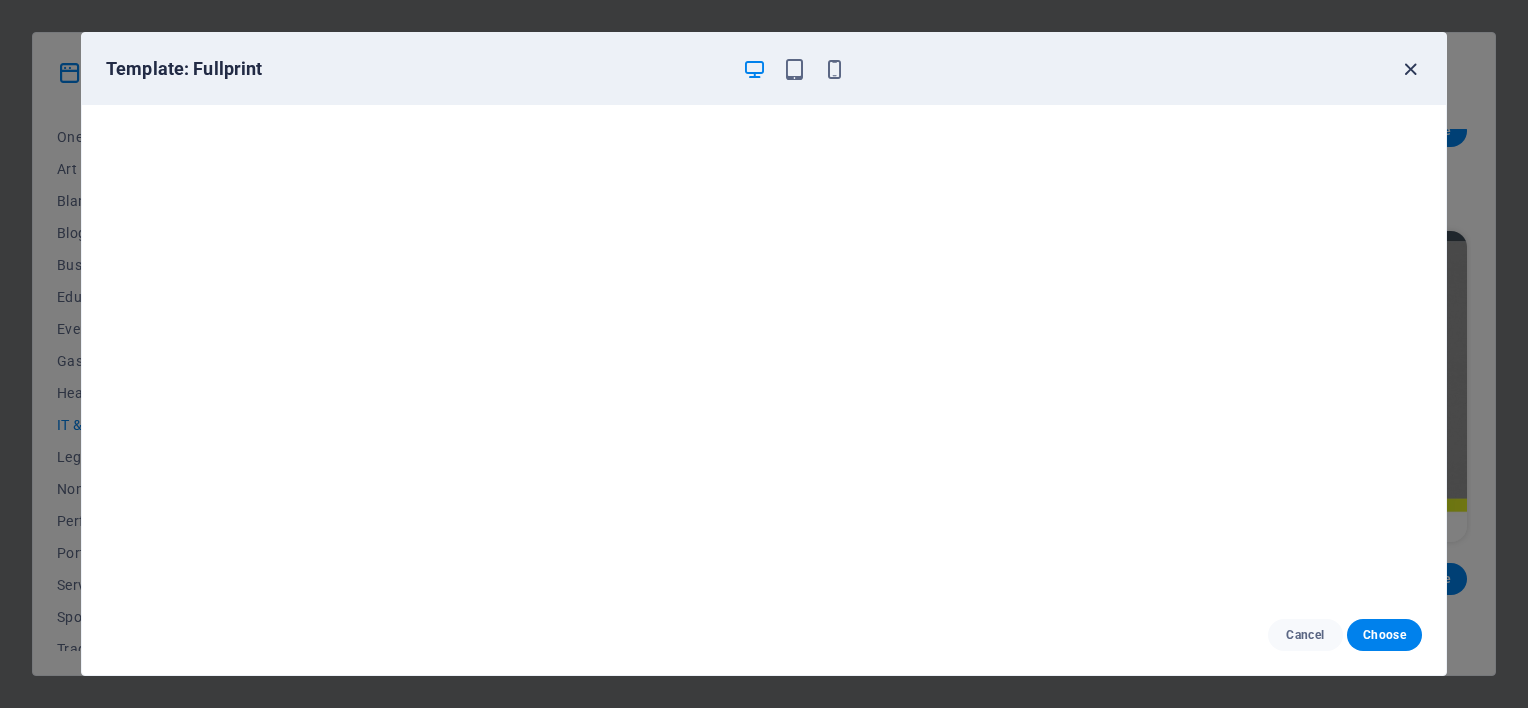 click at bounding box center (1410, 69) 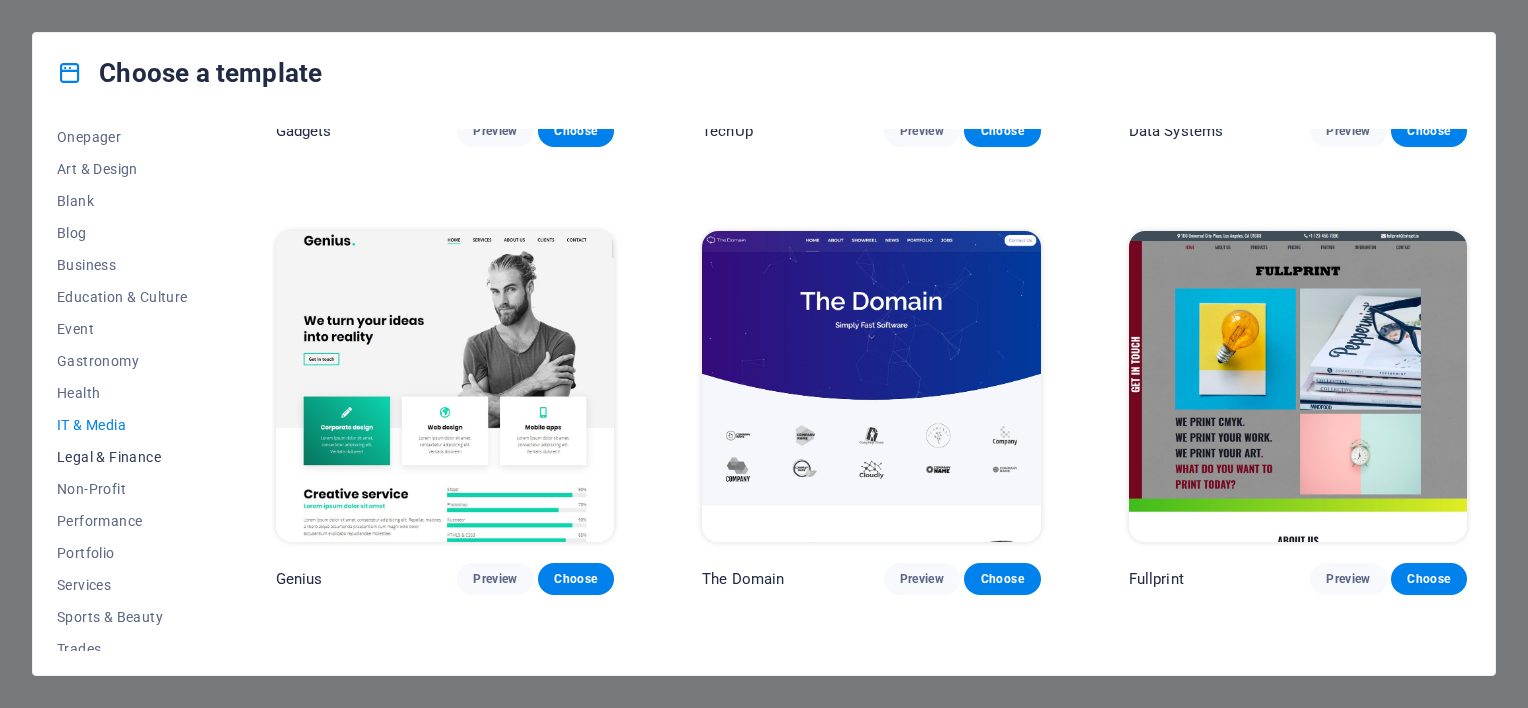 scroll, scrollTop: 277, scrollLeft: 0, axis: vertical 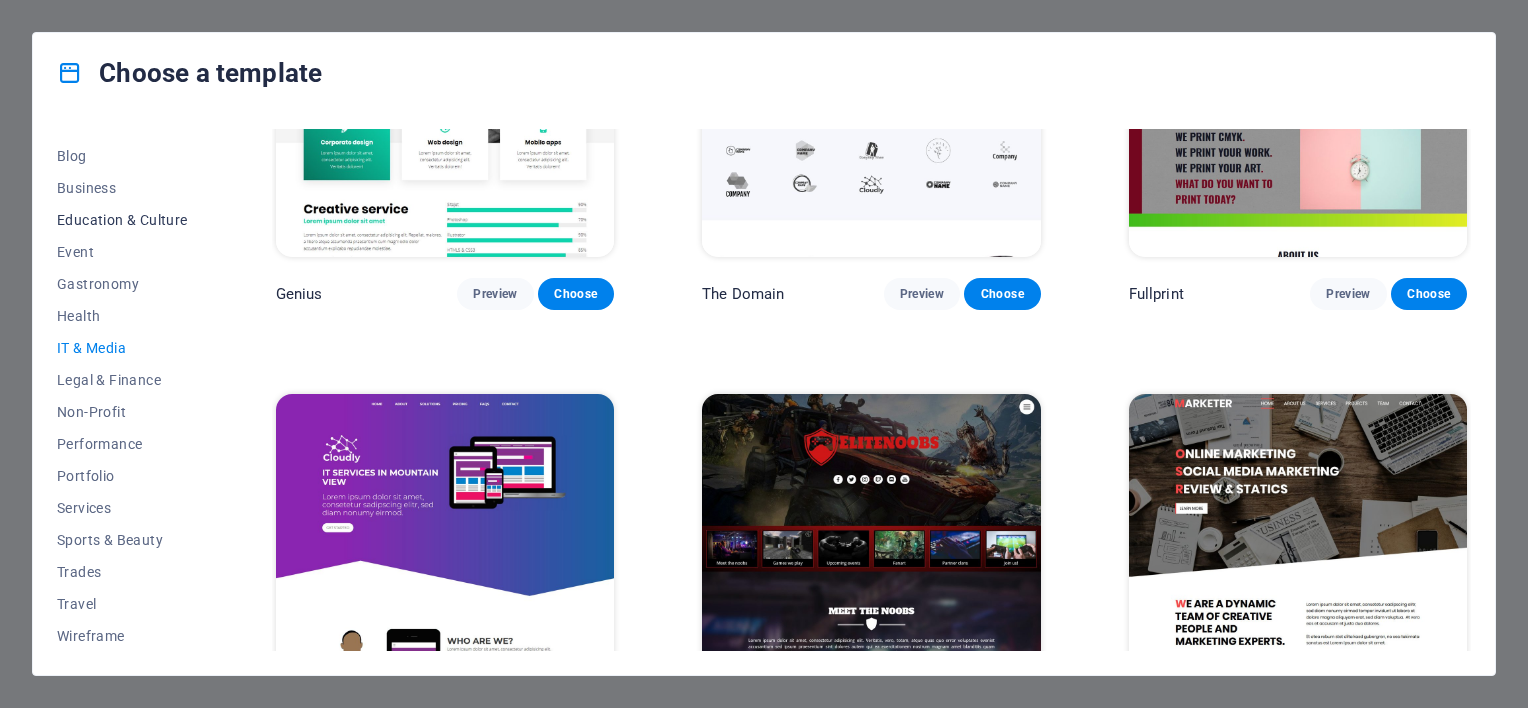 click on "Education & Culture" at bounding box center (122, 220) 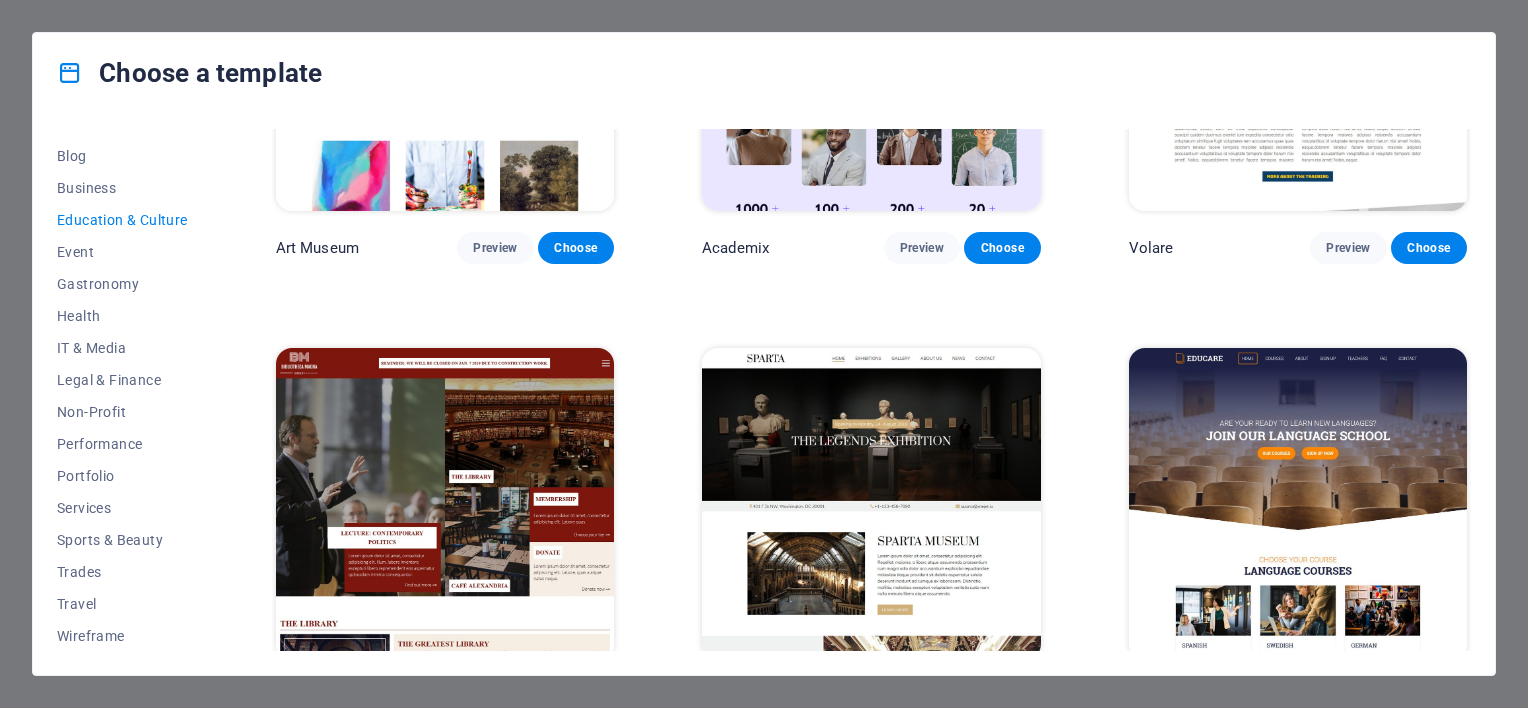scroll, scrollTop: 138, scrollLeft: 0, axis: vertical 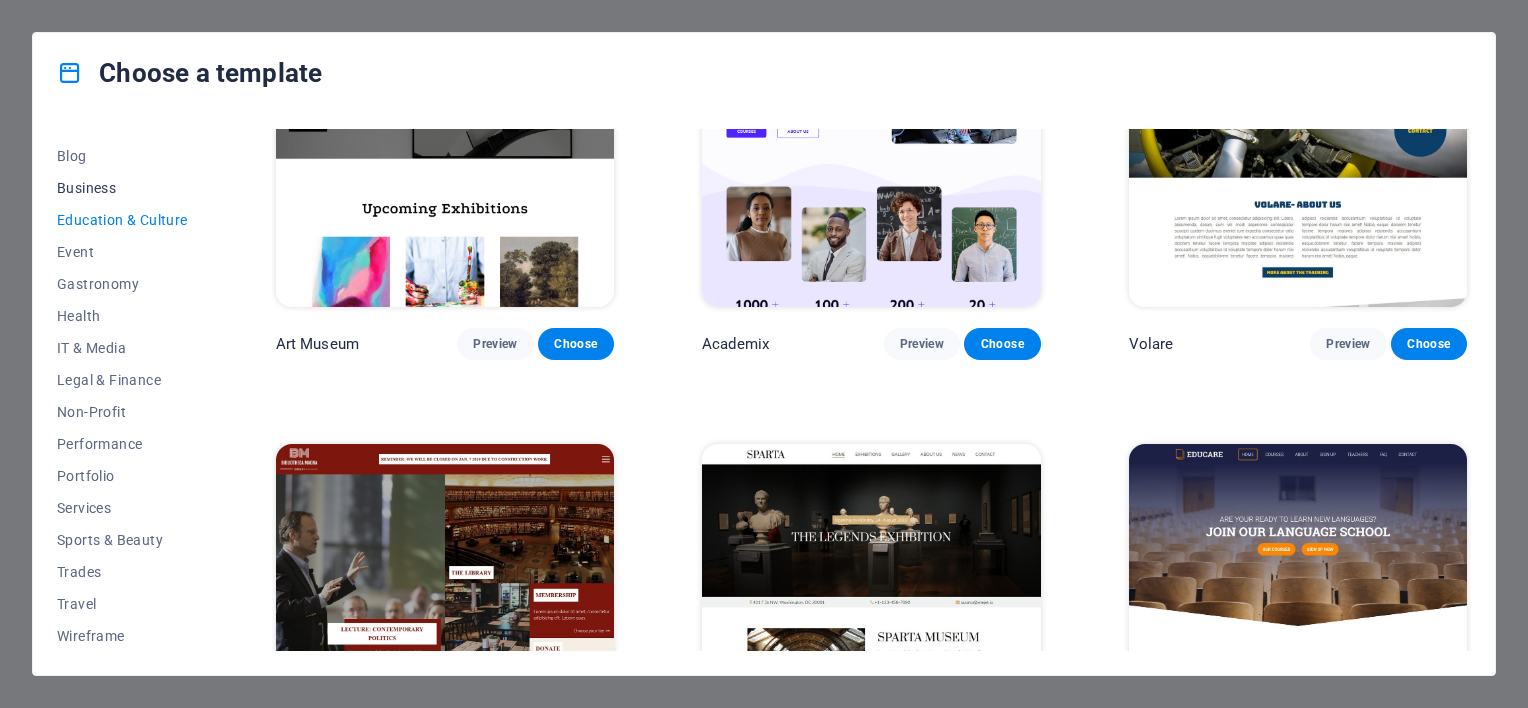 click on "Business" at bounding box center (122, 188) 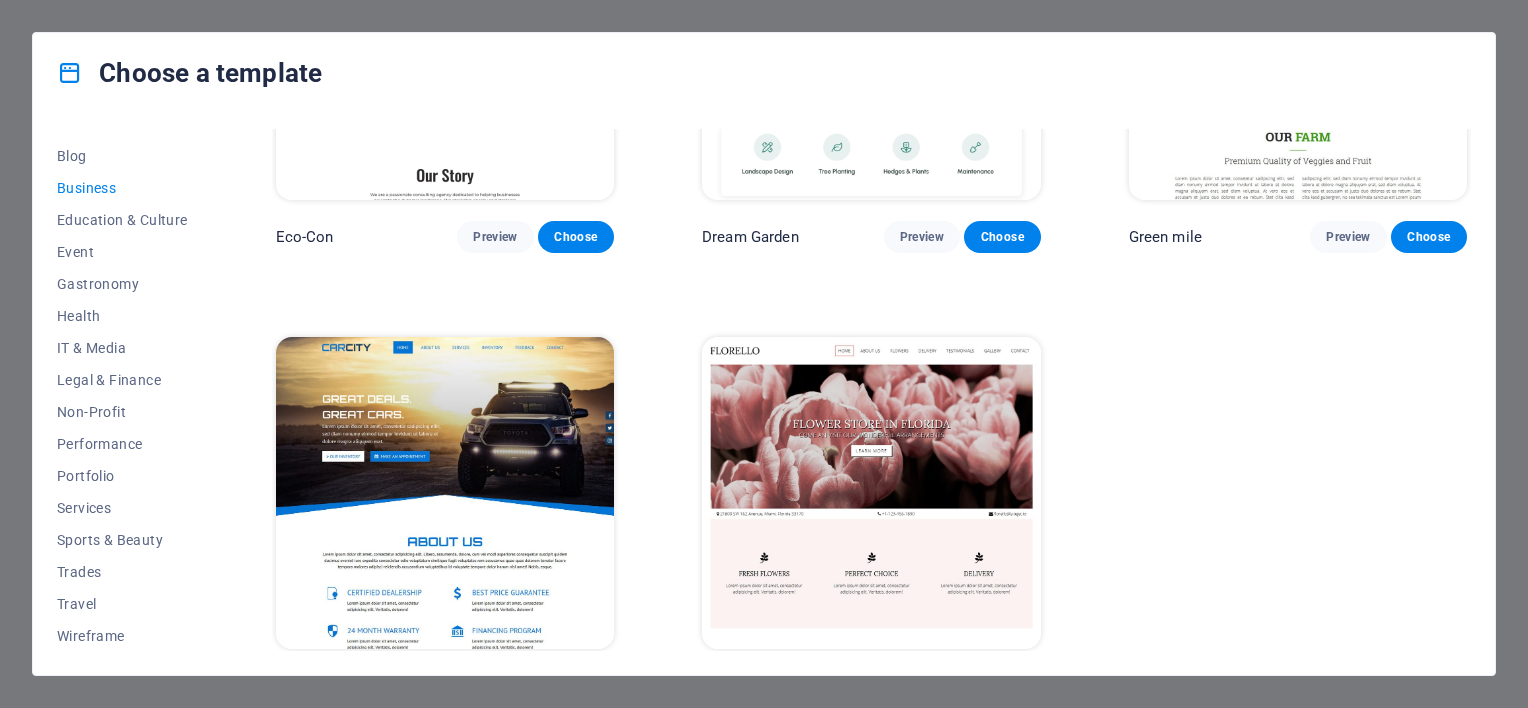 scroll, scrollTop: 291, scrollLeft: 0, axis: vertical 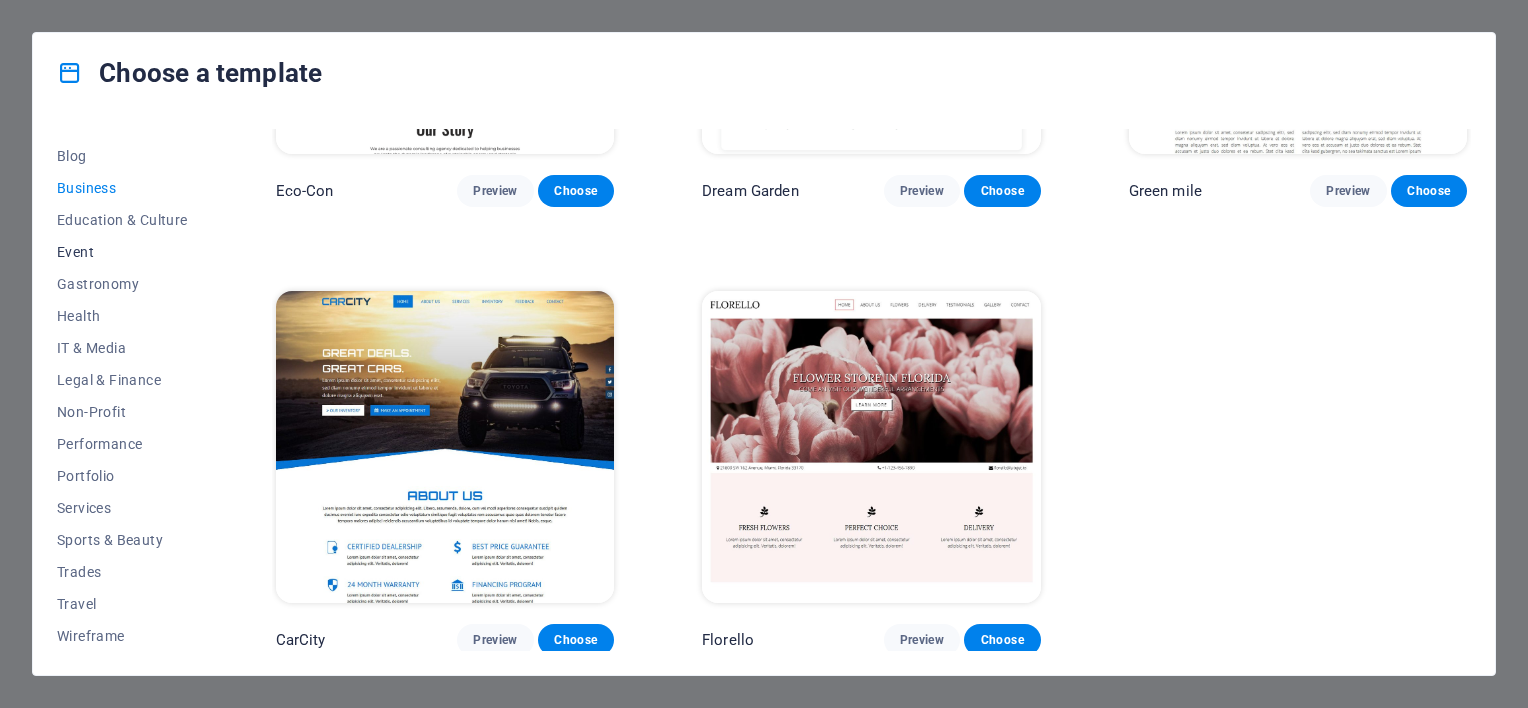 click on "Event" at bounding box center (122, 252) 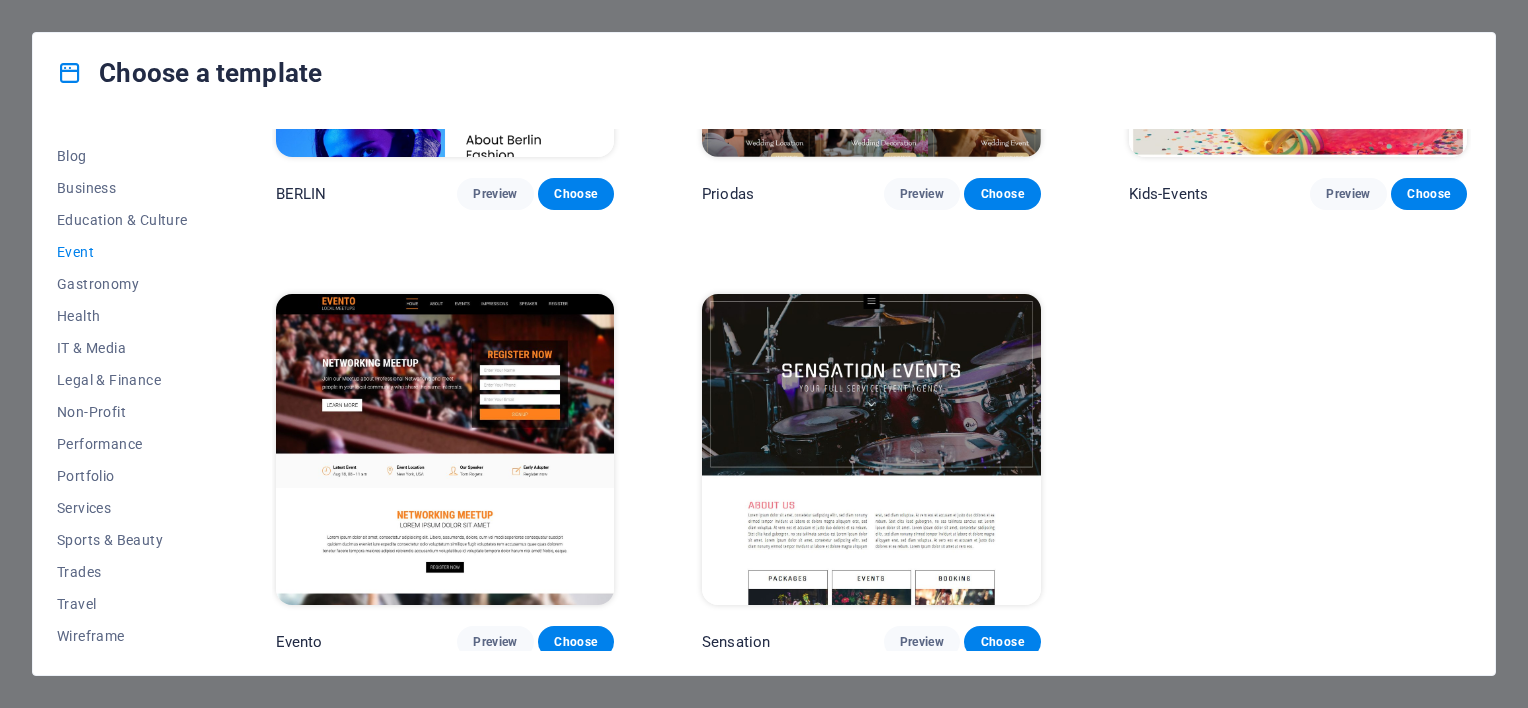 scroll, scrollTop: 738, scrollLeft: 0, axis: vertical 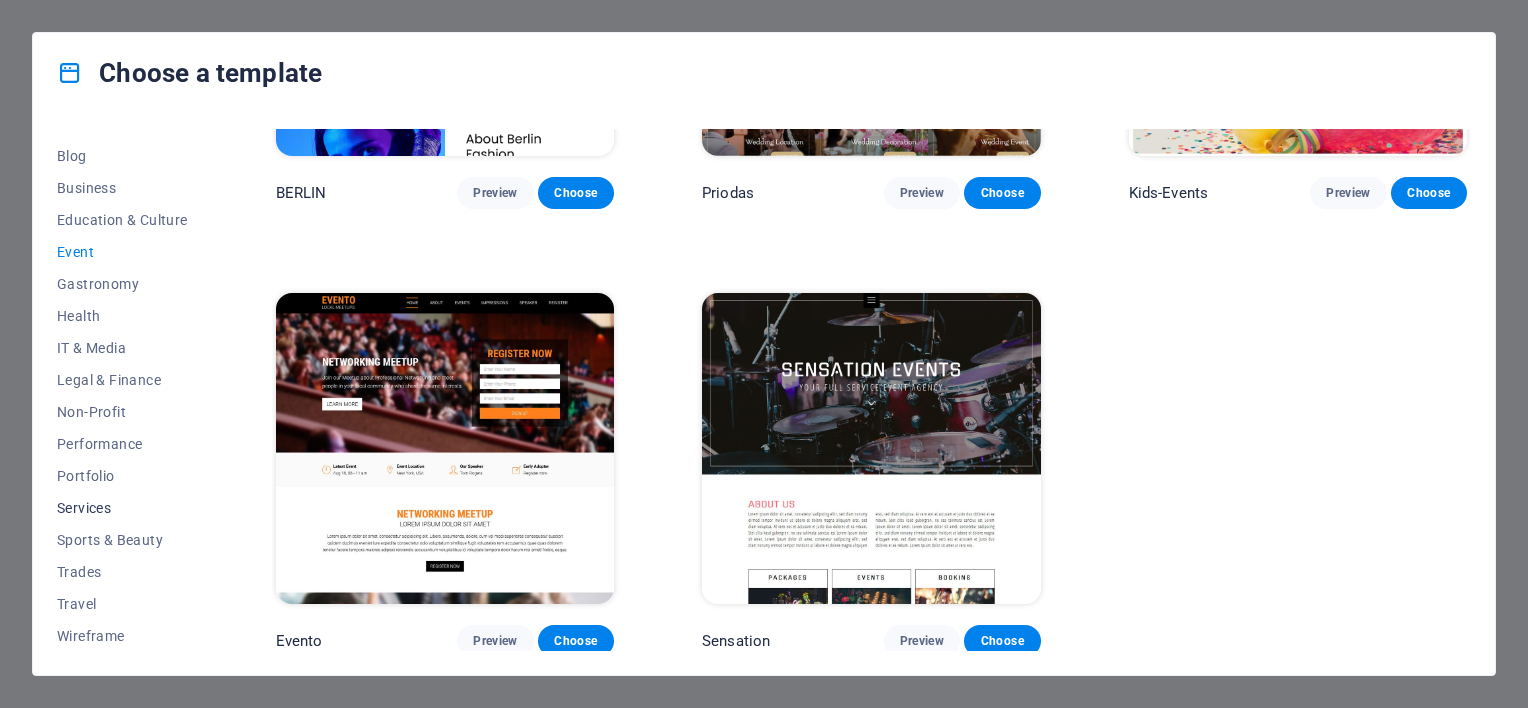 click on "Services" at bounding box center [122, 508] 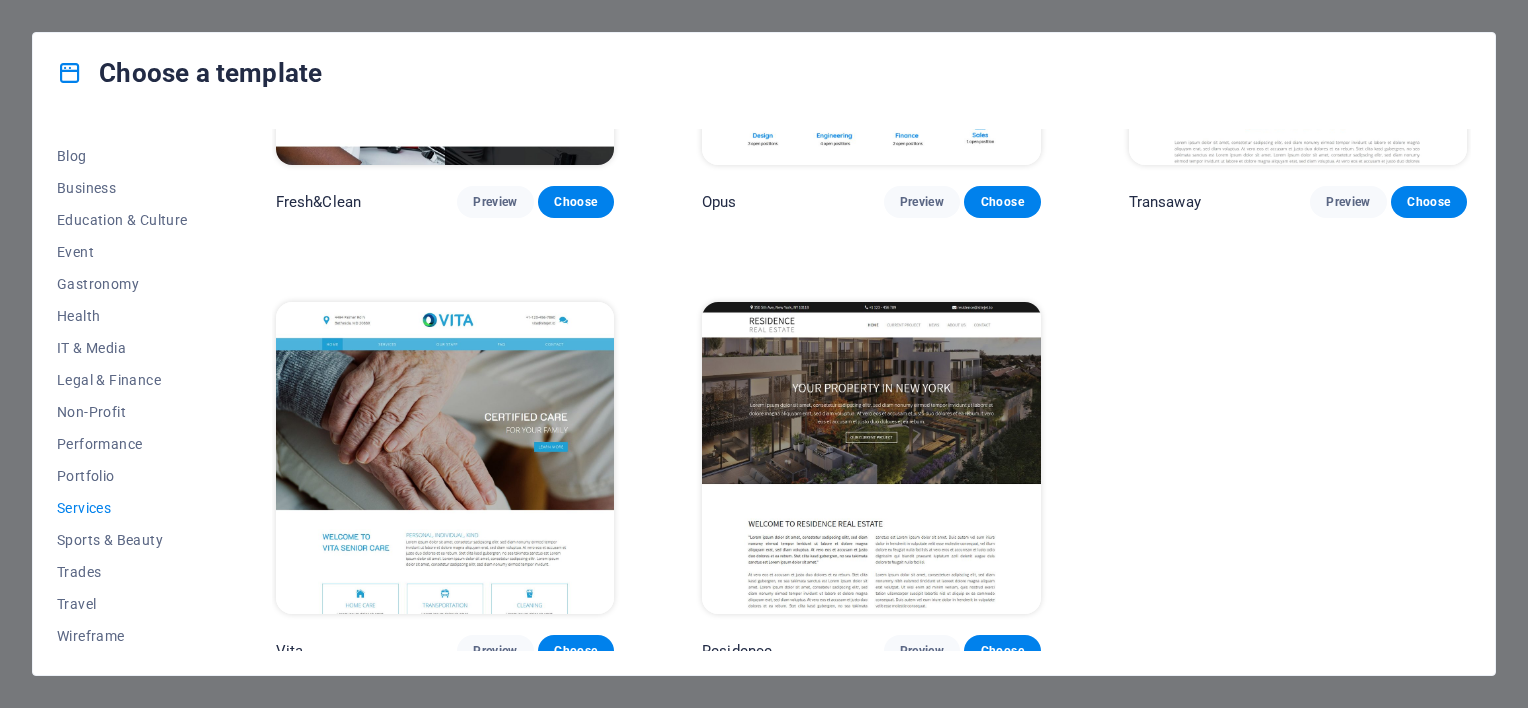 scroll, scrollTop: 2525, scrollLeft: 0, axis: vertical 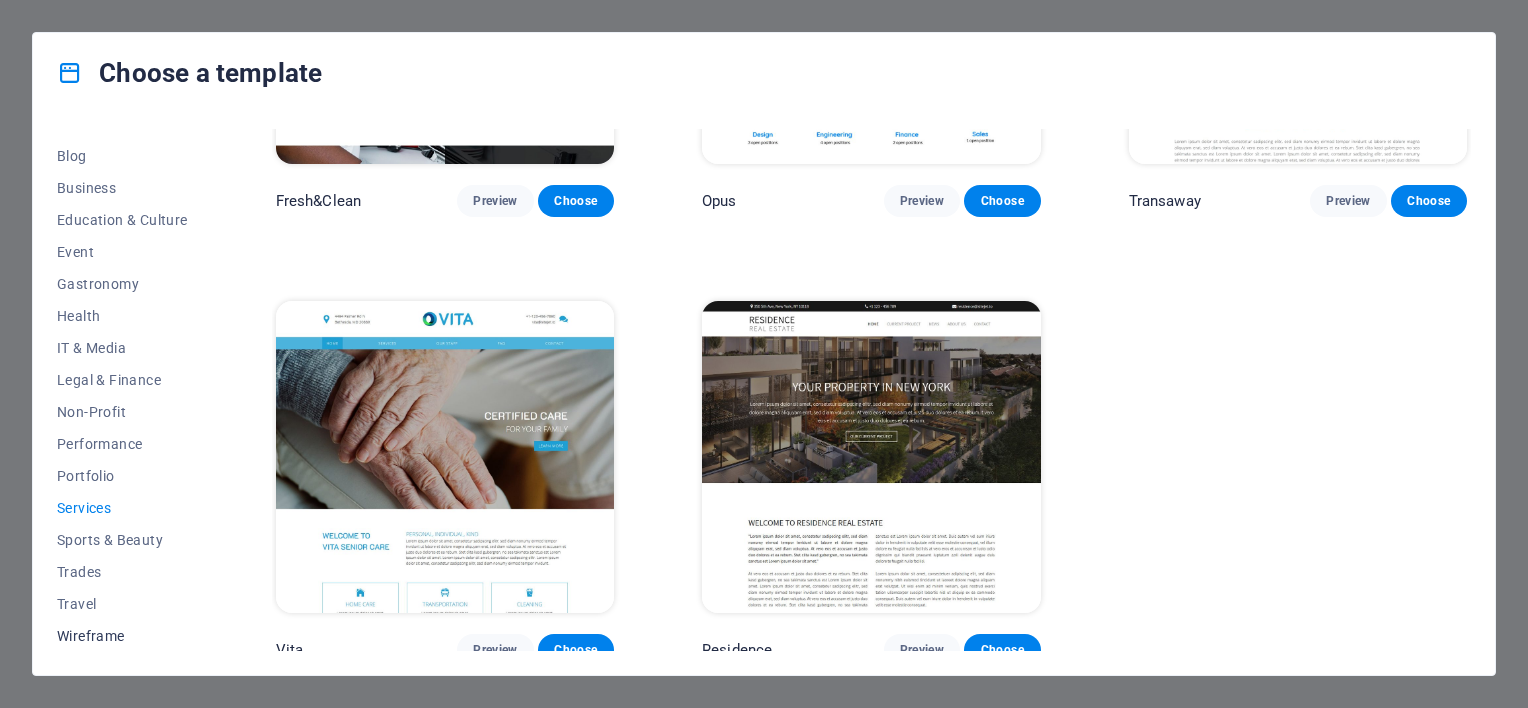 click on "Wireframe" at bounding box center (122, 636) 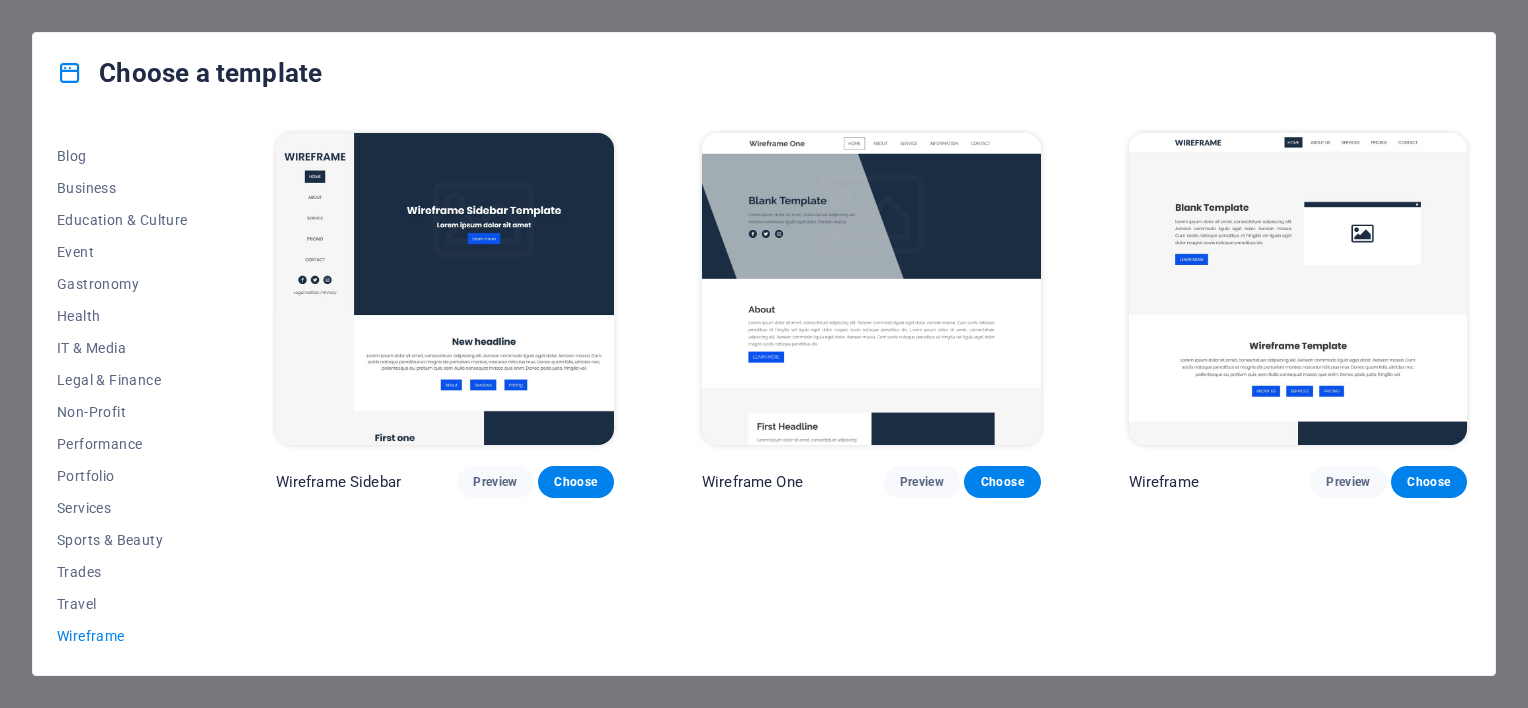 scroll, scrollTop: 0, scrollLeft: 0, axis: both 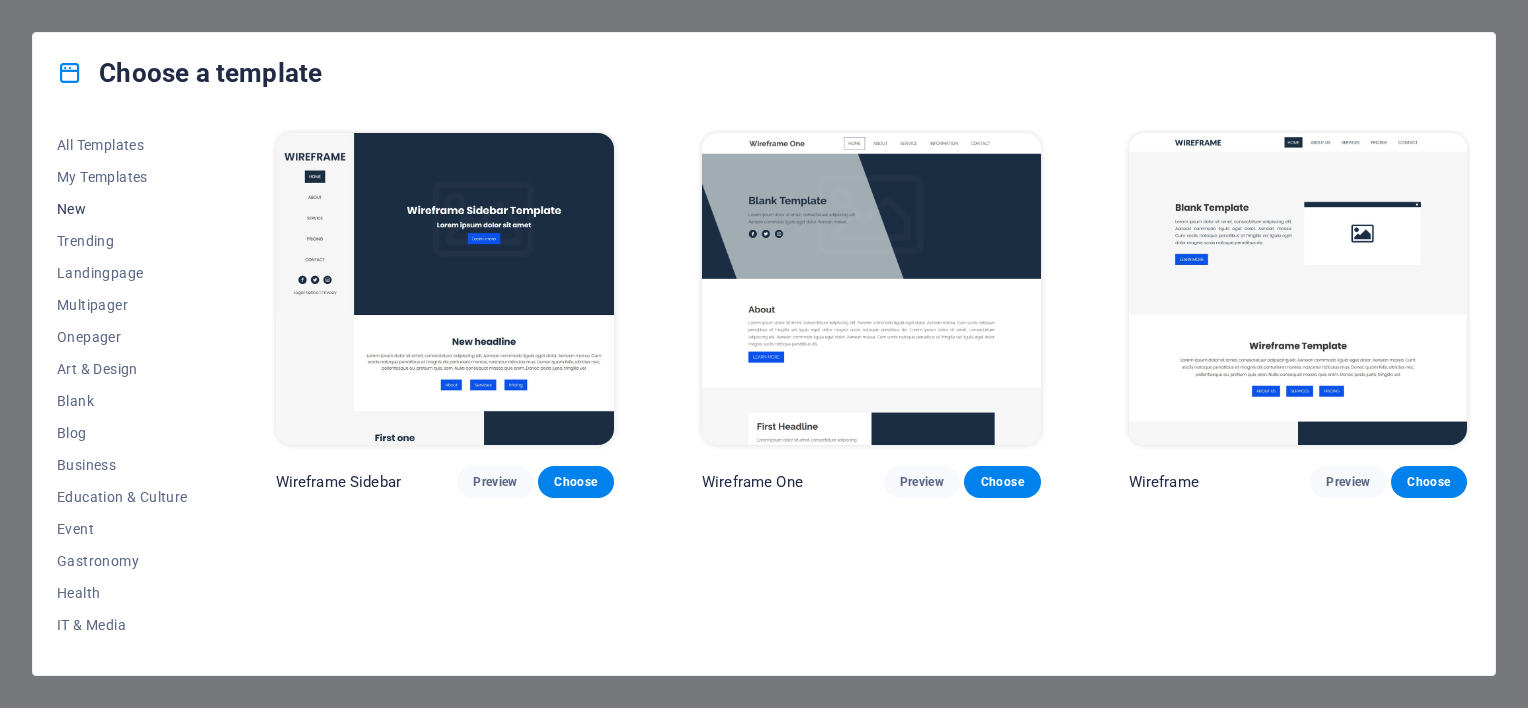 click on "New" at bounding box center (122, 209) 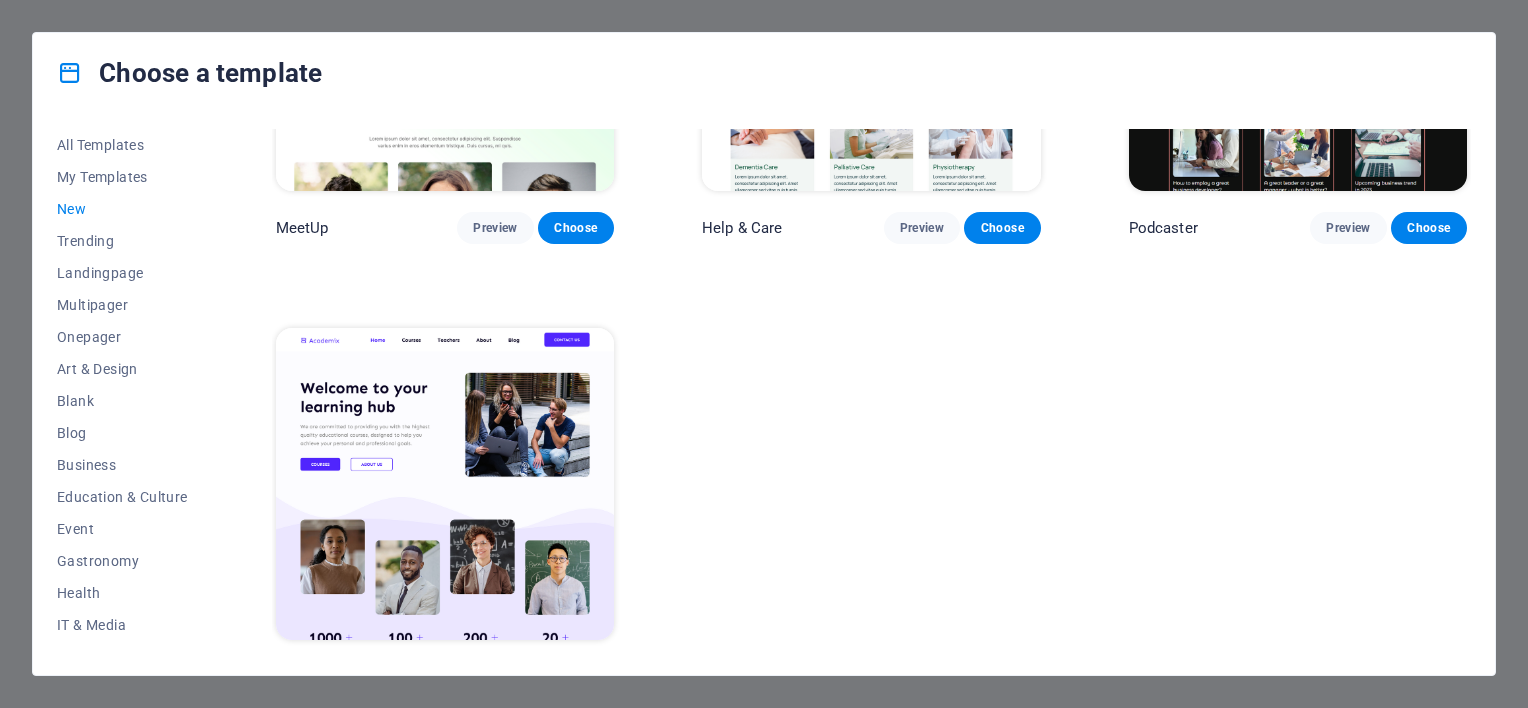 scroll, scrollTop: 1632, scrollLeft: 0, axis: vertical 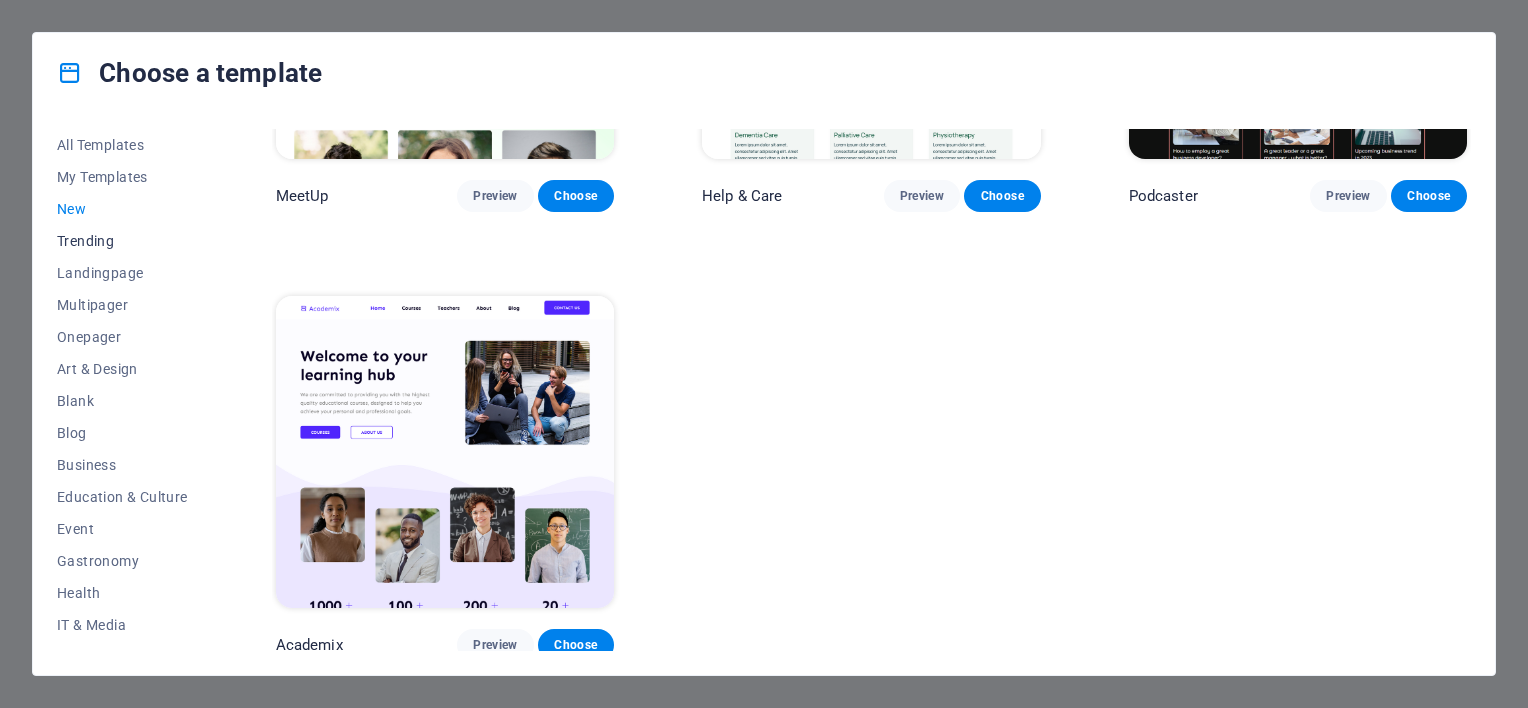 click on "Trending" at bounding box center (122, 241) 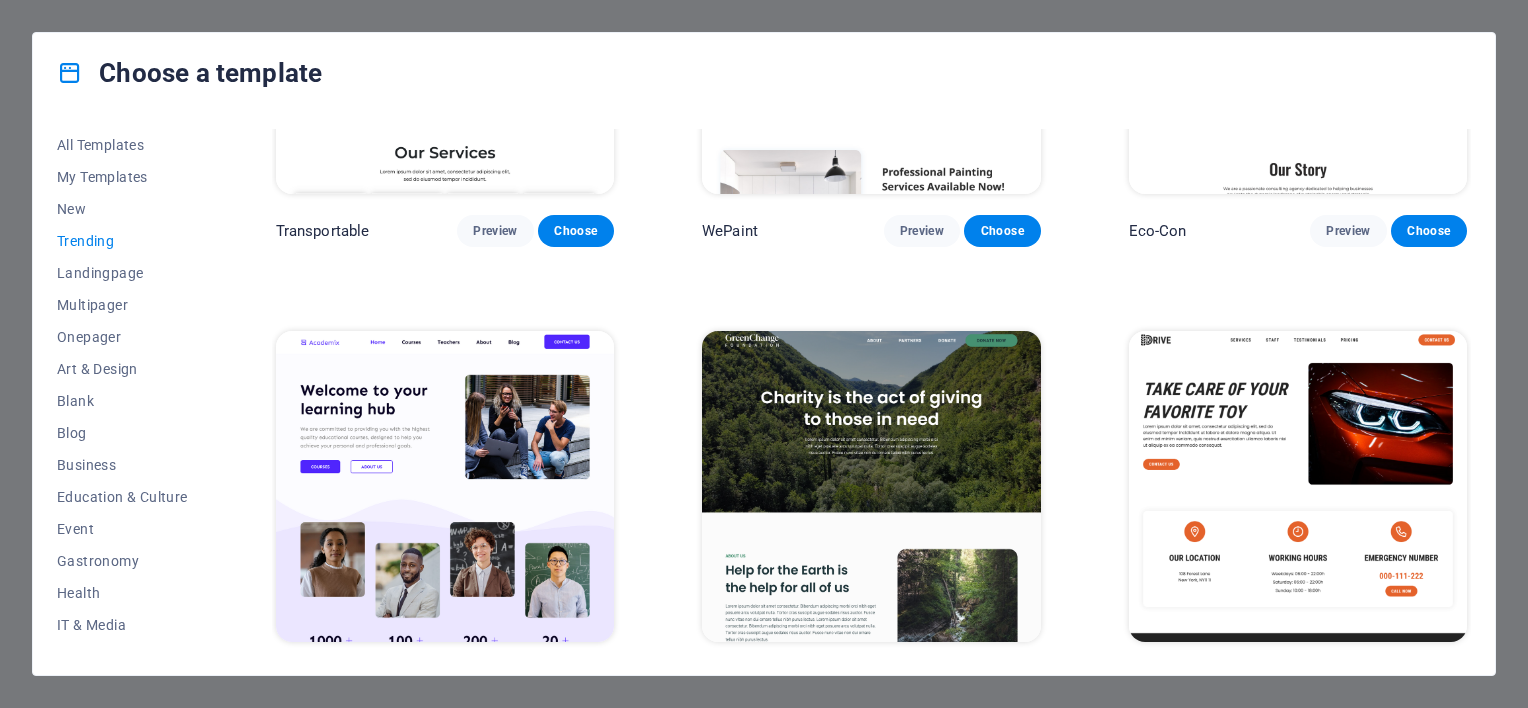 scroll, scrollTop: 800, scrollLeft: 0, axis: vertical 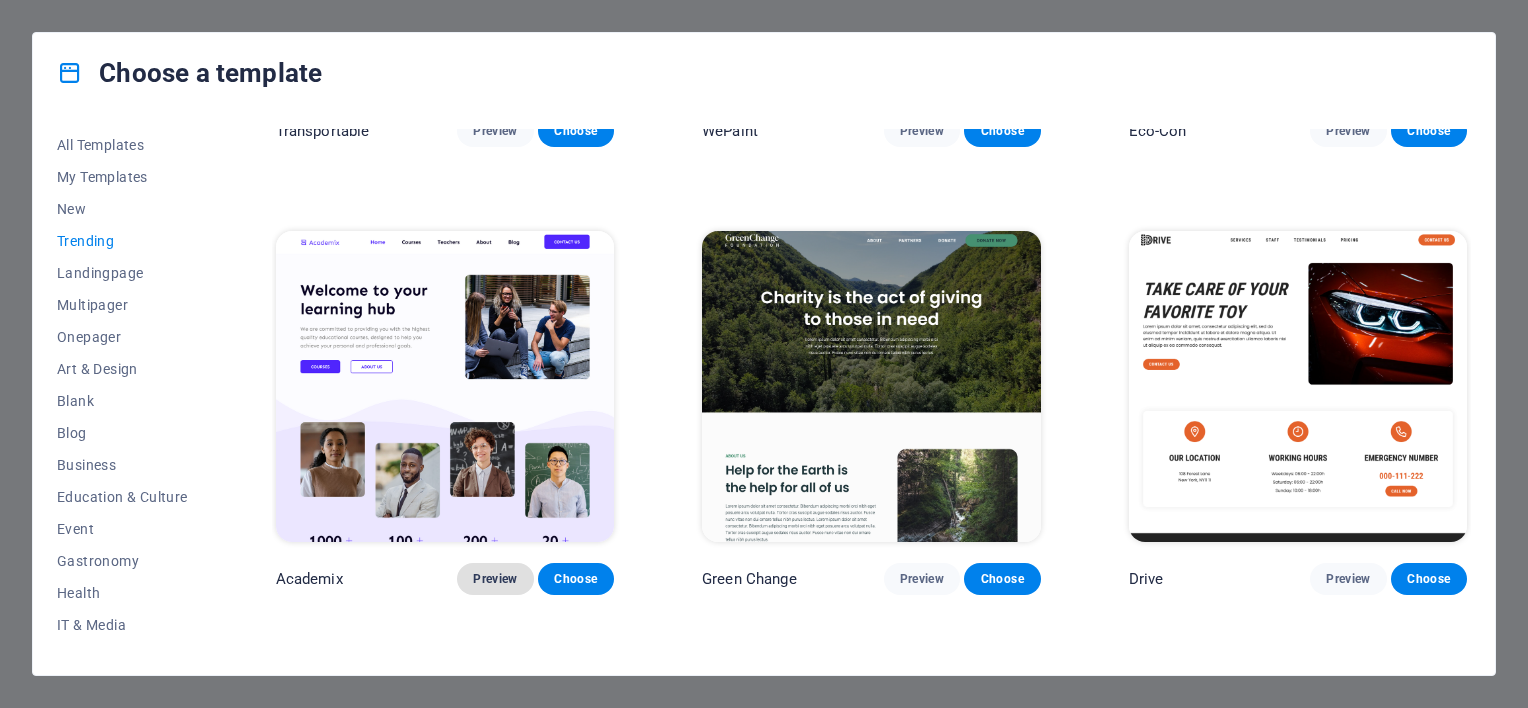 click on "Preview" at bounding box center [495, 579] 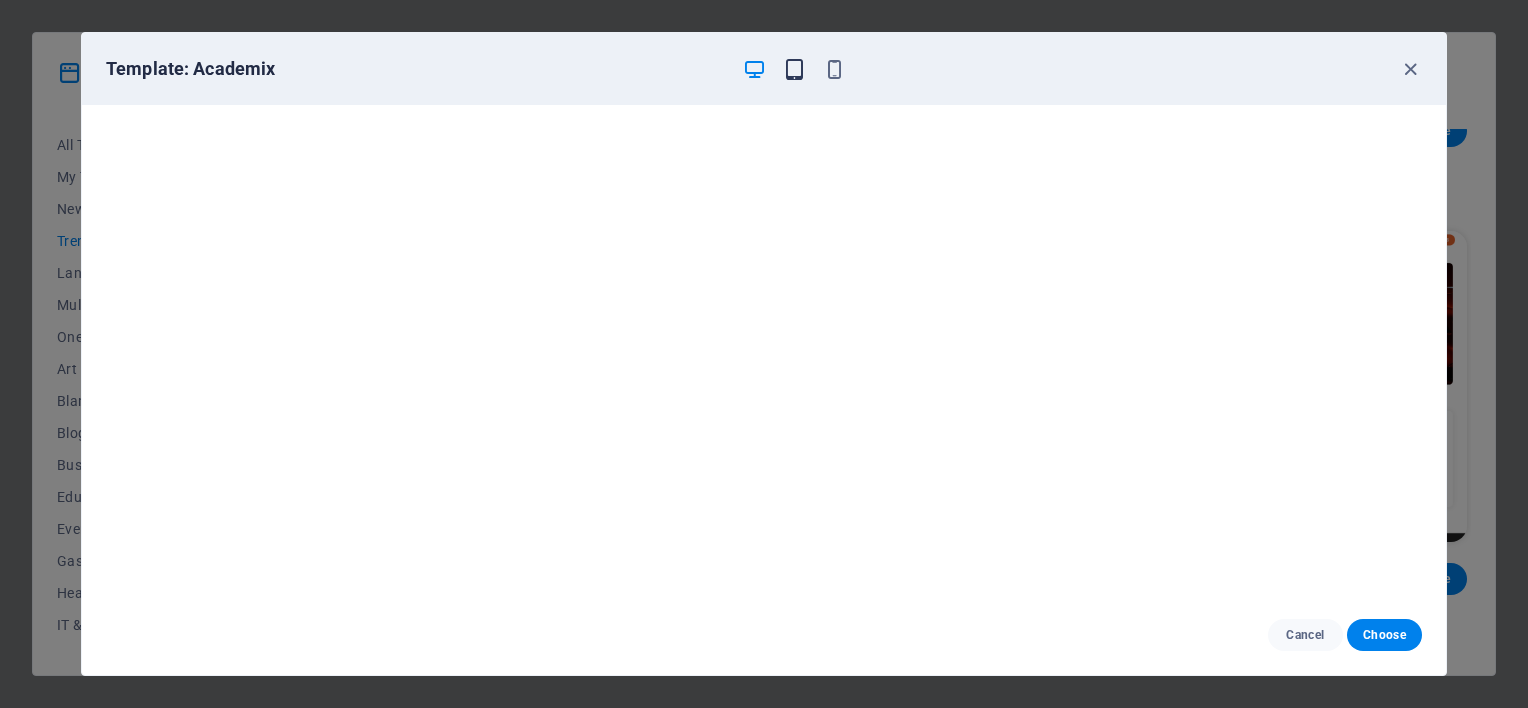 click at bounding box center [794, 69] 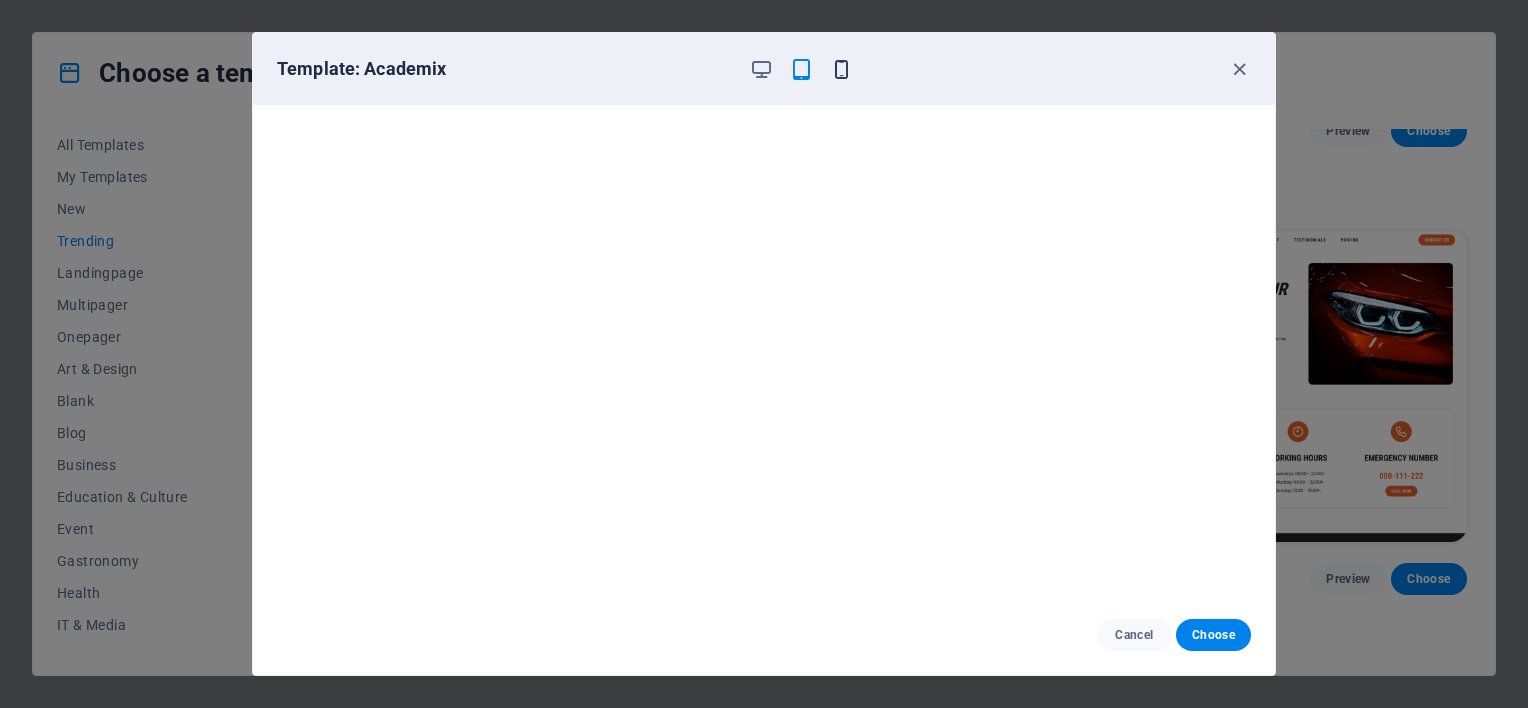click at bounding box center (841, 69) 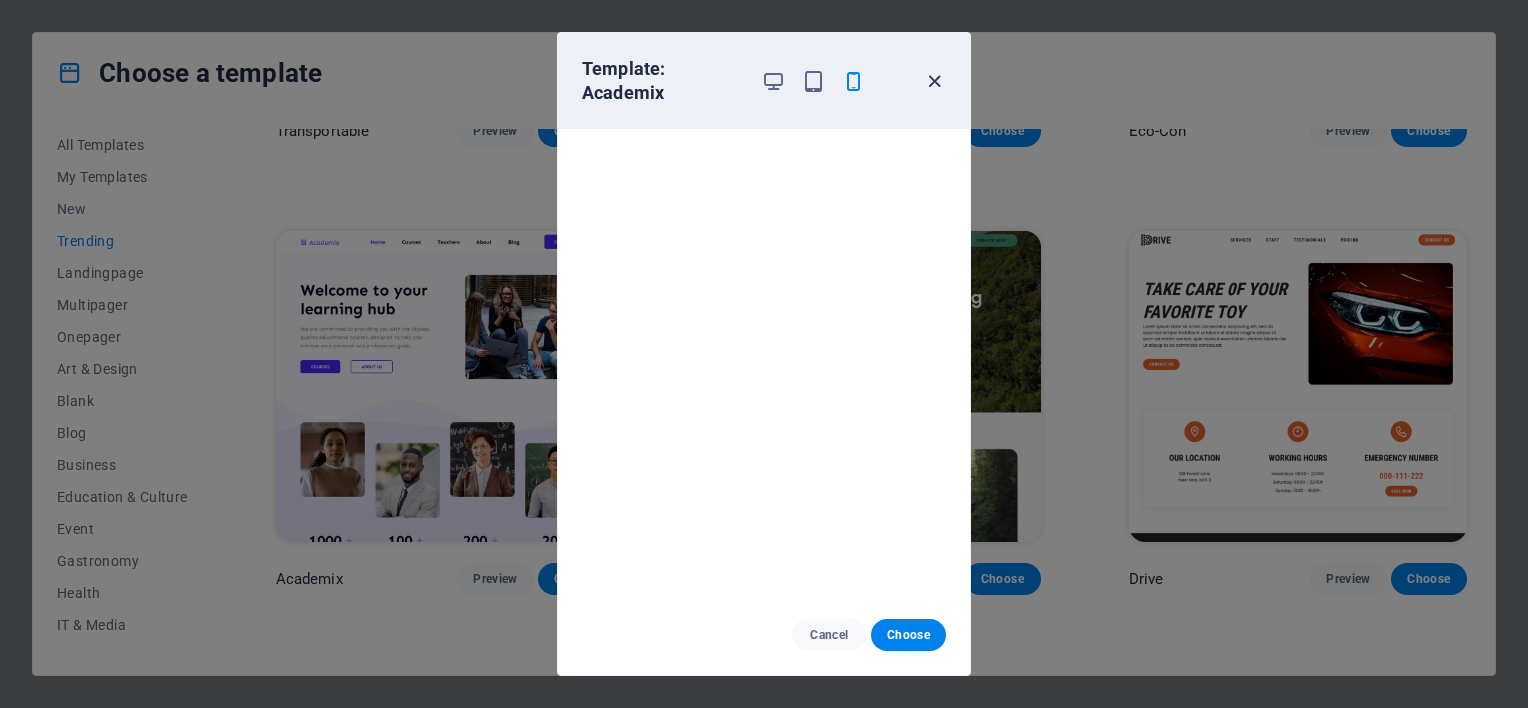 click at bounding box center (934, 81) 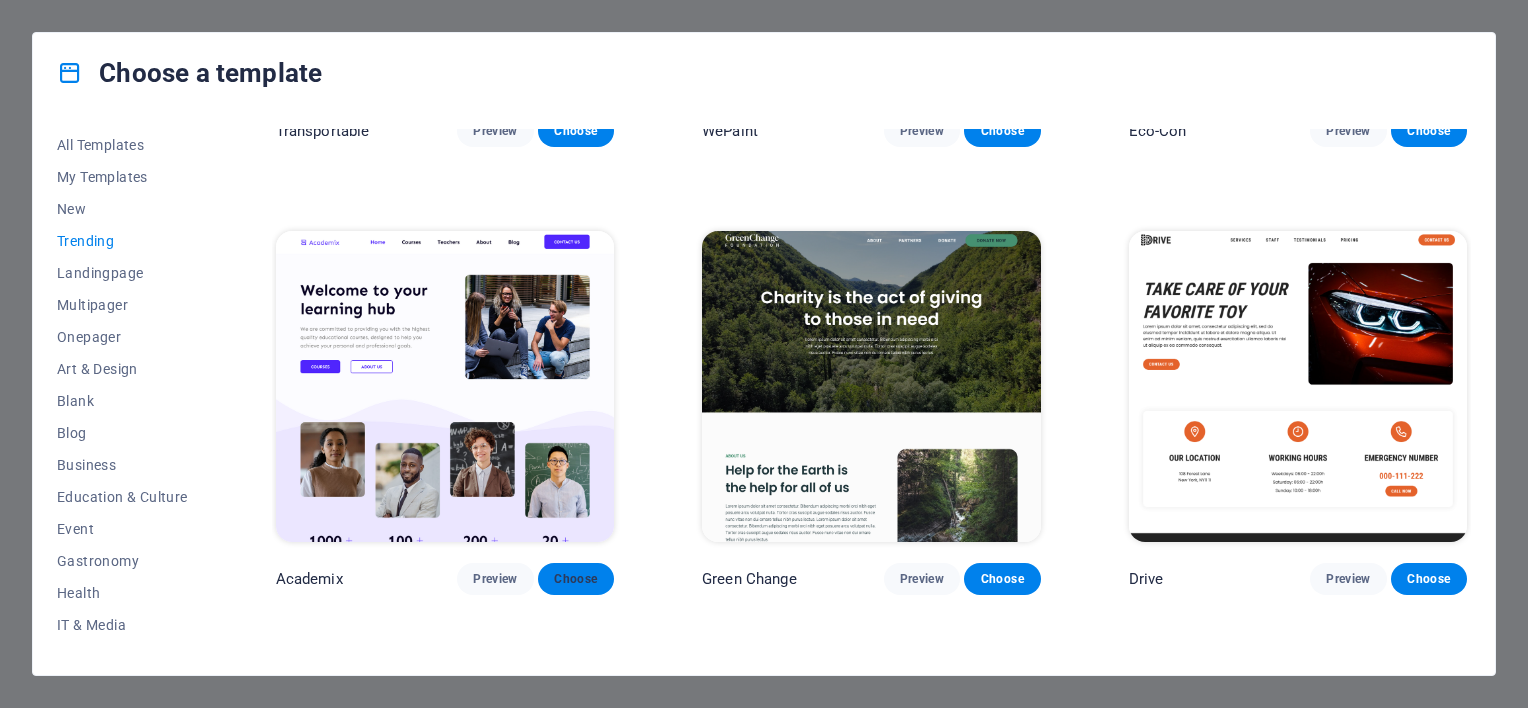 click on "Choose" at bounding box center (576, 579) 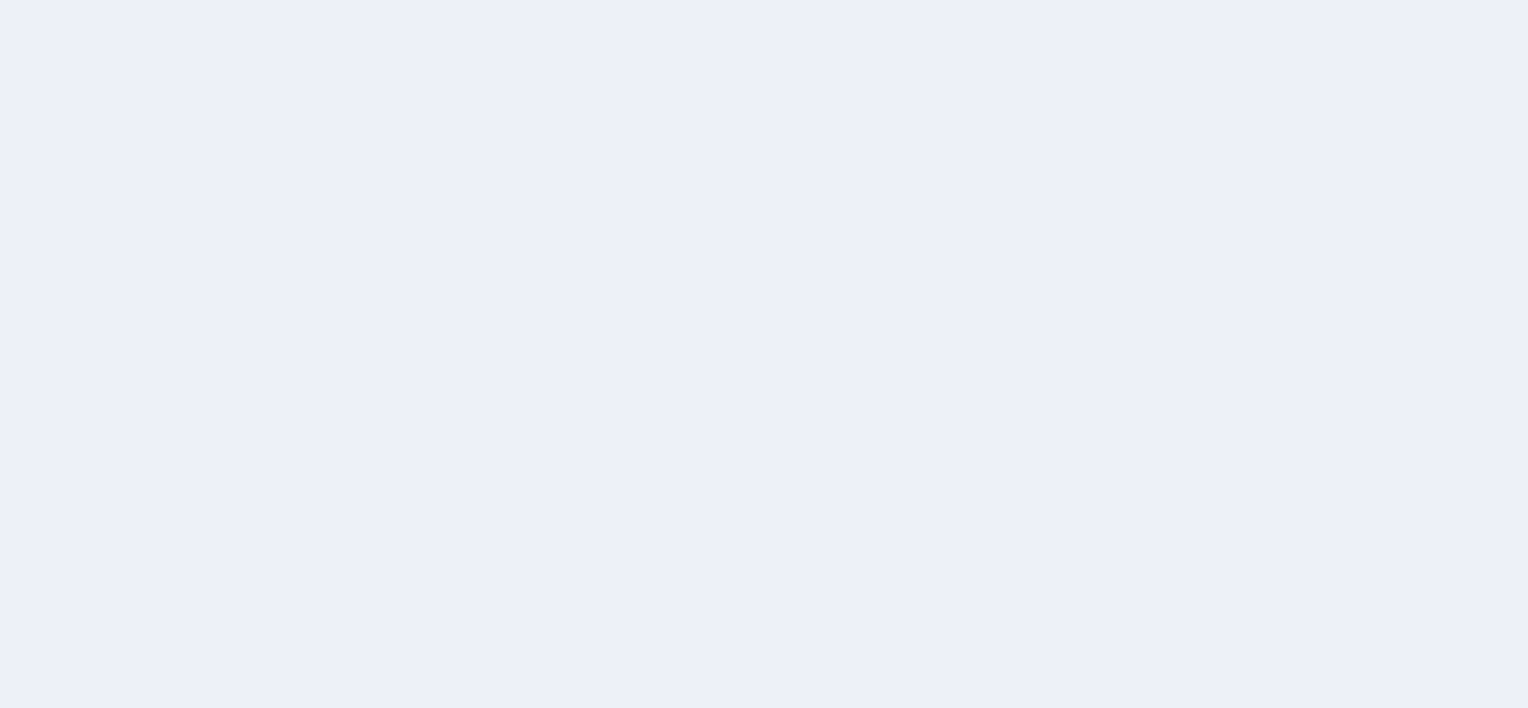 scroll, scrollTop: 0, scrollLeft: 0, axis: both 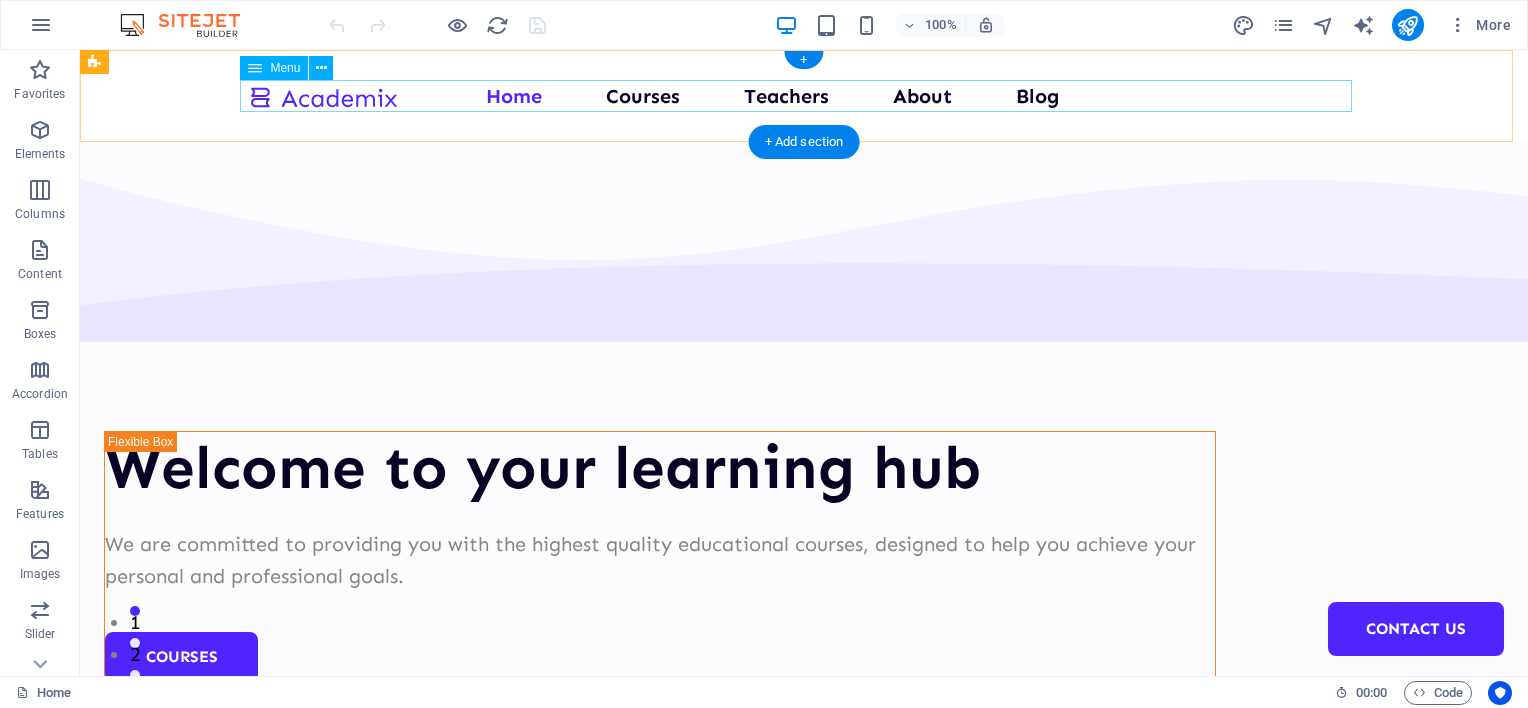click on "Home Courses Teachers About Blog Contact Us" at bounding box center [804, 96] 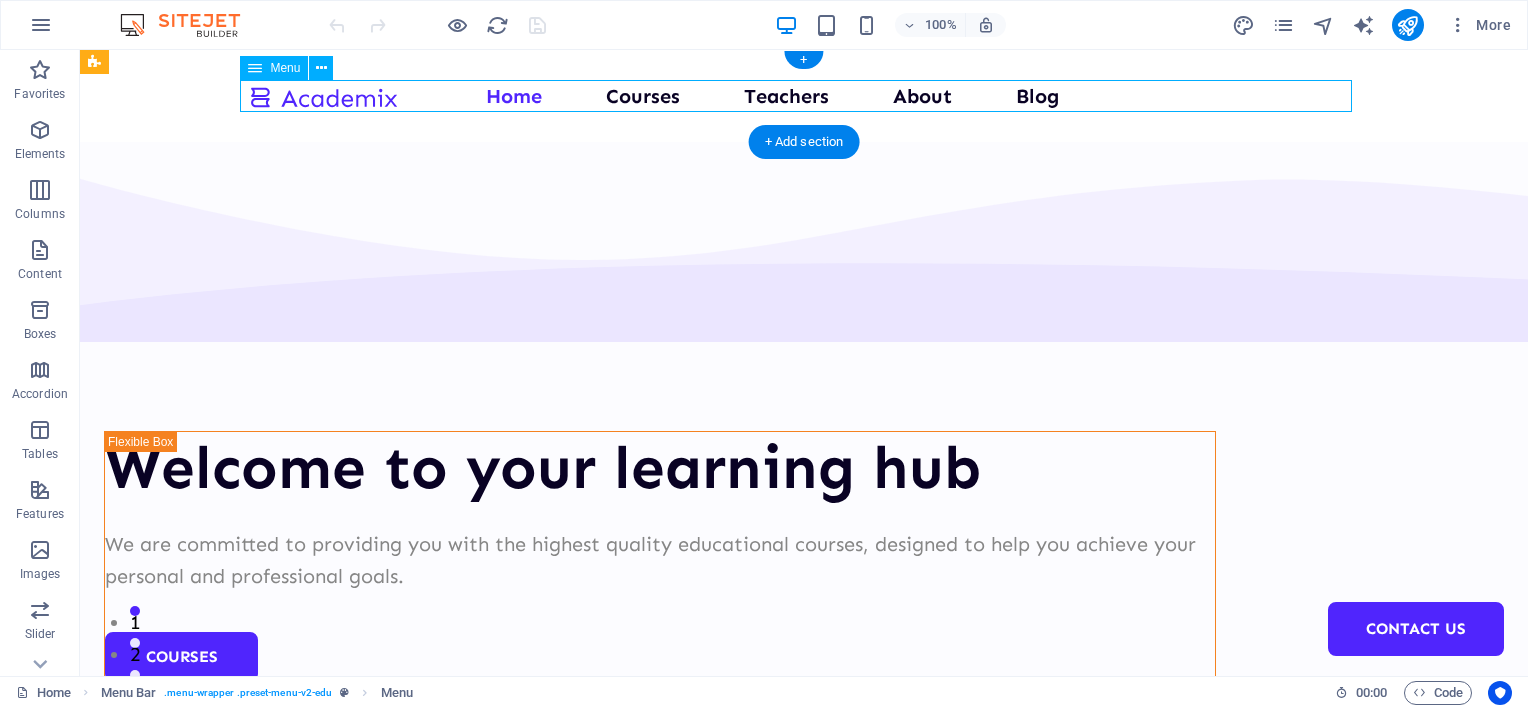 click on "Home Courses Teachers About Blog Contact Us" at bounding box center [804, 96] 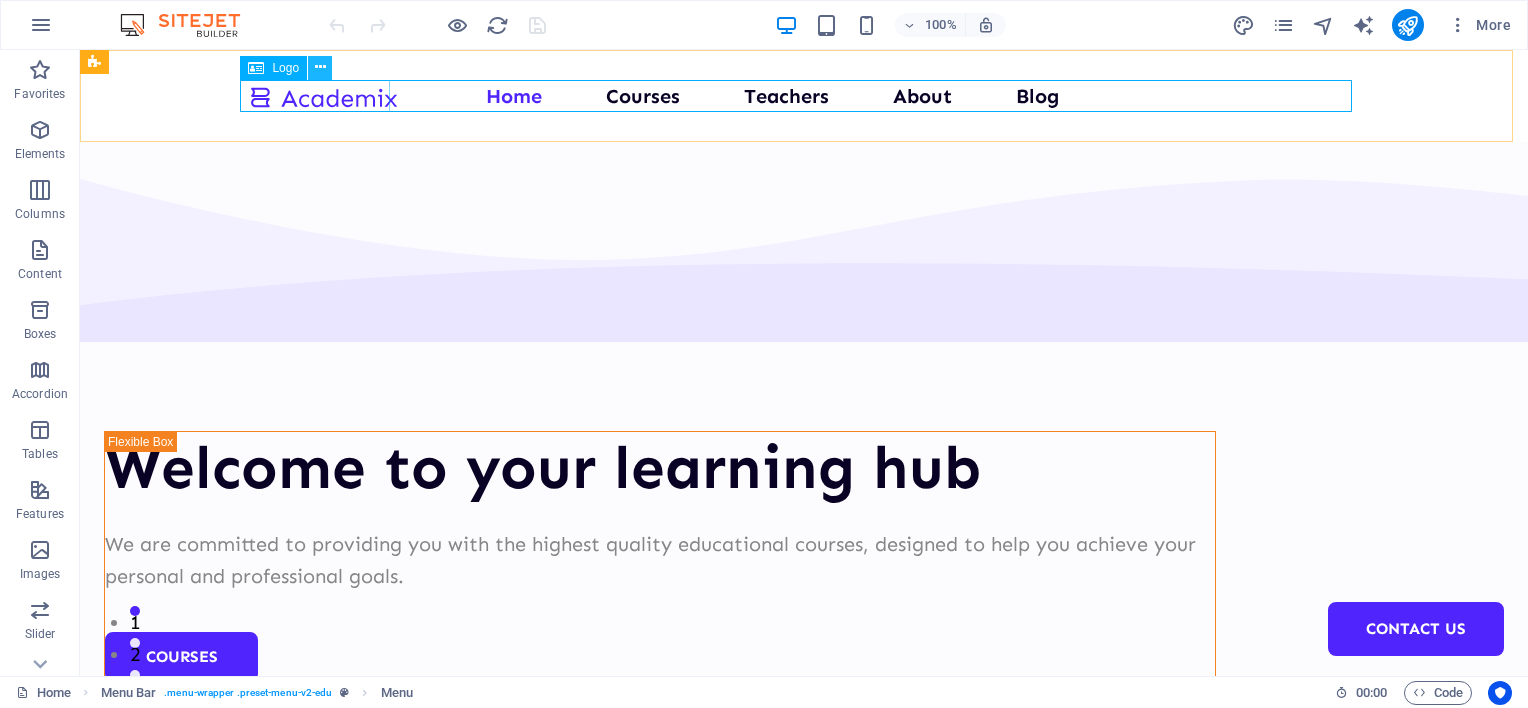 click at bounding box center [320, 67] 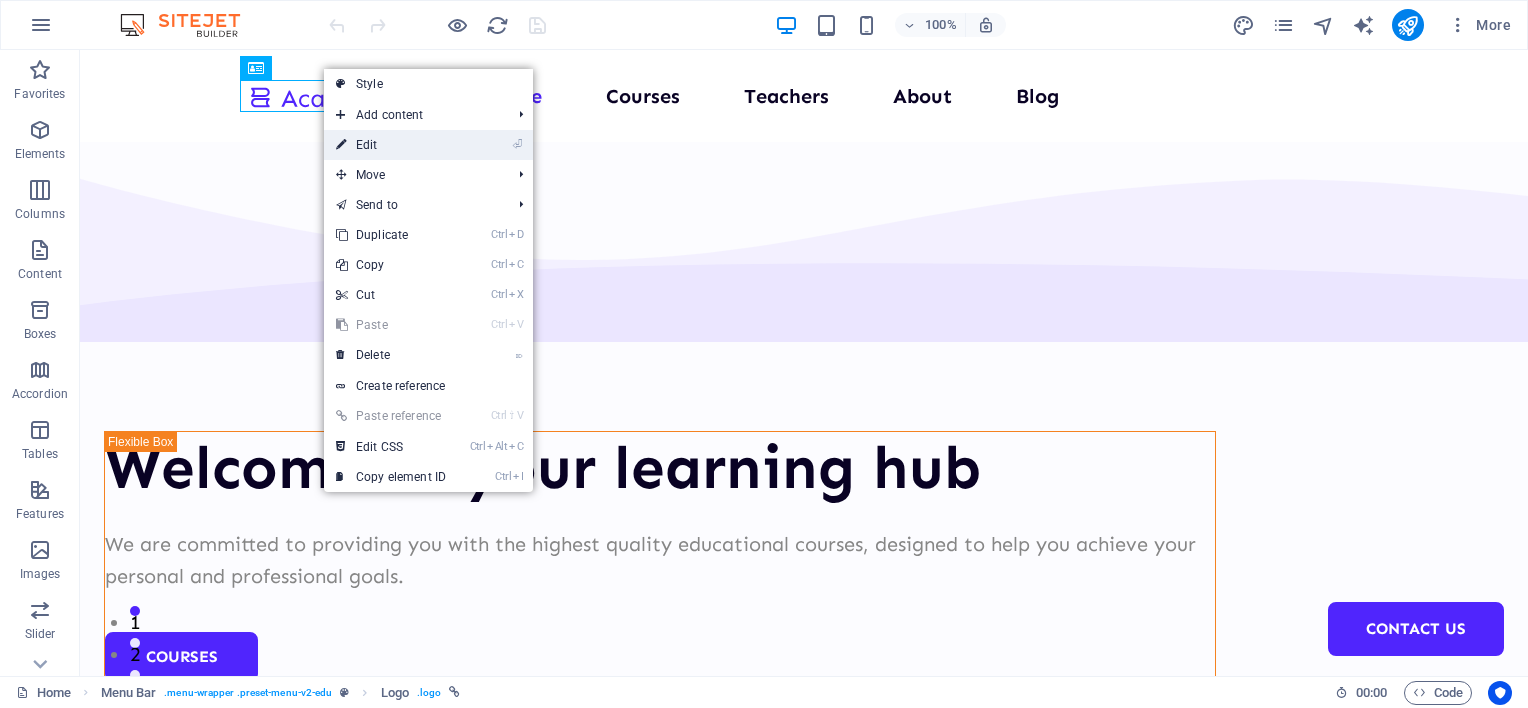 click on "⏎  Edit" at bounding box center (391, 145) 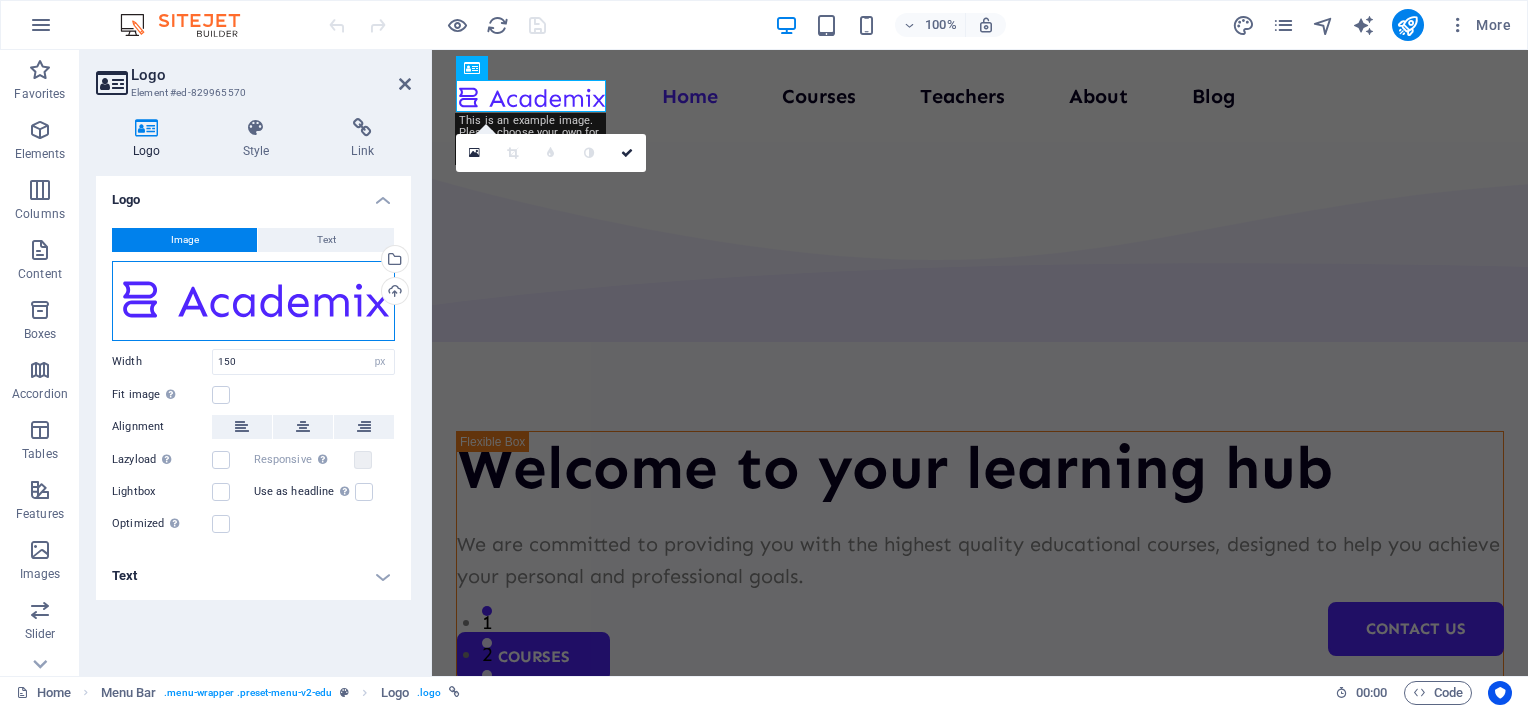 click on "Drag files here, click to choose files or select files from Files or our free stock photos & videos" at bounding box center [253, 301] 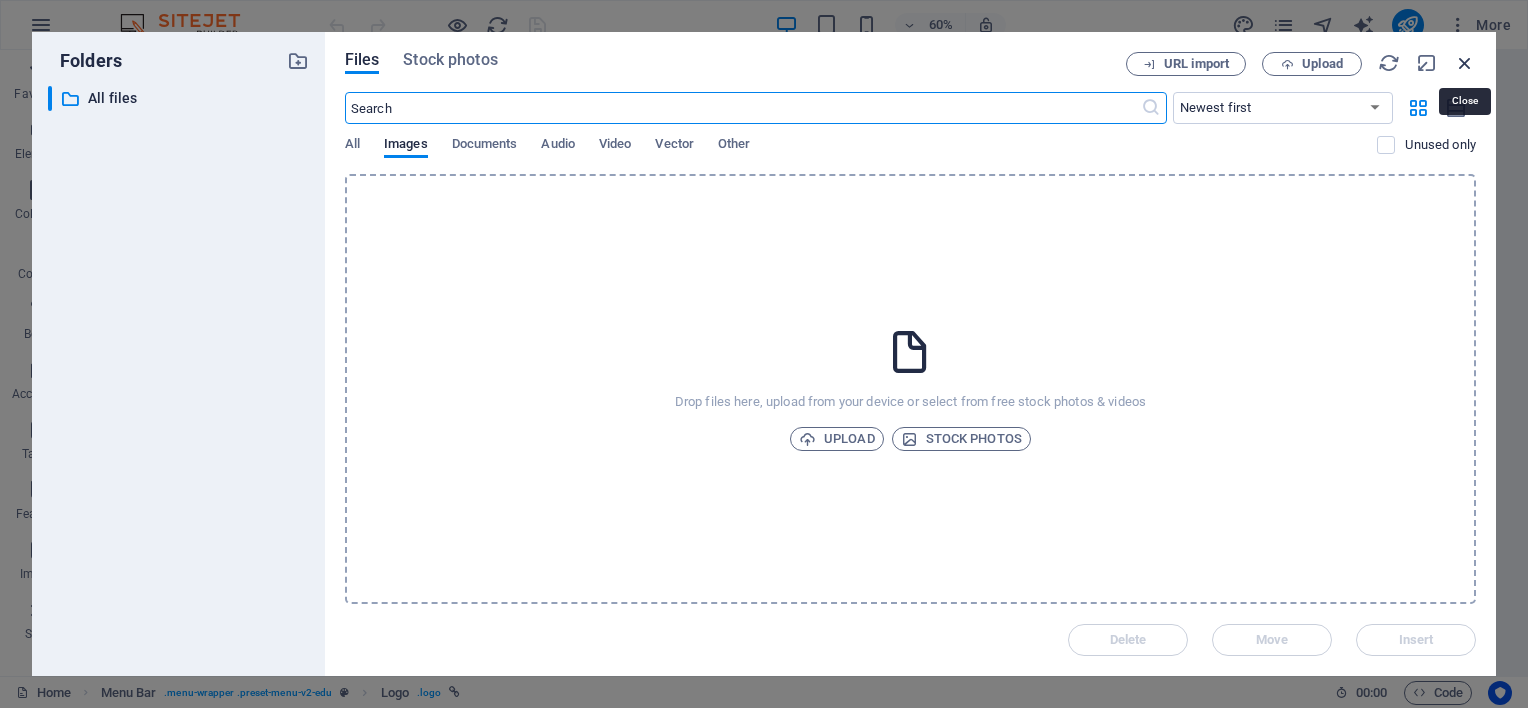 click at bounding box center (1465, 63) 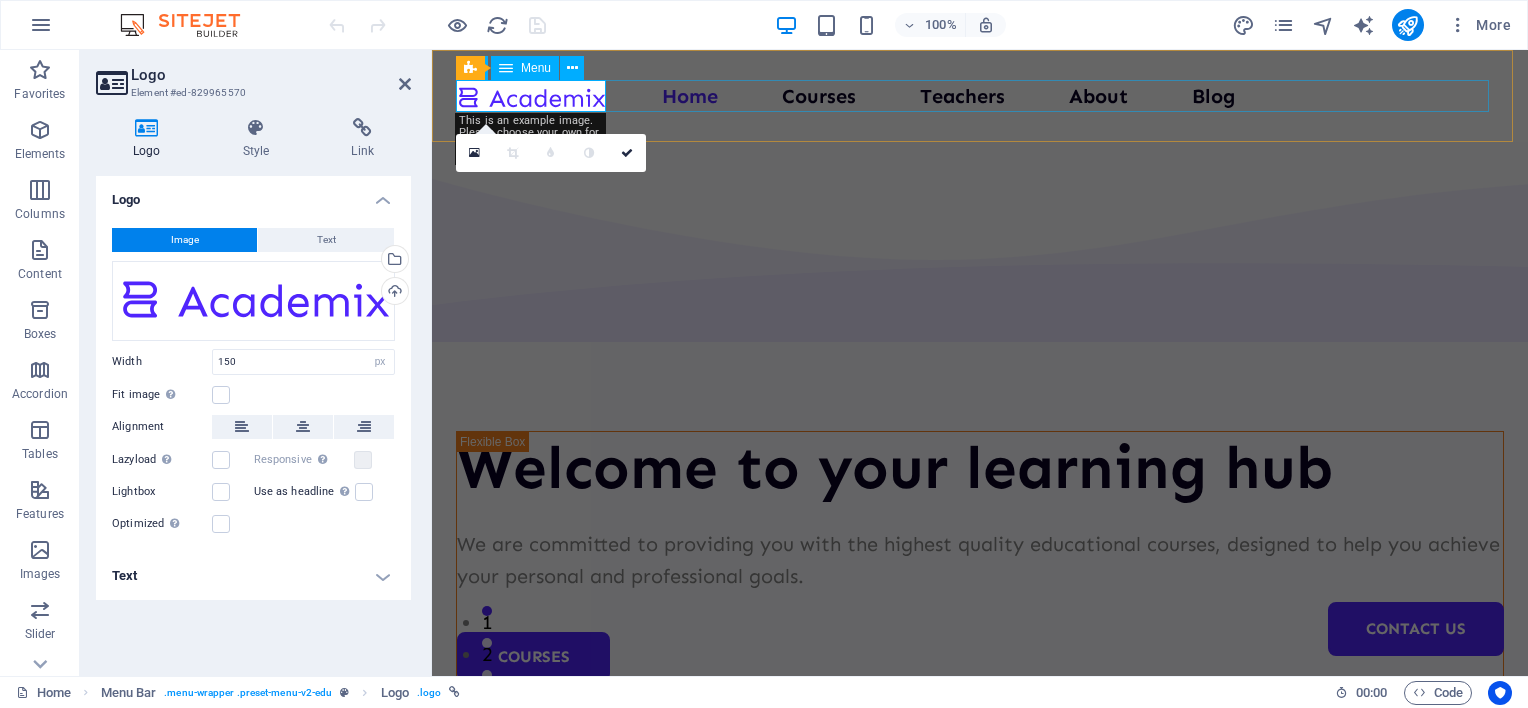 click on "Home Courses Teachers About Blog Contact Us" at bounding box center [980, 96] 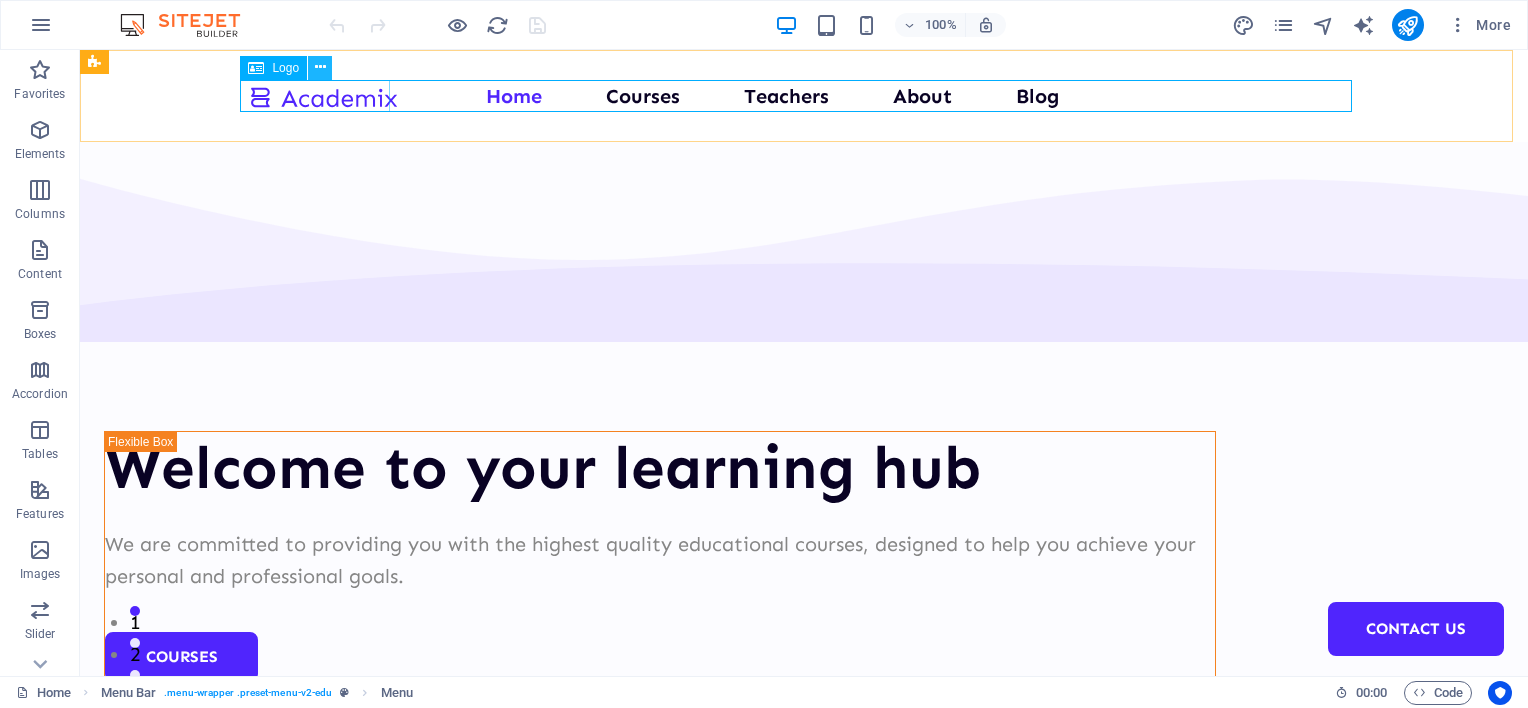 click at bounding box center [320, 67] 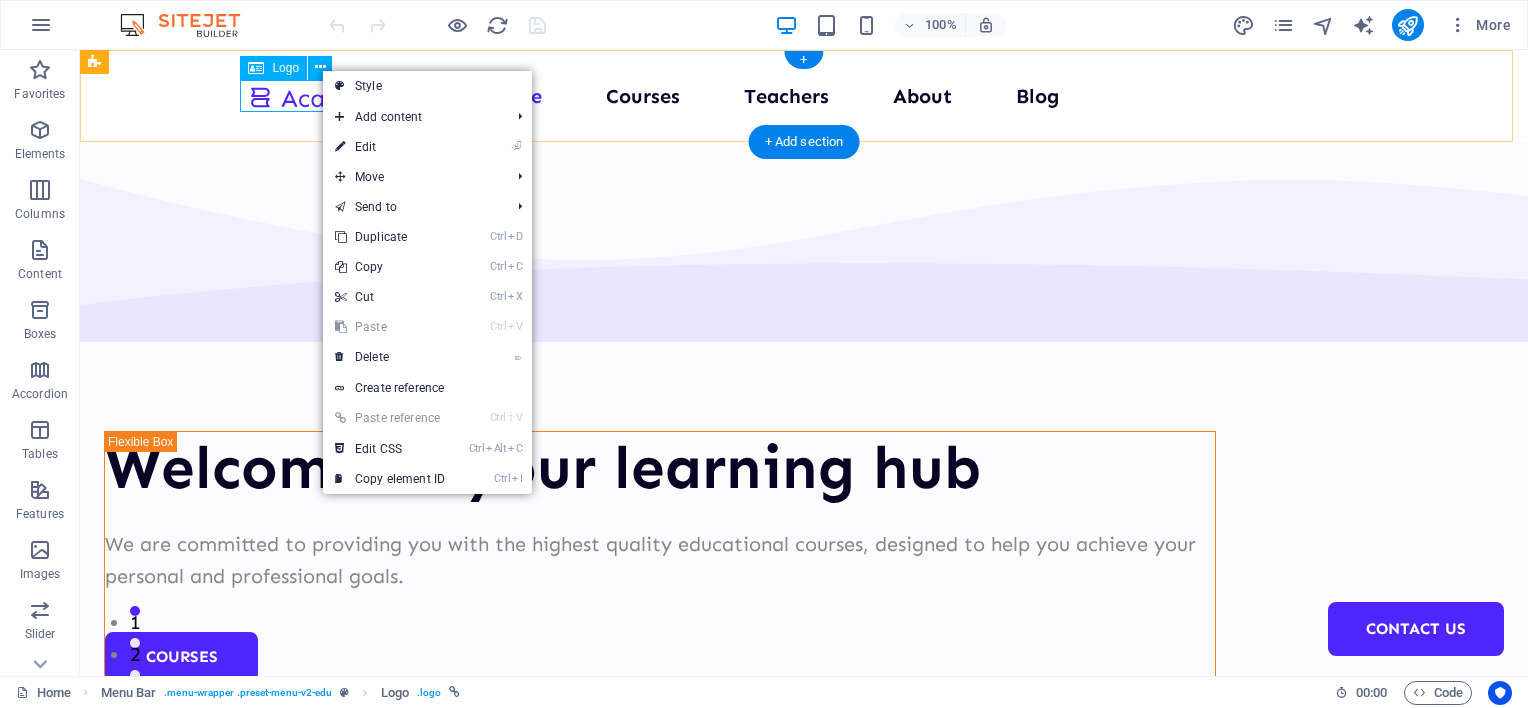 click at bounding box center (323, 96) 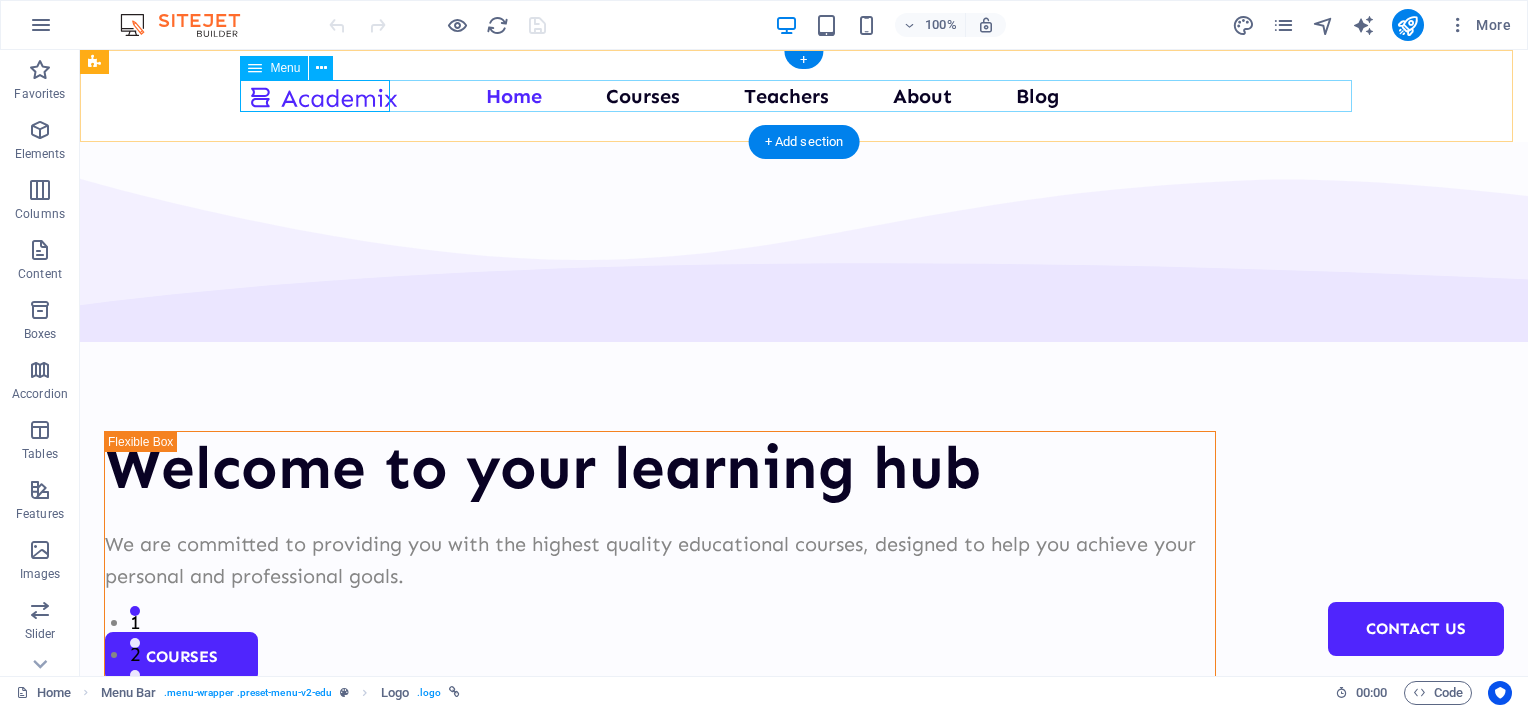 click on "Home Courses Teachers About Blog Contact Us" at bounding box center (804, 96) 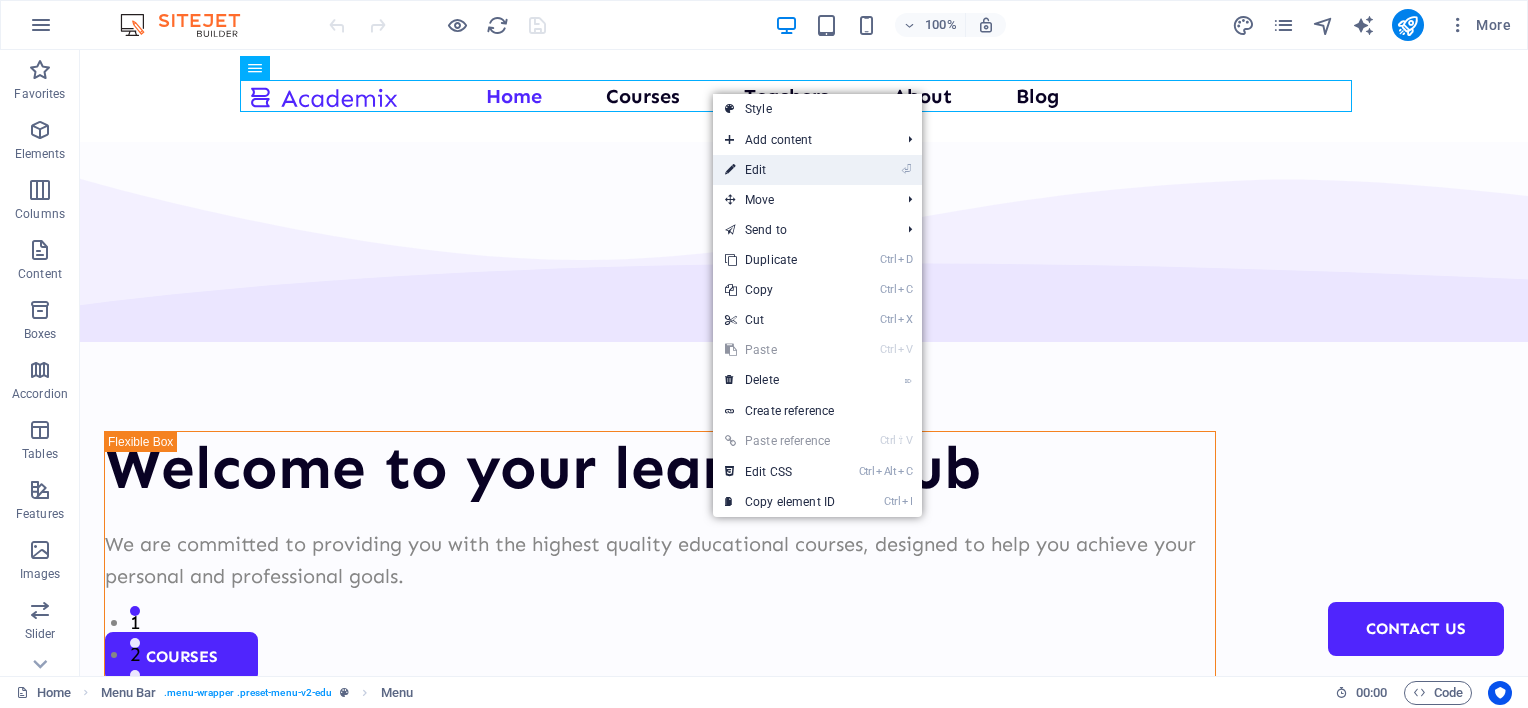 click on "⏎  Edit" at bounding box center [817, 170] 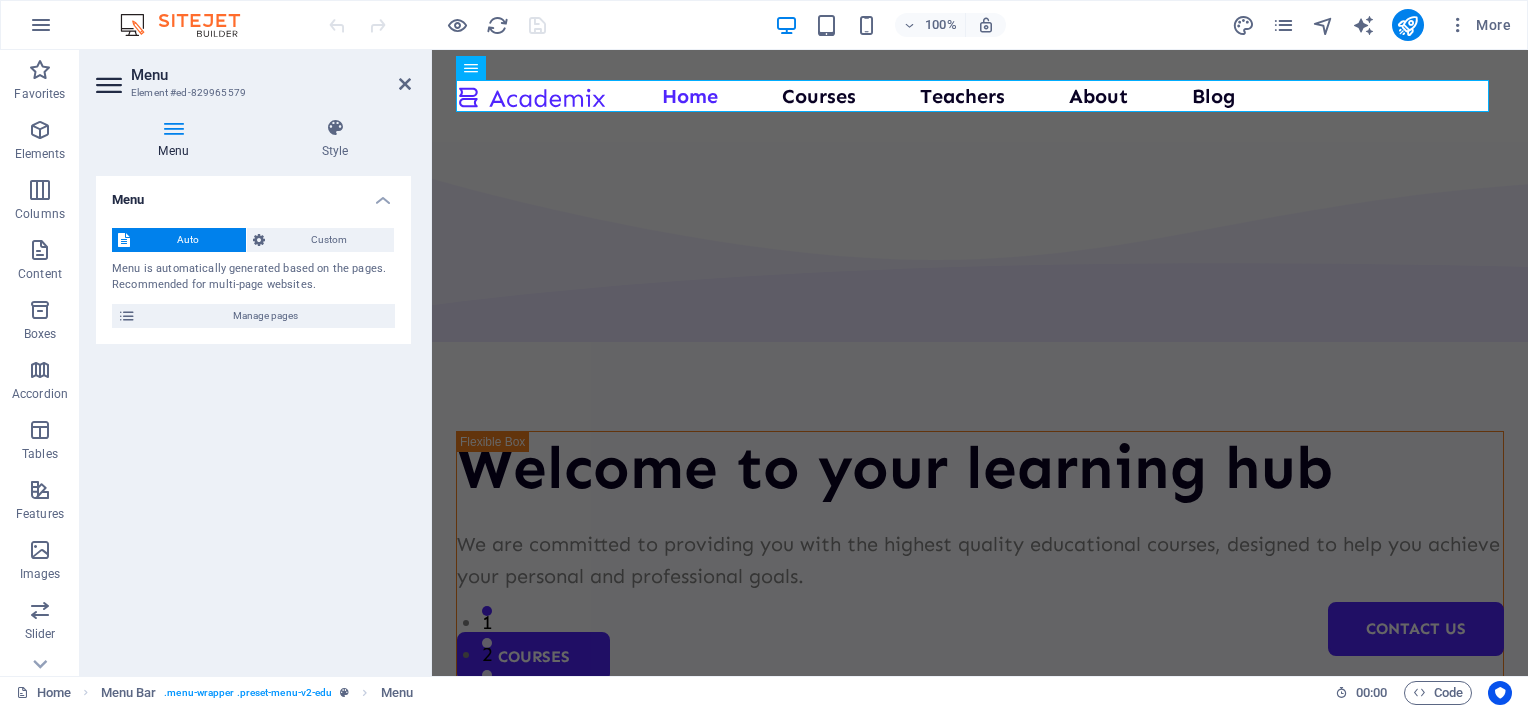 click at bounding box center (173, 128) 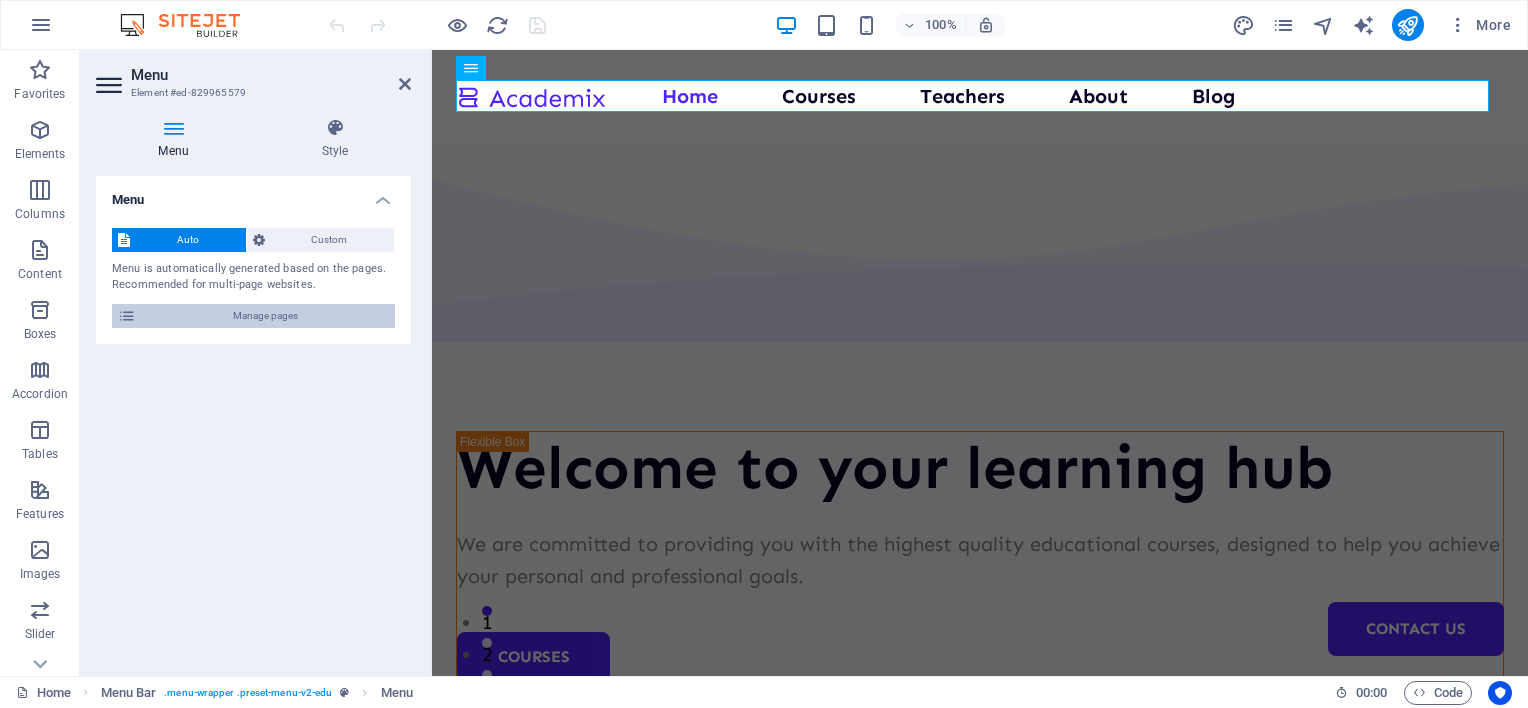 click on "Manage pages" at bounding box center (265, 316) 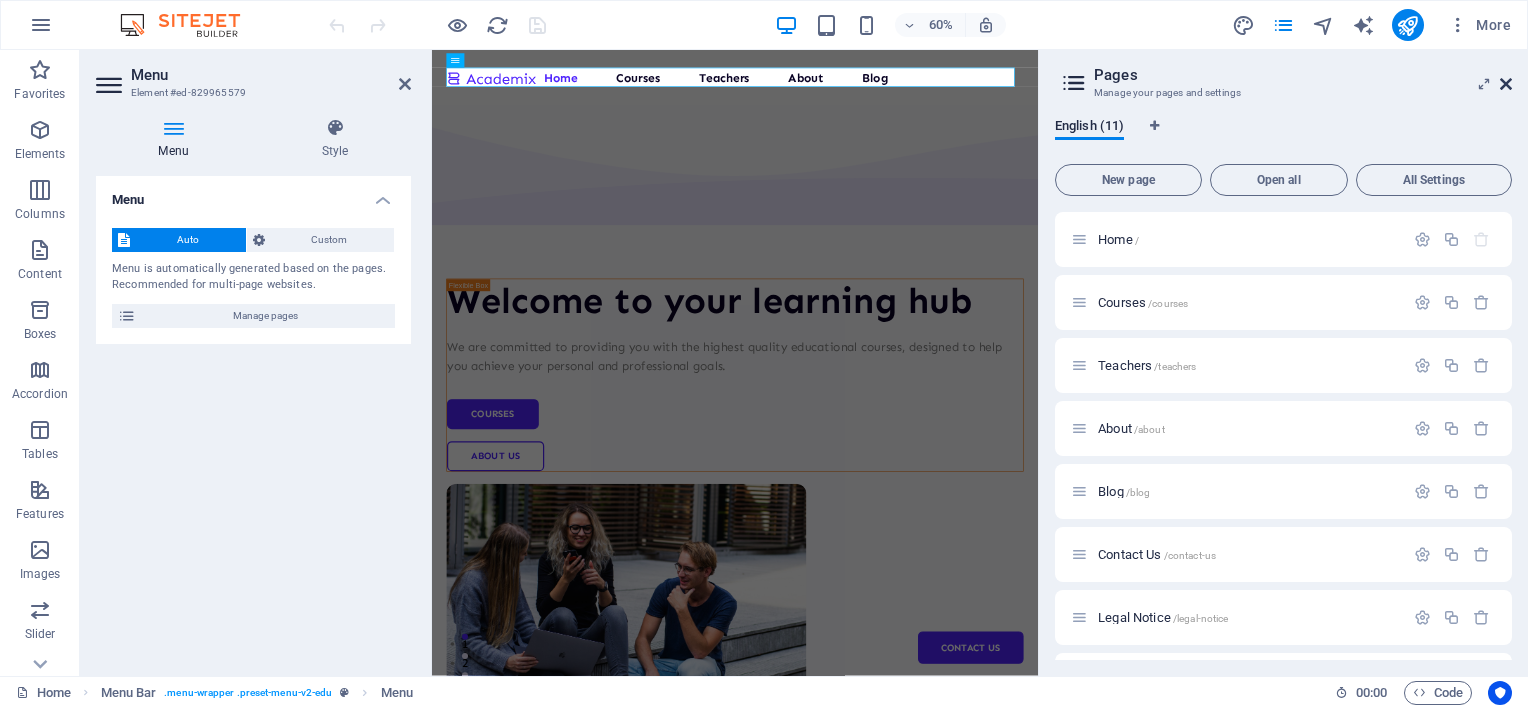 click at bounding box center (1506, 84) 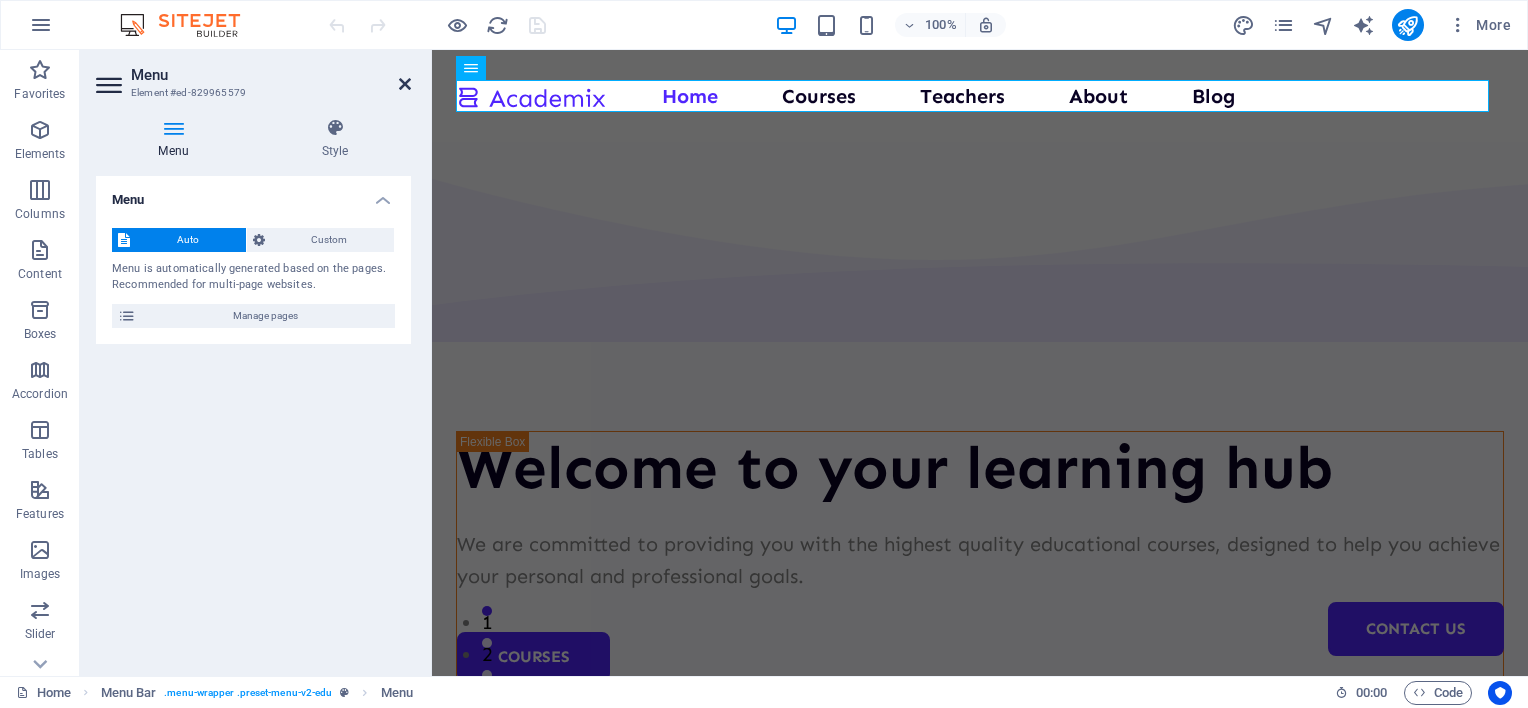 click at bounding box center (405, 84) 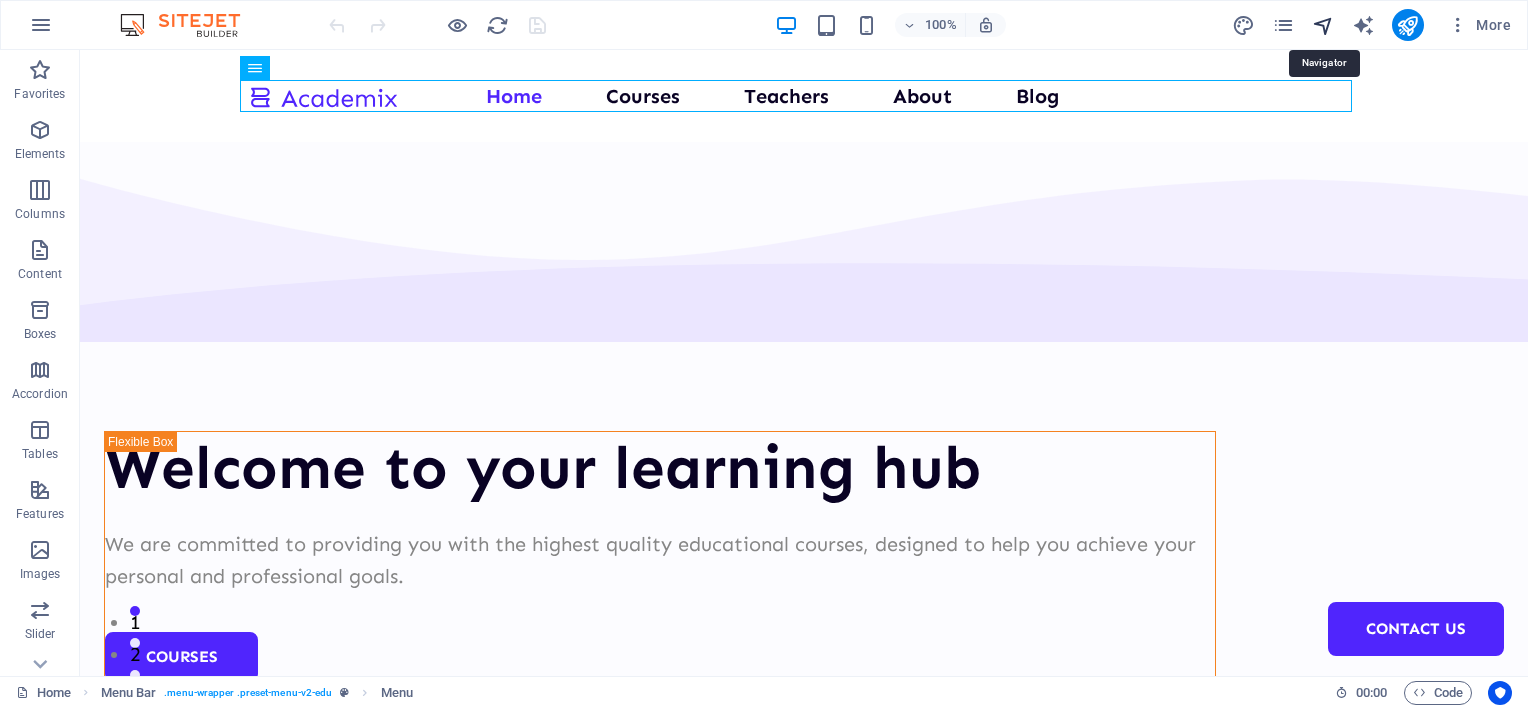 click at bounding box center (1323, 25) 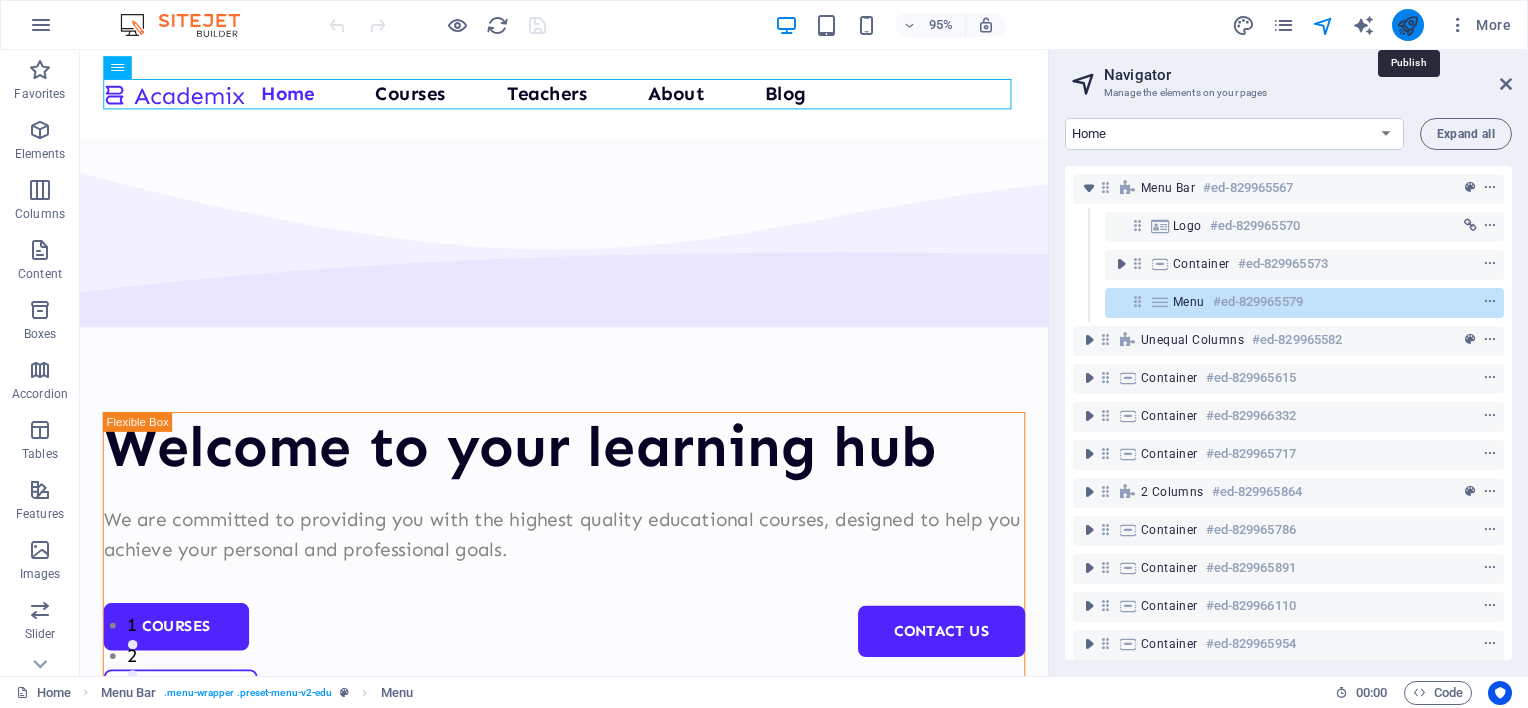 click at bounding box center [1407, 25] 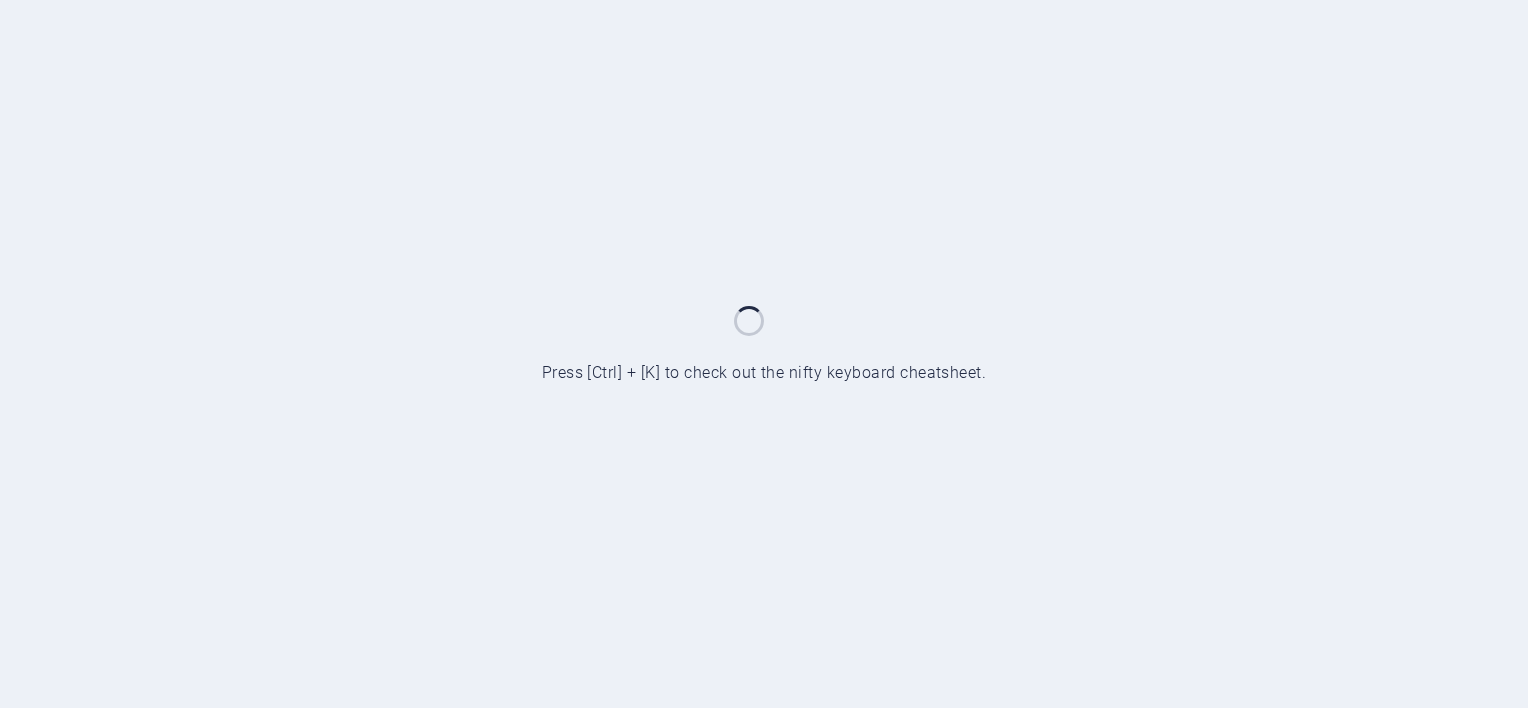 scroll, scrollTop: 0, scrollLeft: 0, axis: both 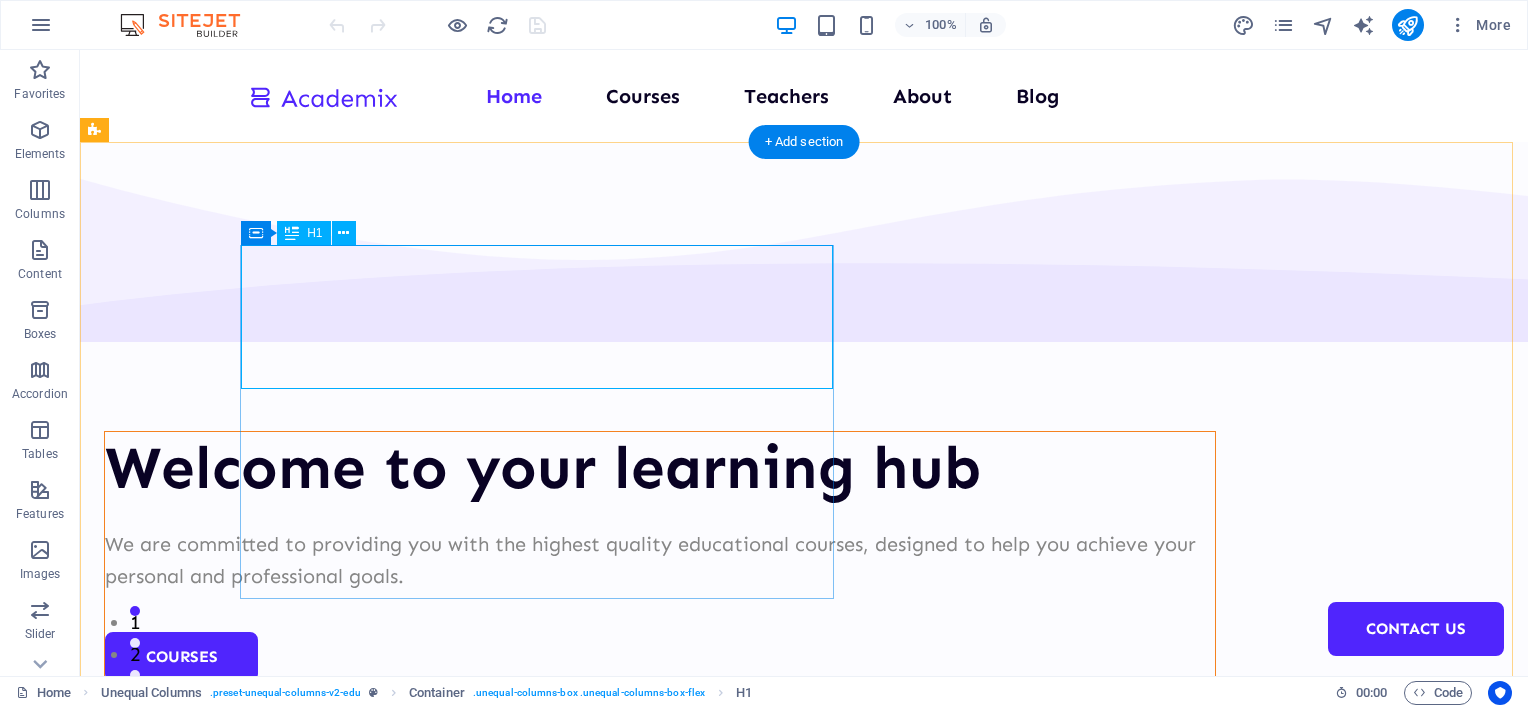 click on "Welcome to your learning hub" at bounding box center [660, 468] 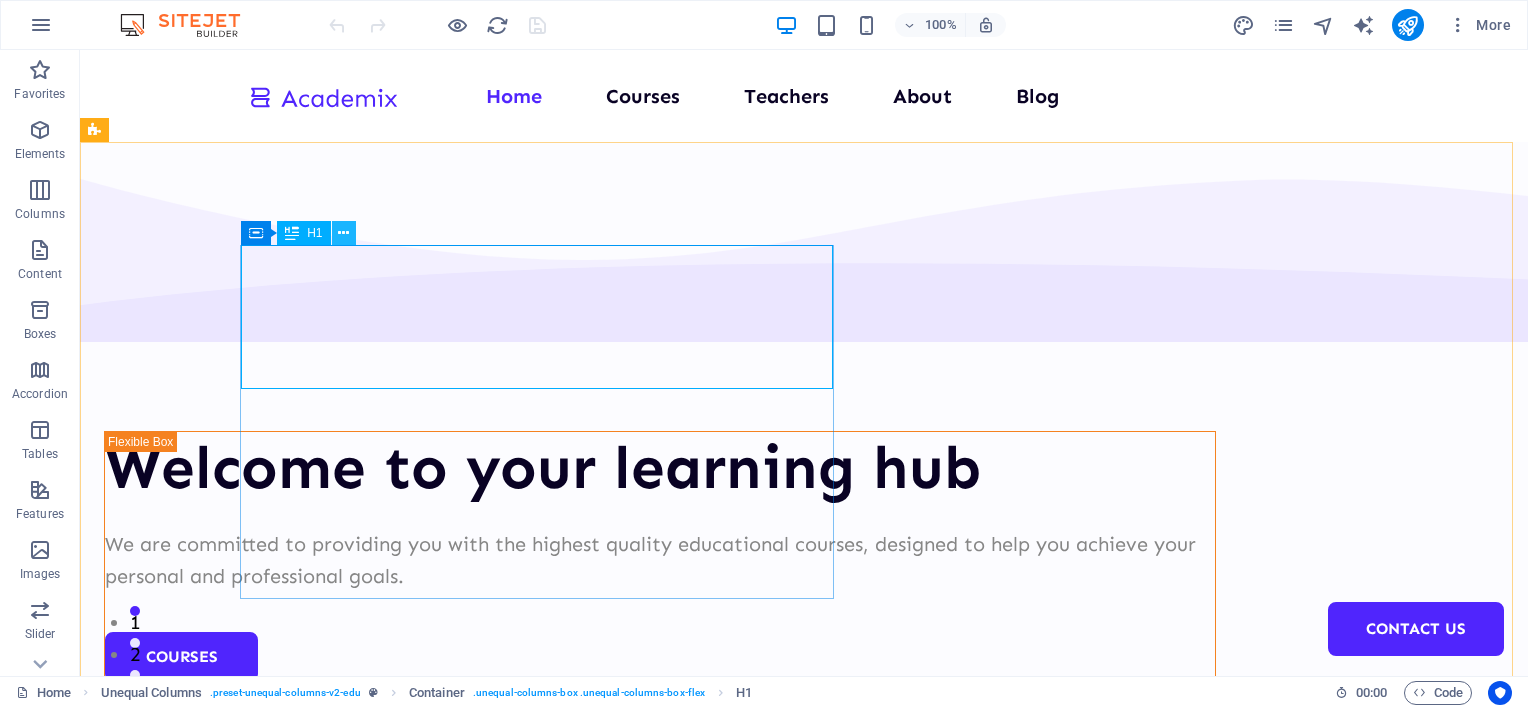 click at bounding box center (343, 233) 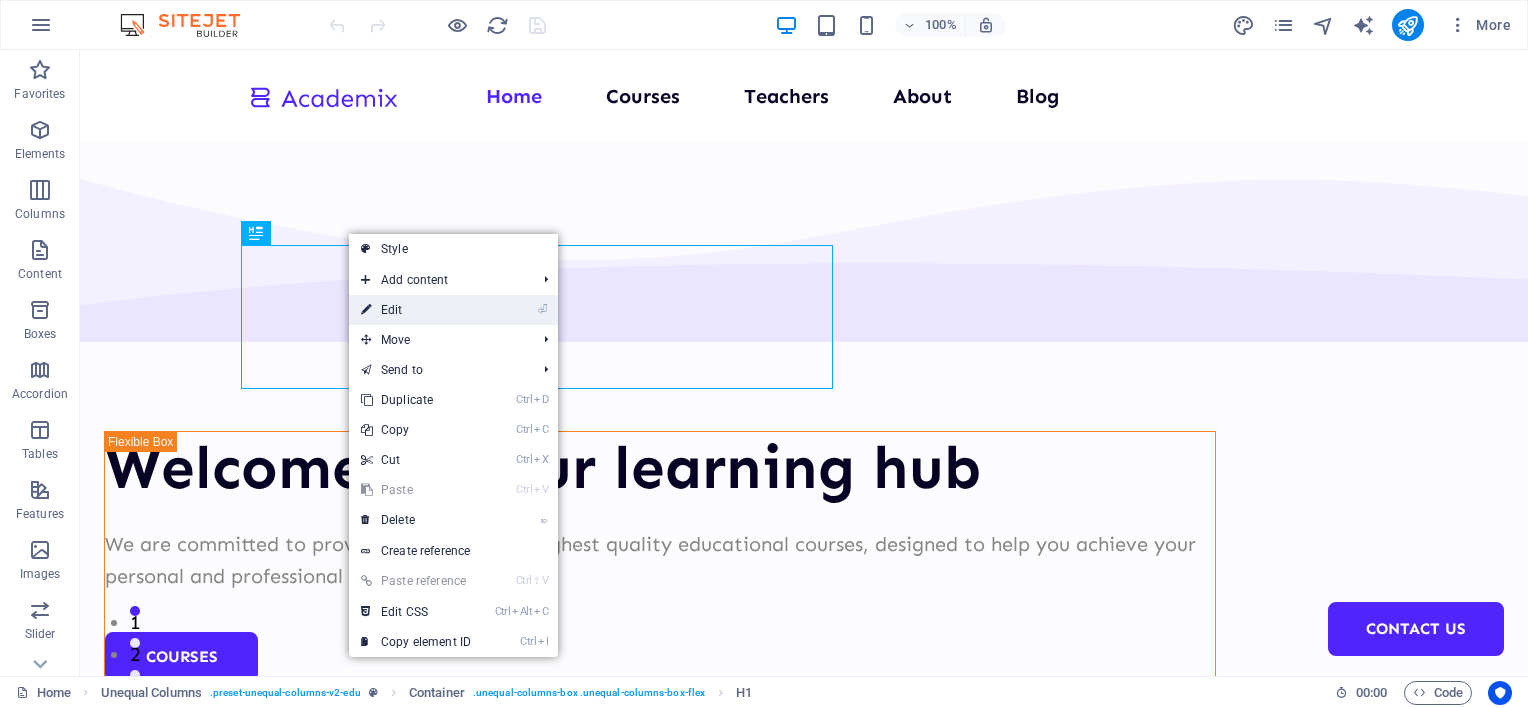 click on "⏎  Edit" at bounding box center [453, 310] 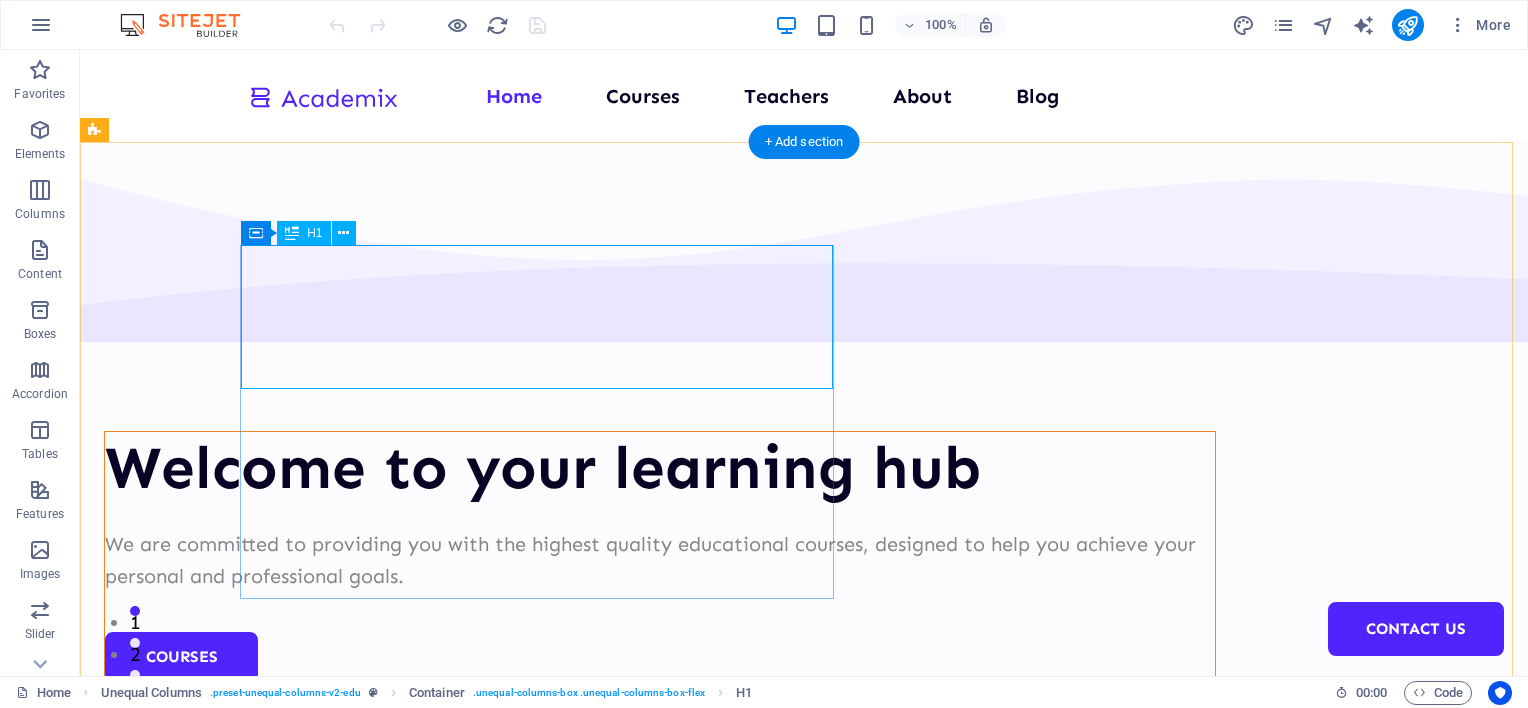 click on "Welcome to your learning hub" at bounding box center (660, 468) 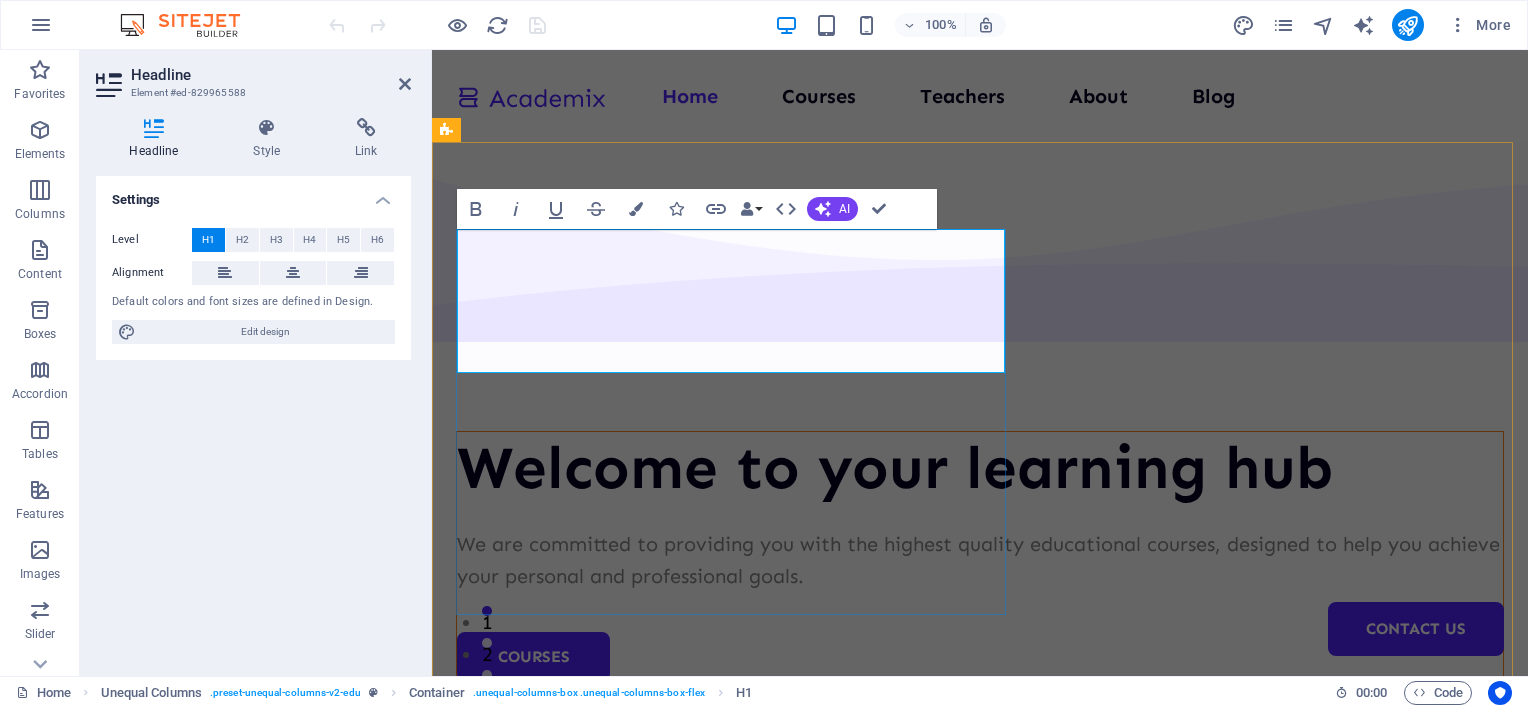 type 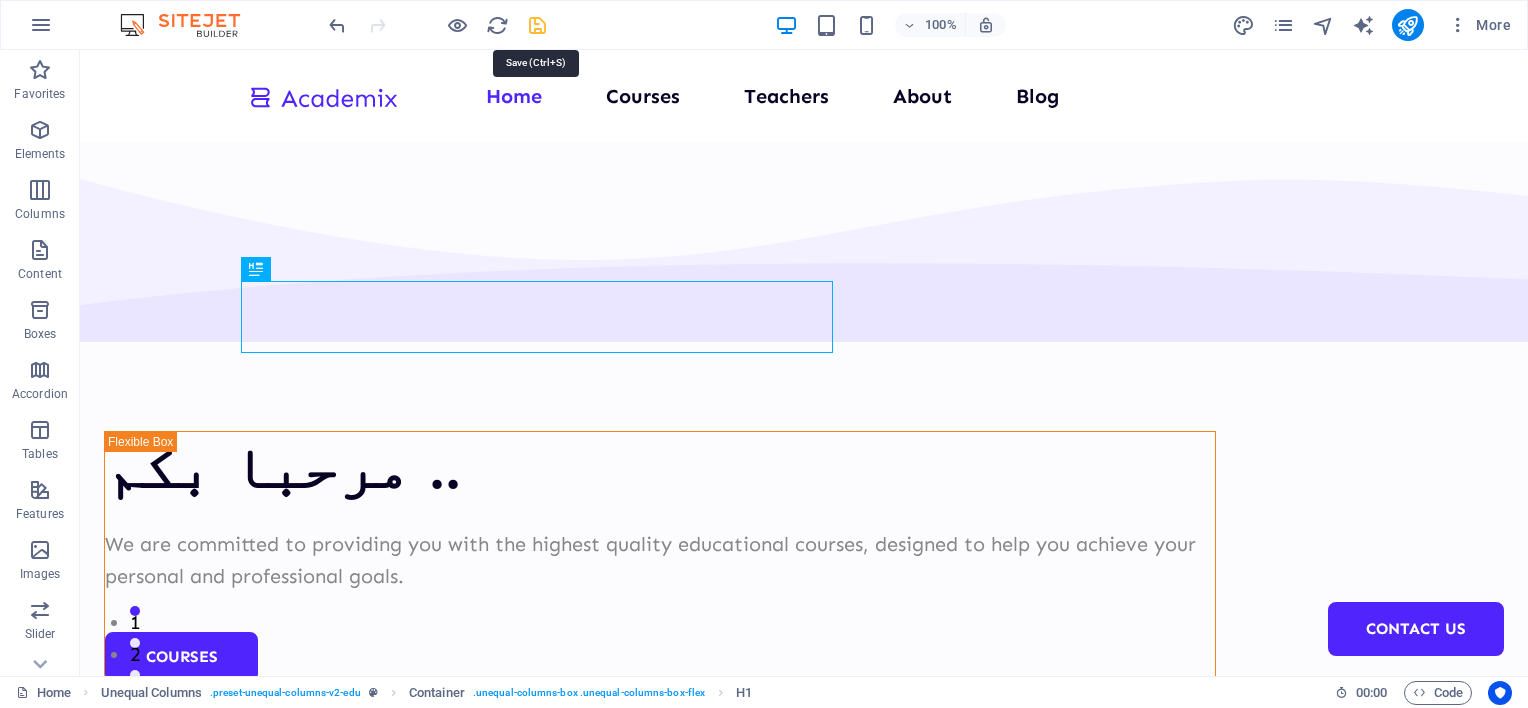 click at bounding box center (537, 25) 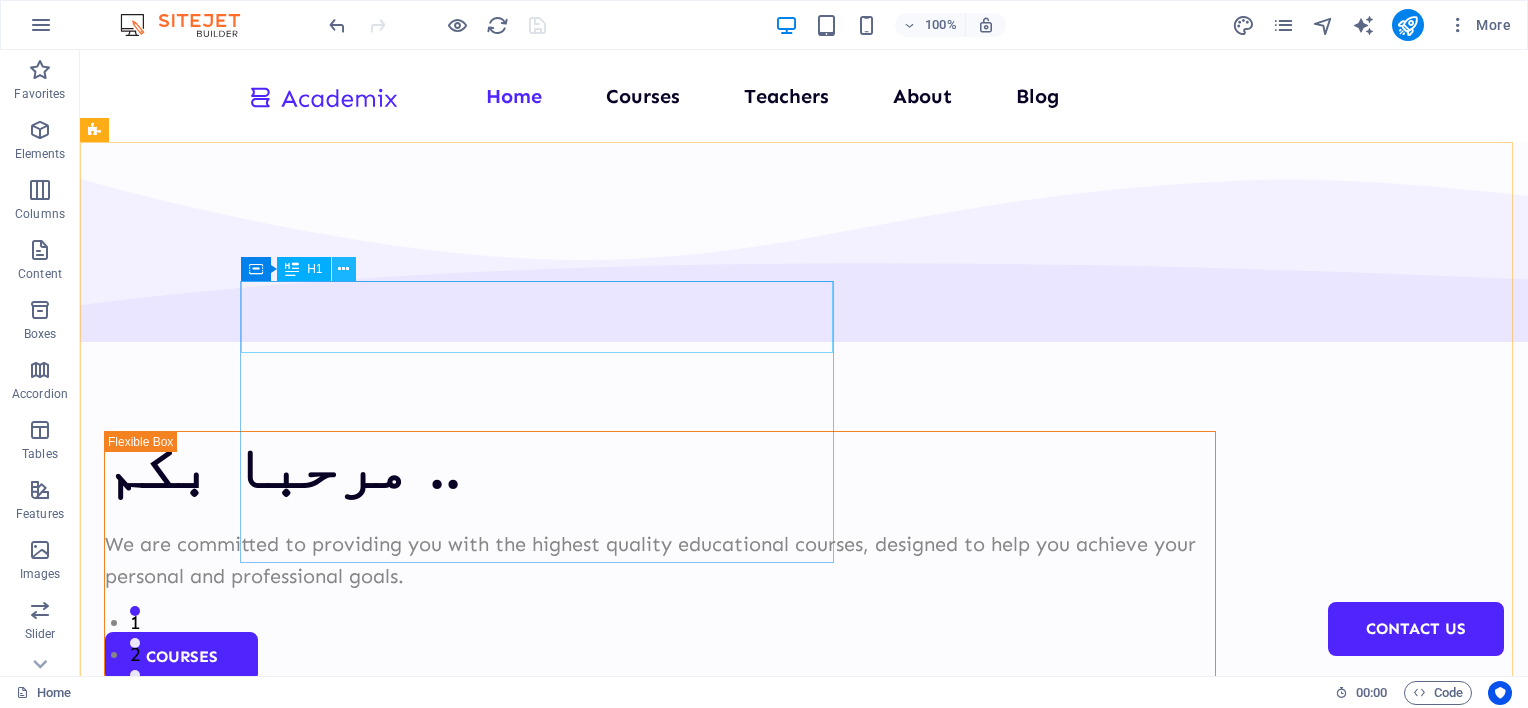 click at bounding box center [343, 269] 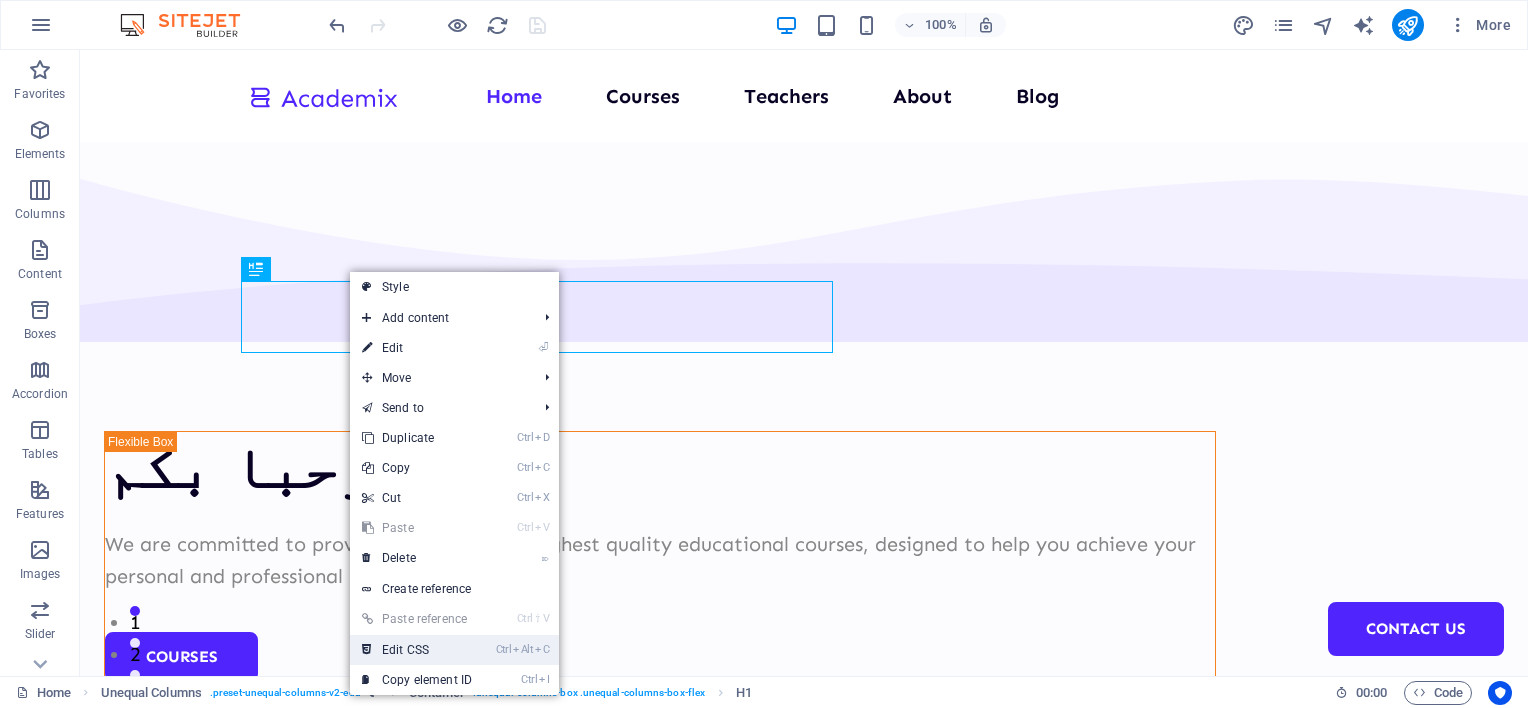 click on "Ctrl Alt C  Edit CSS" at bounding box center [417, 650] 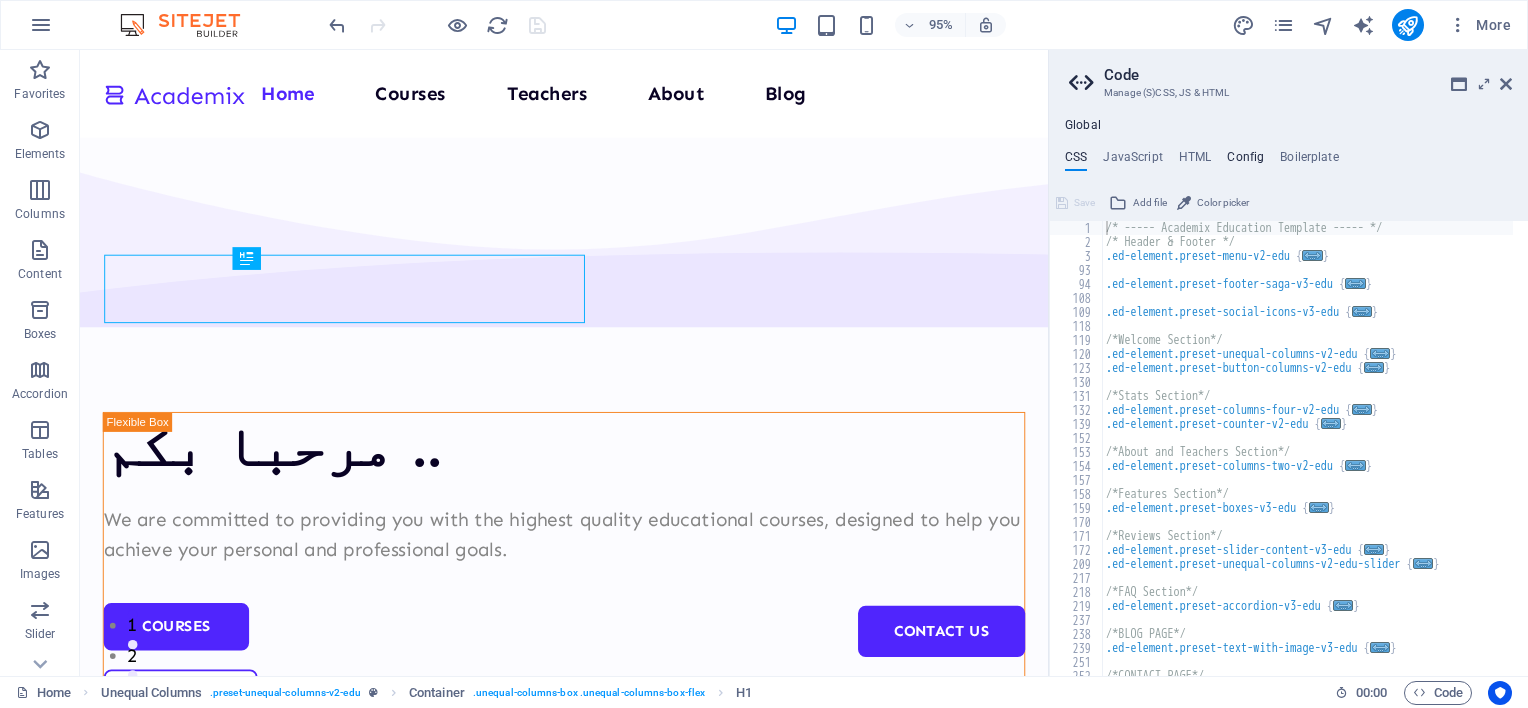 click on "Config" at bounding box center [1245, 161] 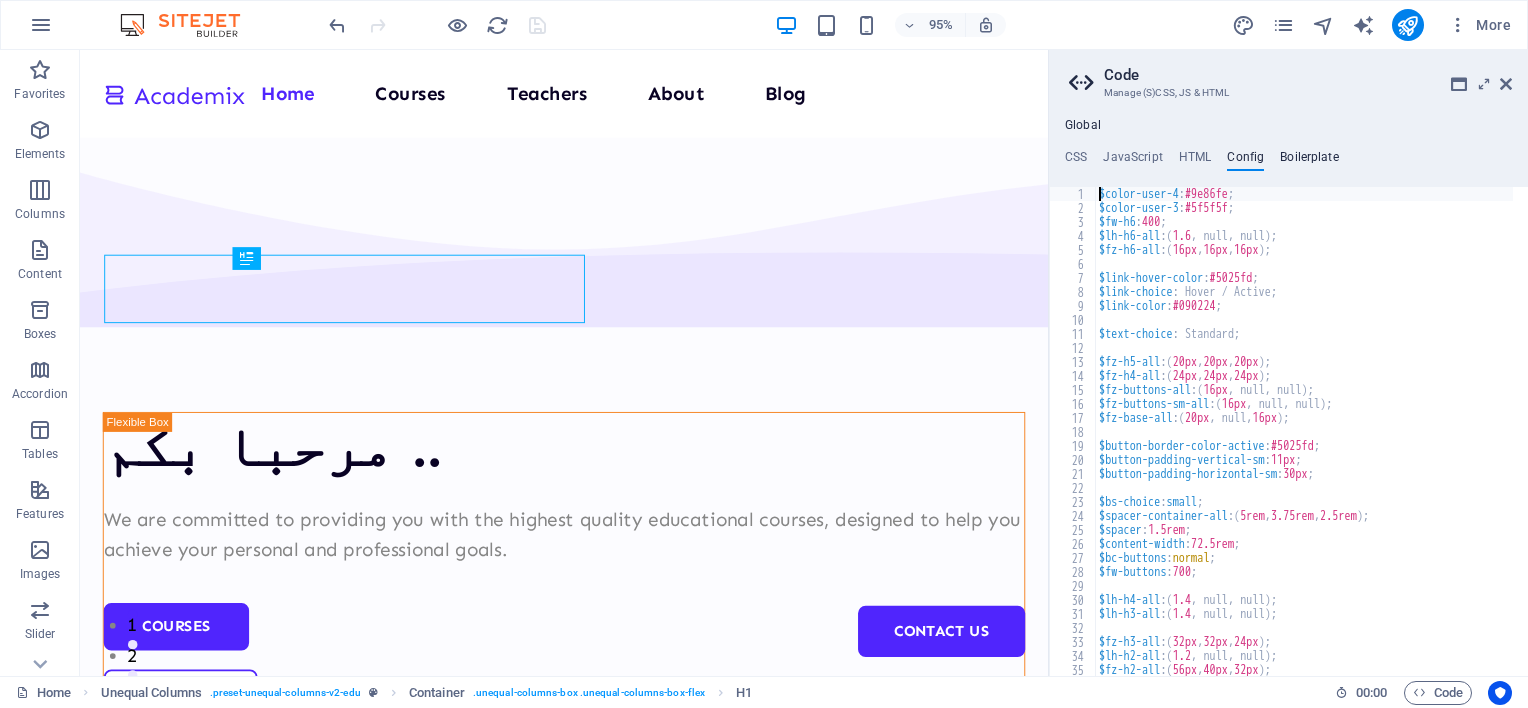 click on "Boilerplate" at bounding box center (1309, 161) 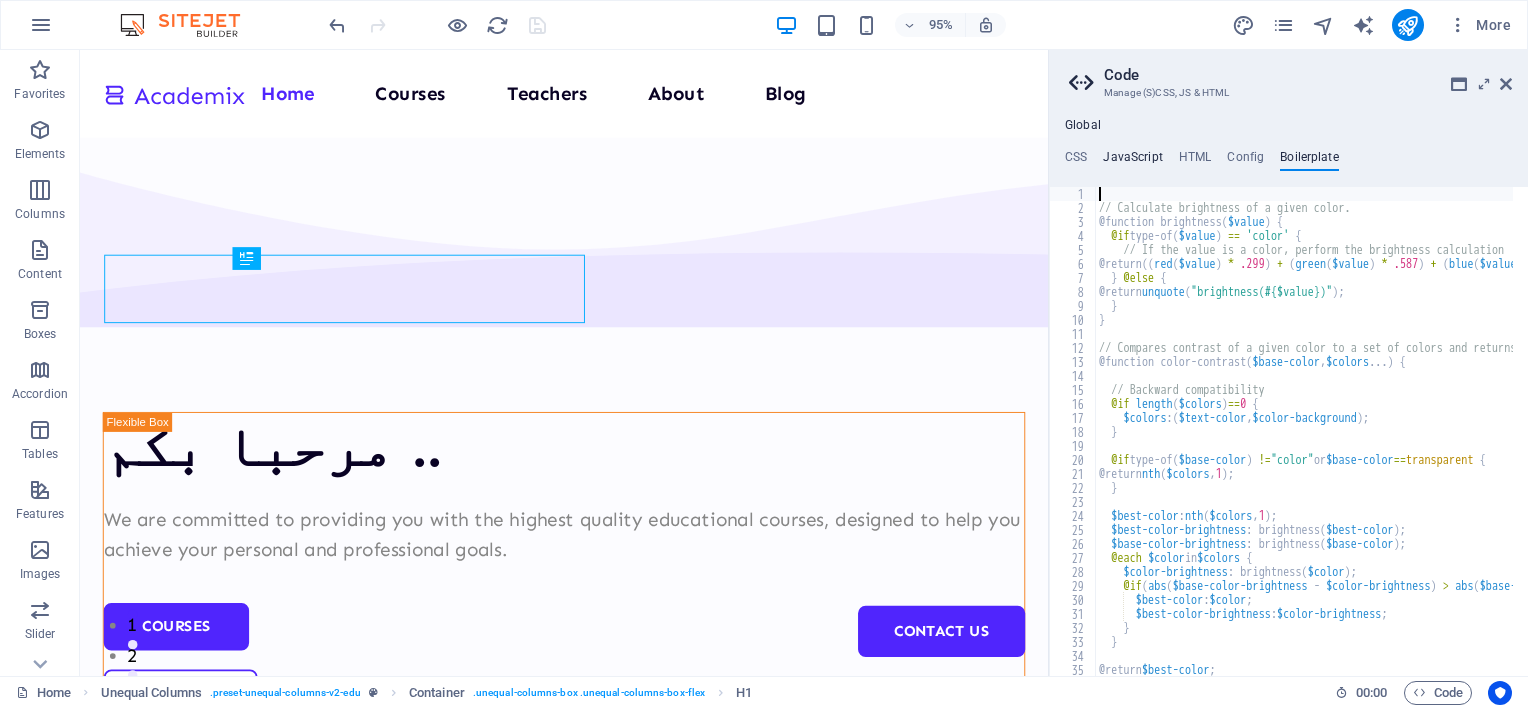 click on "JavaScript" at bounding box center [1132, 161] 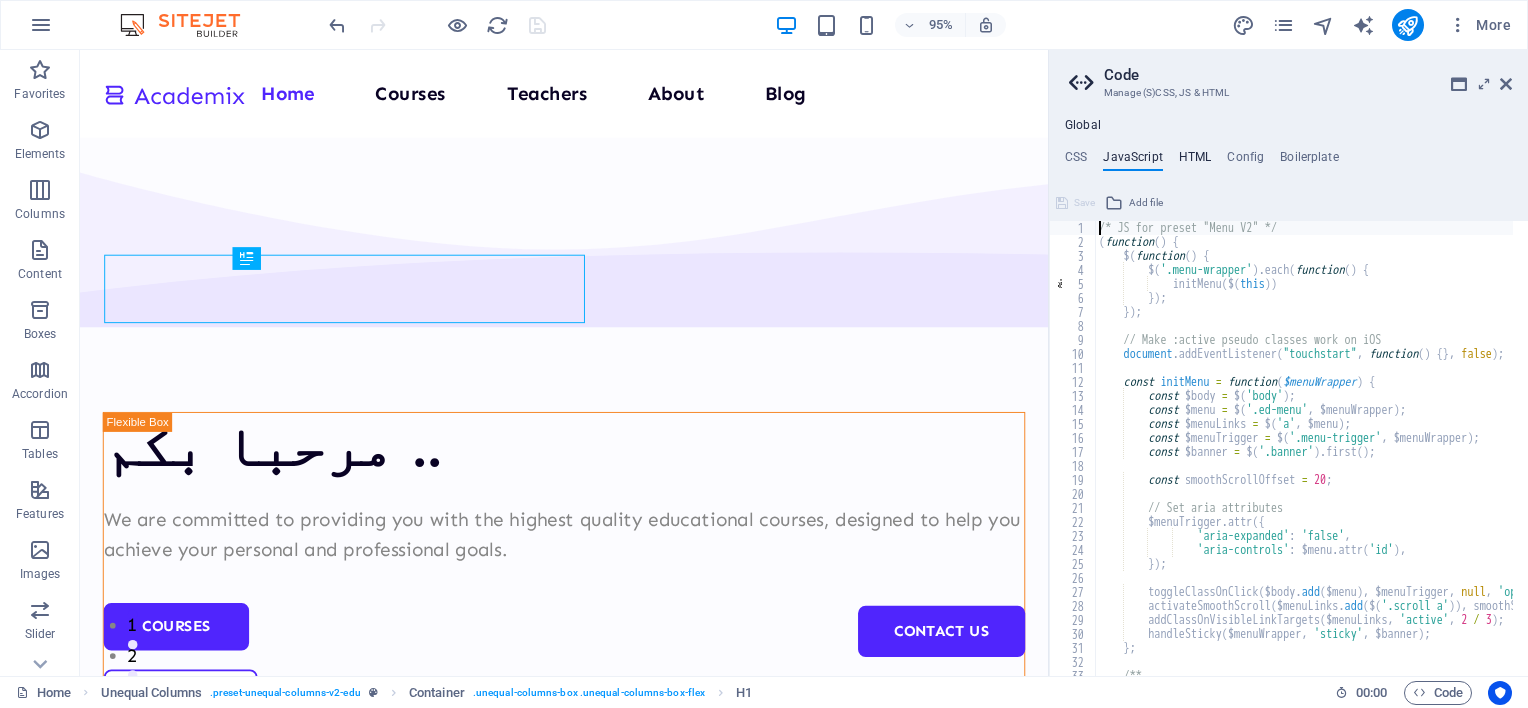 click on "HTML" at bounding box center (1195, 161) 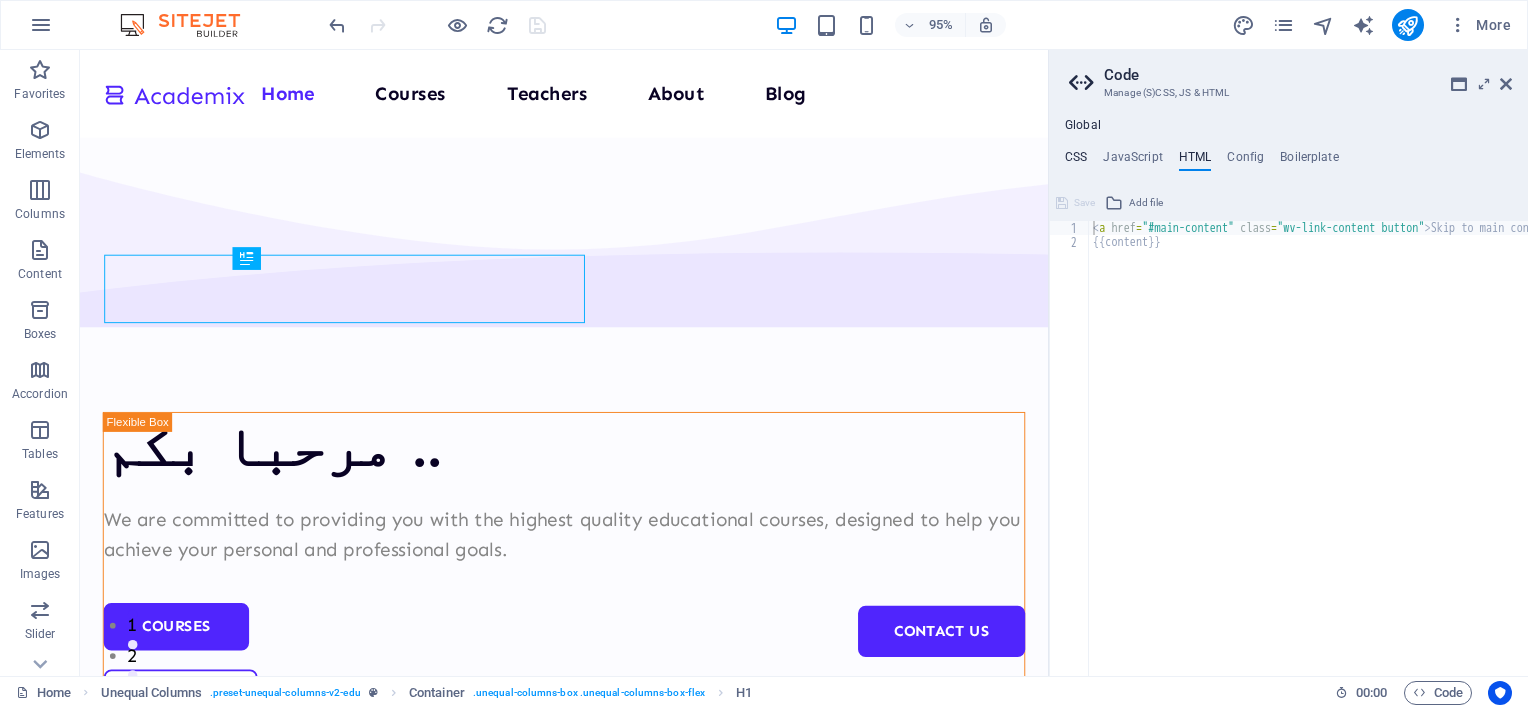 click on "CSS" at bounding box center (1076, 161) 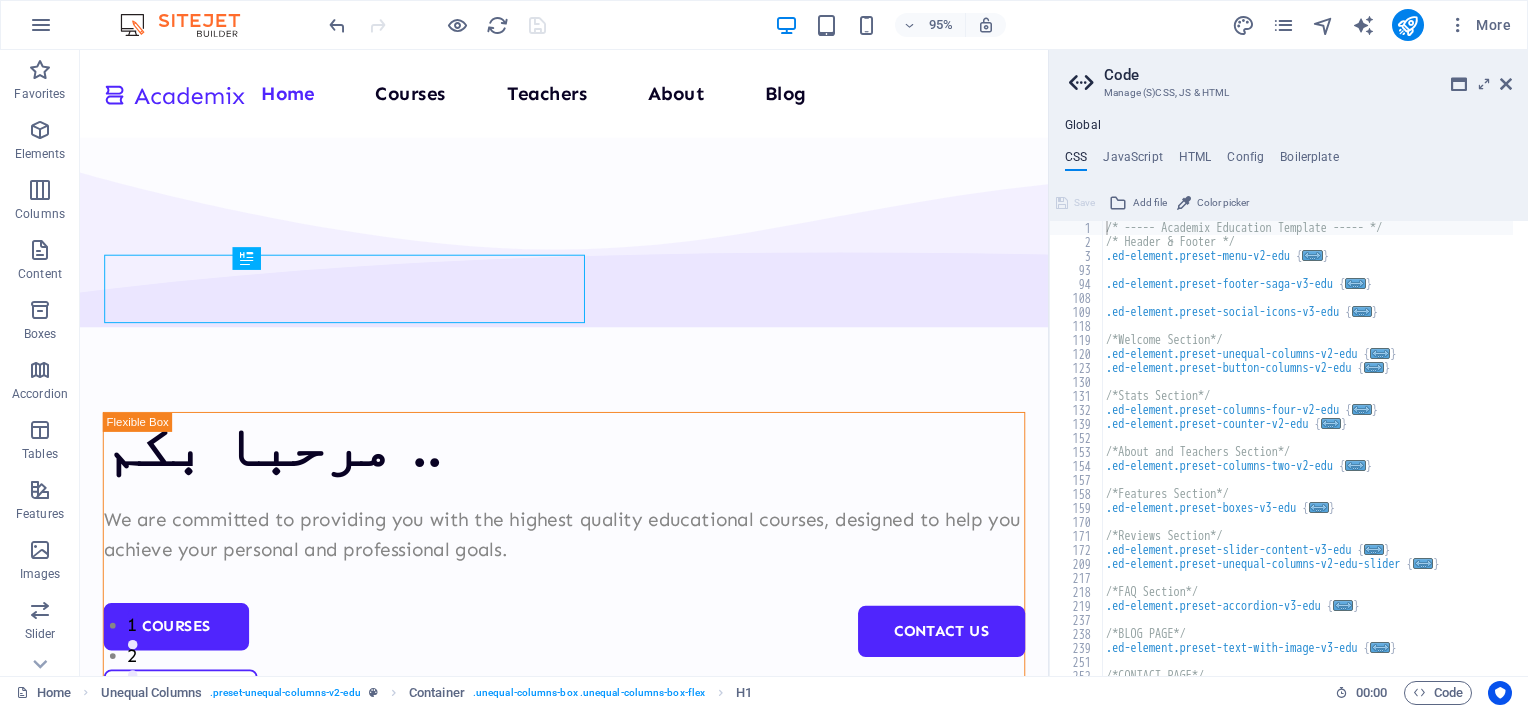 click on "Code Manage (S)CSS, JS & HTML Global CSS JavaScript HTML Config Boilerplate /* ----- Academix Education Template ----- */ 1 2 3 93 94 108 109 118 119 120 123 130 131 132 139 152 153 154 157 158 159 170 171 172 209 217 218 219 237 238 239 251 252 253 /* ----- Academix Education Template ----- */ /* Header & Footer */ .ed-element.preset-menu-v2-edu   { ... } .ed-element.preset-footer-saga-v3-edu   { ... } .ed-element.preset-social-icons-v3-edu   { ... } /*Welcome Section*/ .ed-element.preset-unequal-columns-v2-edu   { ... } .ed-element.preset-button-columns-v2-edu   { ... } /*Stats Section*/ .ed-element.preset-columns-four-v2-edu   { ... } .ed-element.preset-counter-v2-edu   { ... } /*About and Teachers Section*/ .ed-element.preset-columns-two-v2-edu   { ... } /*Features Section*/ .ed-element.preset-boxes-v3-edu   { ... } /*Reviews Section*/ .ed-element.preset-slider-content-v3-edu   { ... } .ed-element.preset-unequal-columns-v2-edu-slider   { ... } /*FAQ Section*/ .ed-element.preset-accordion-v3-edu   { ... }" at bounding box center [1288, 363] 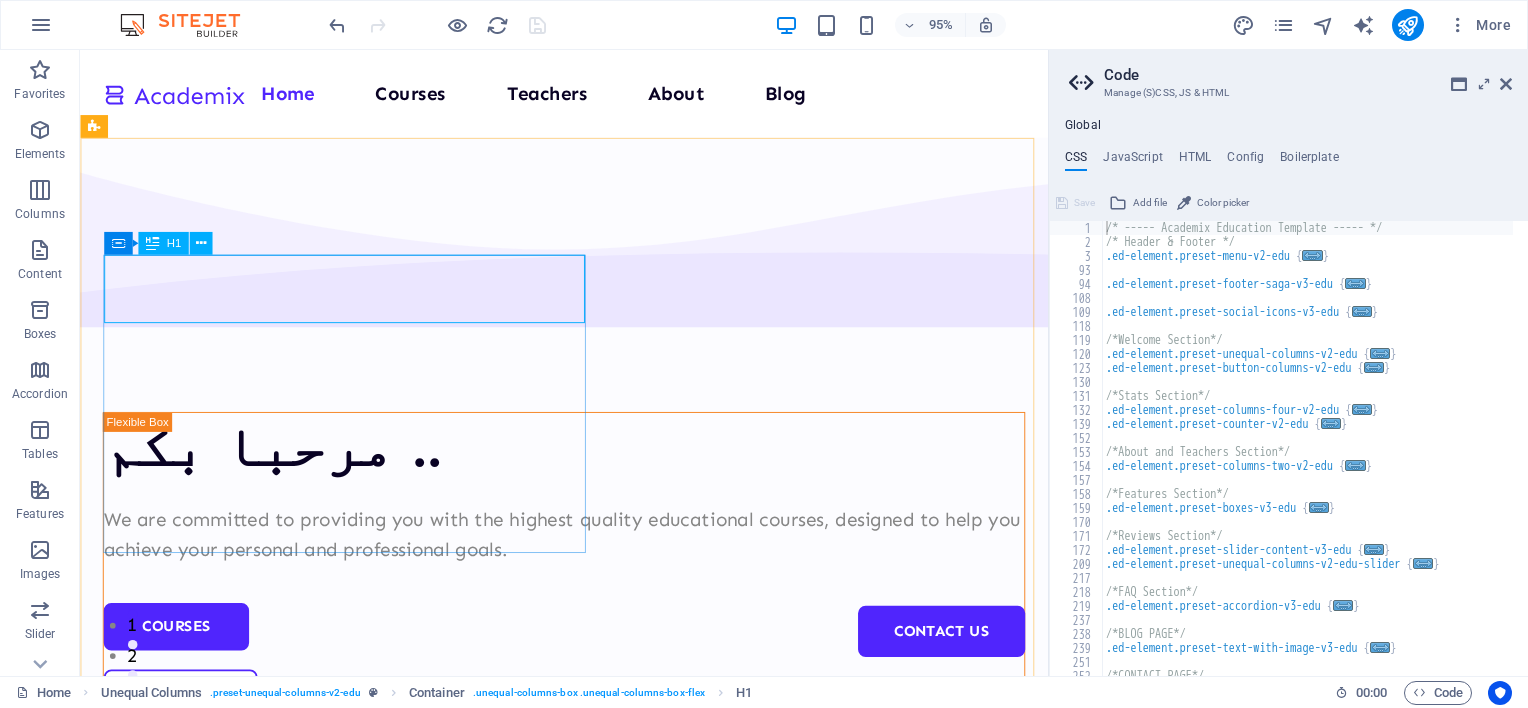click at bounding box center [151, 243] 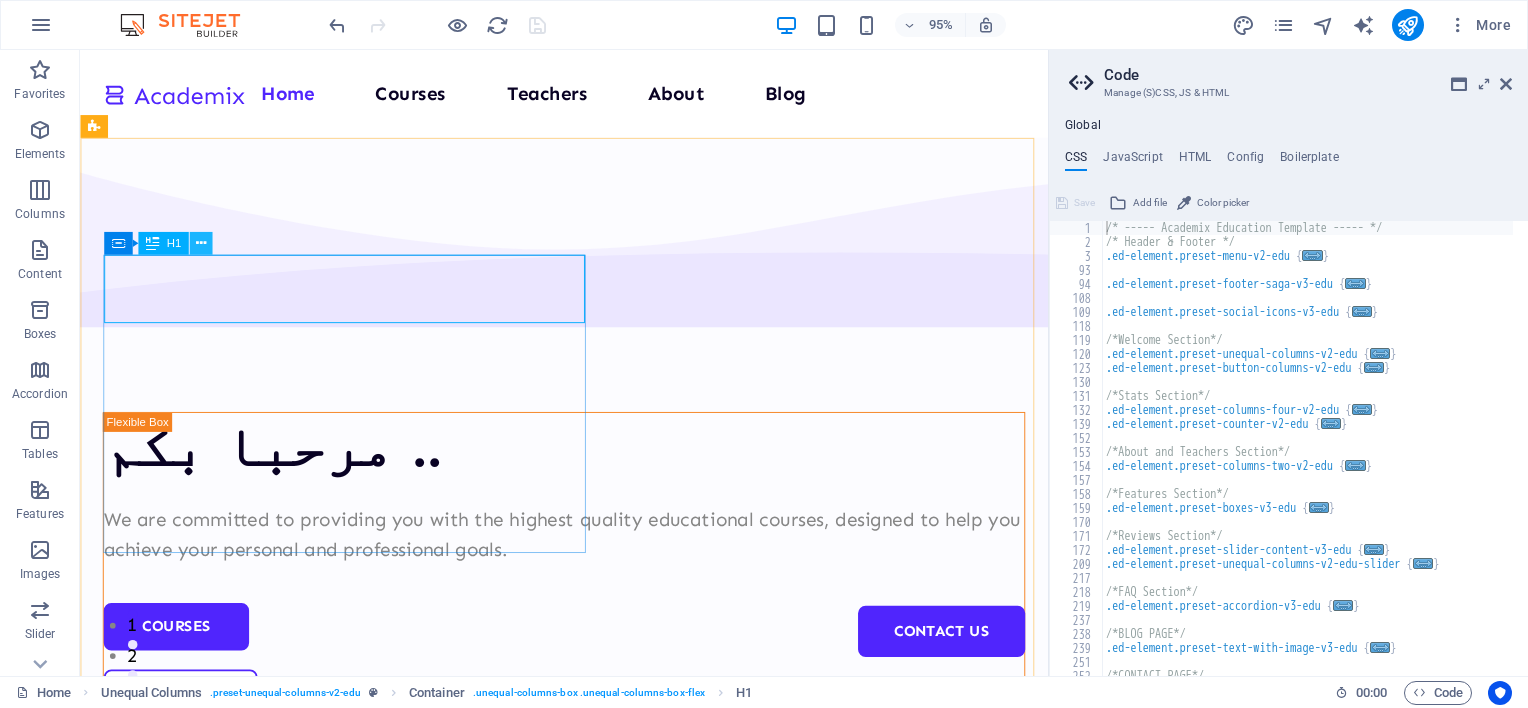 click at bounding box center [201, 243] 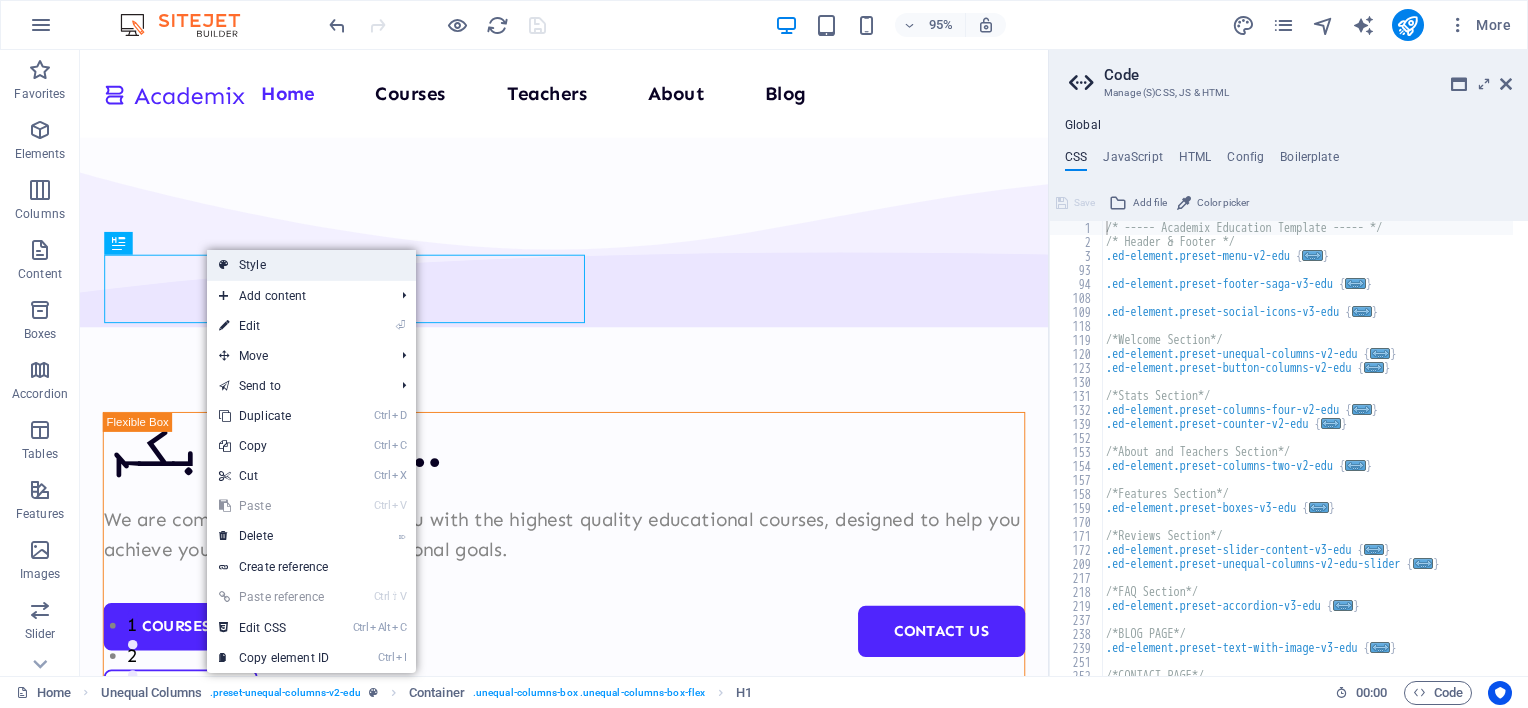 click on "Style" at bounding box center [311, 265] 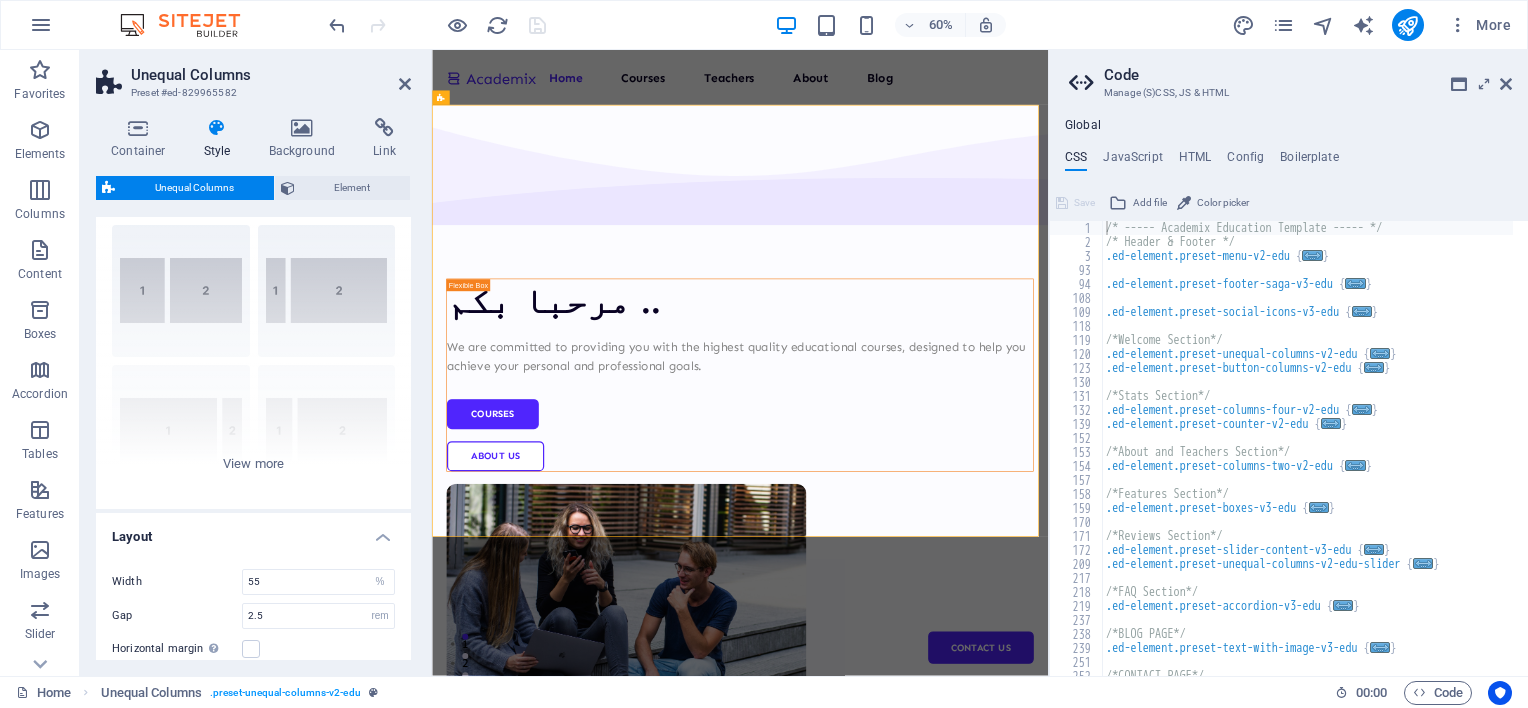 scroll, scrollTop: 0, scrollLeft: 0, axis: both 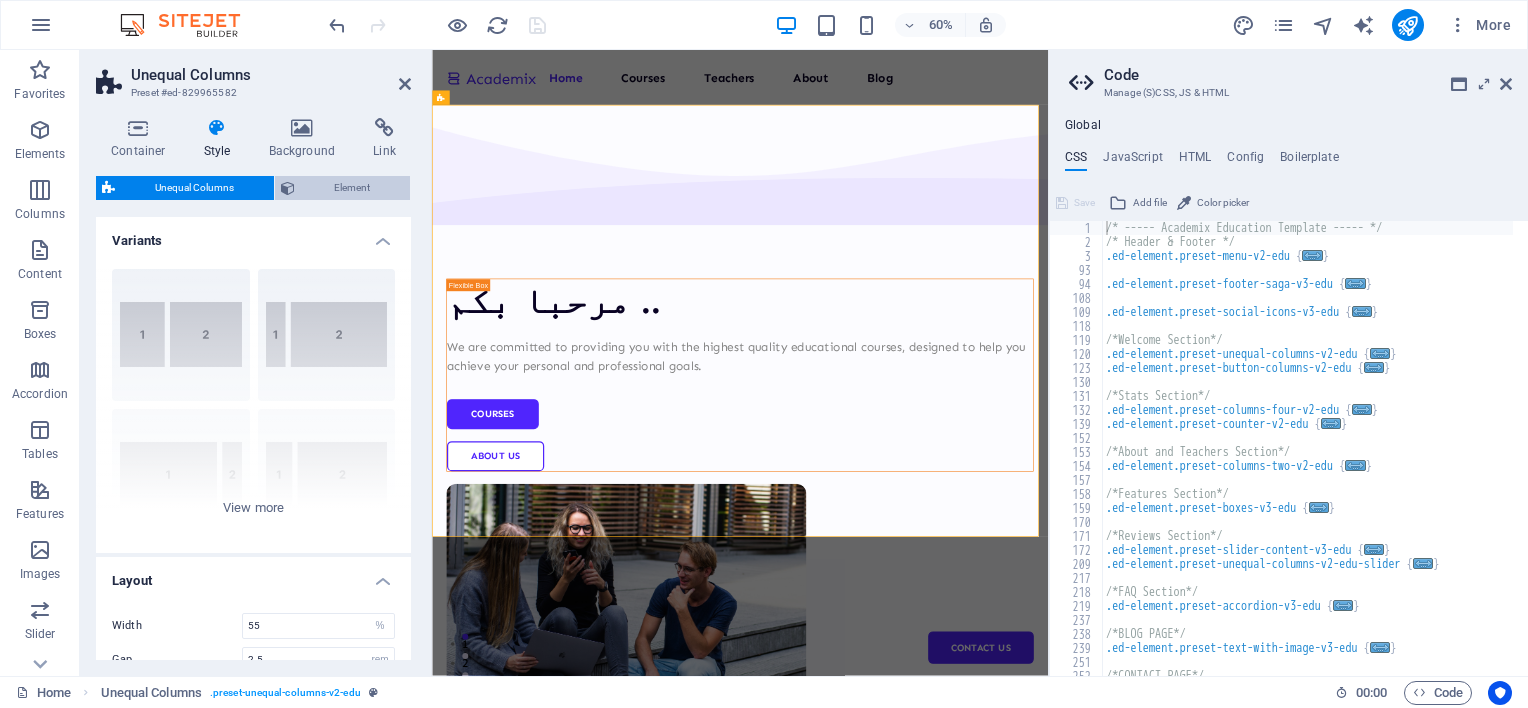 click on "Element" at bounding box center [353, 188] 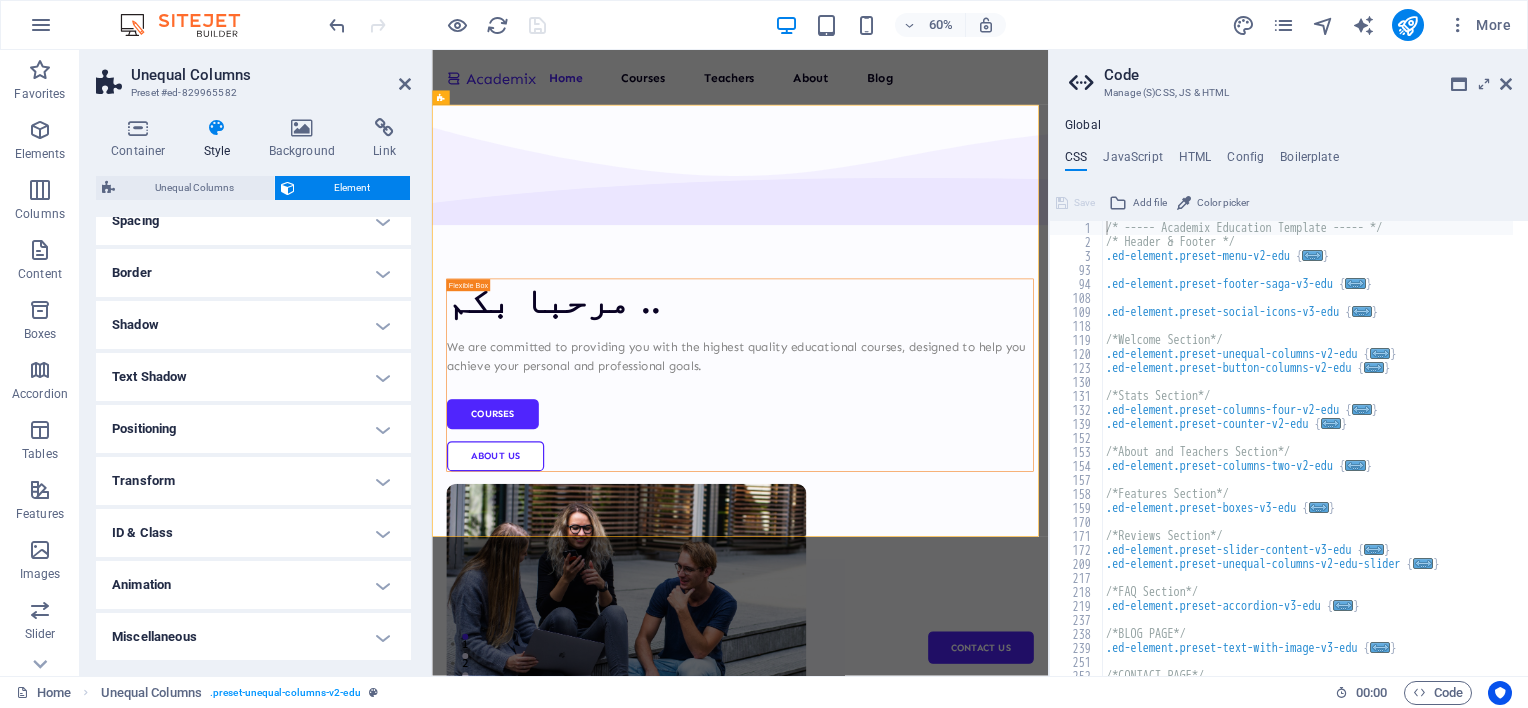 scroll, scrollTop: 188, scrollLeft: 0, axis: vertical 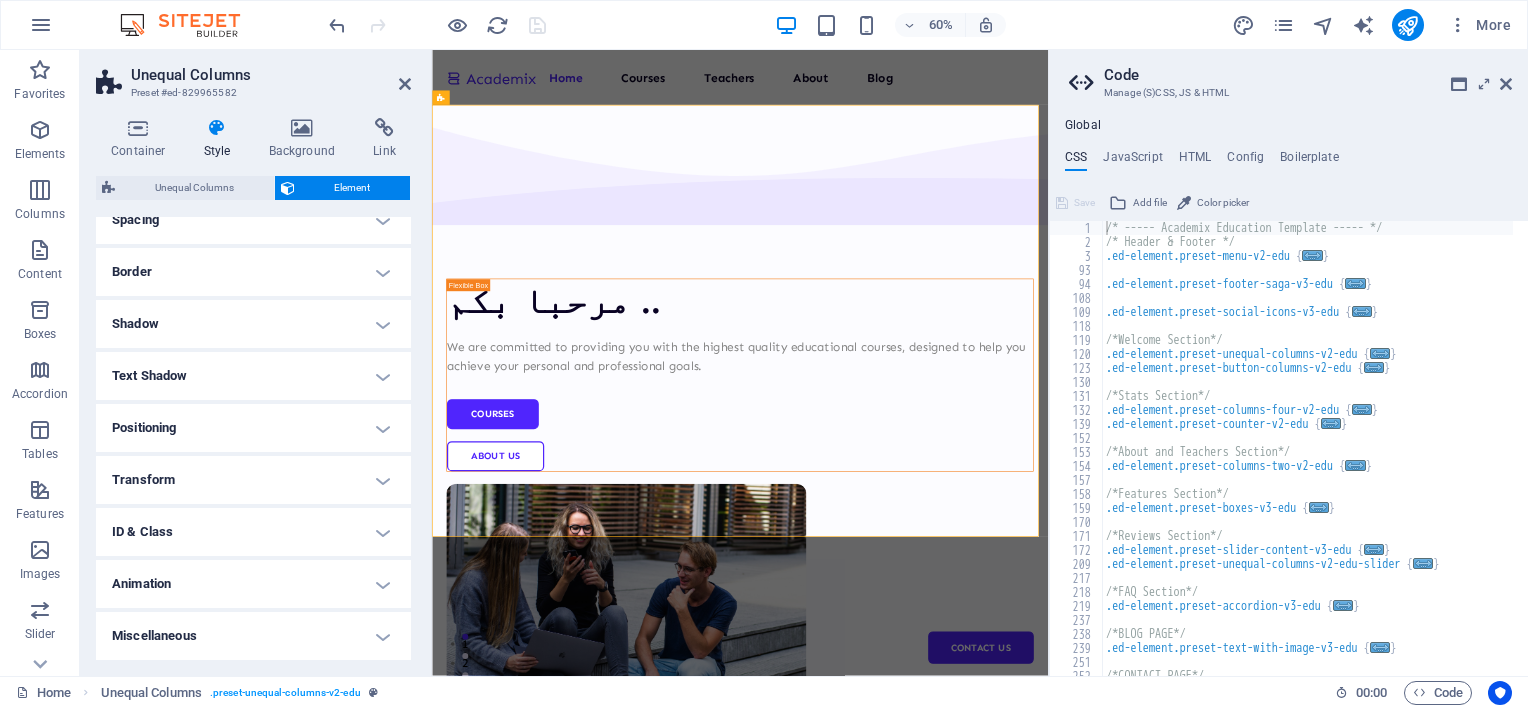 click on "Positioning" at bounding box center [253, 428] 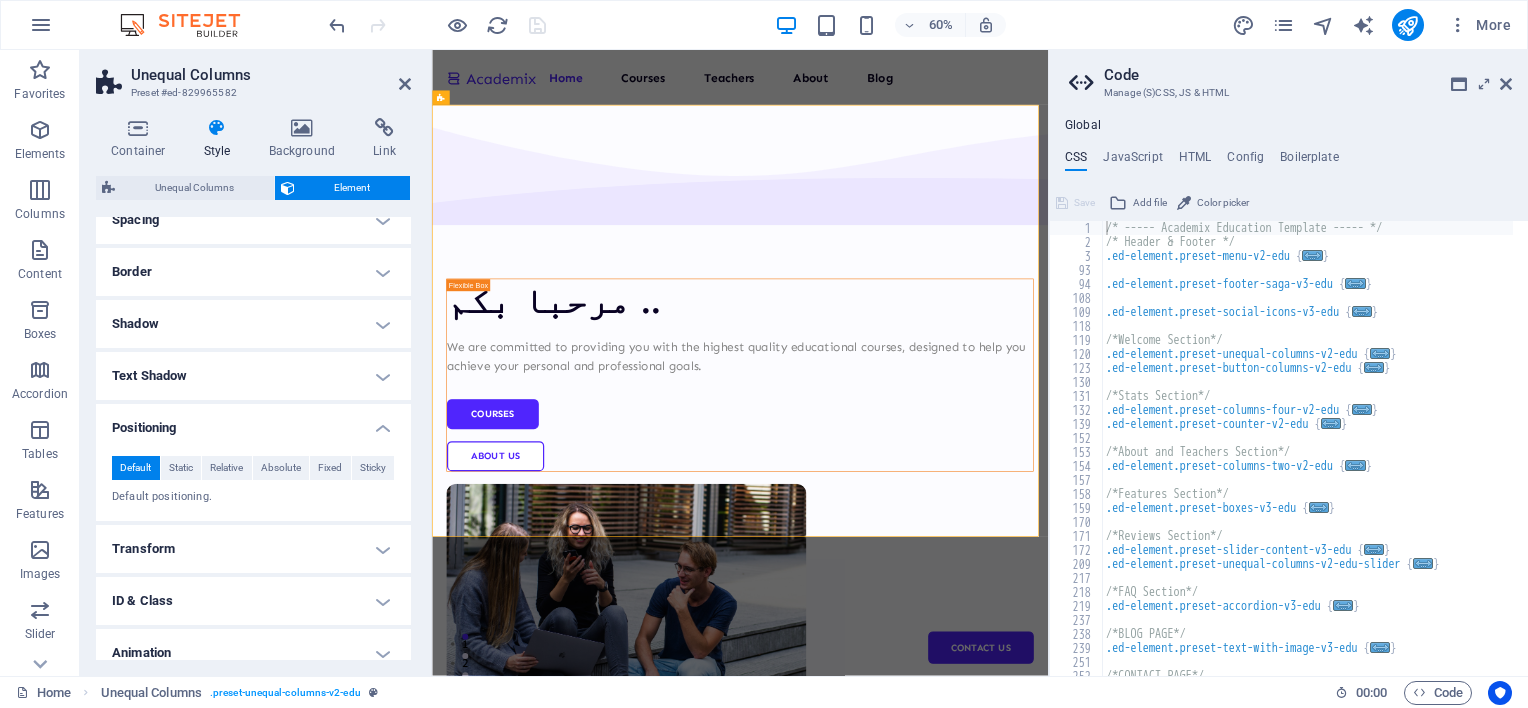 click on "Positioning" at bounding box center [253, 422] 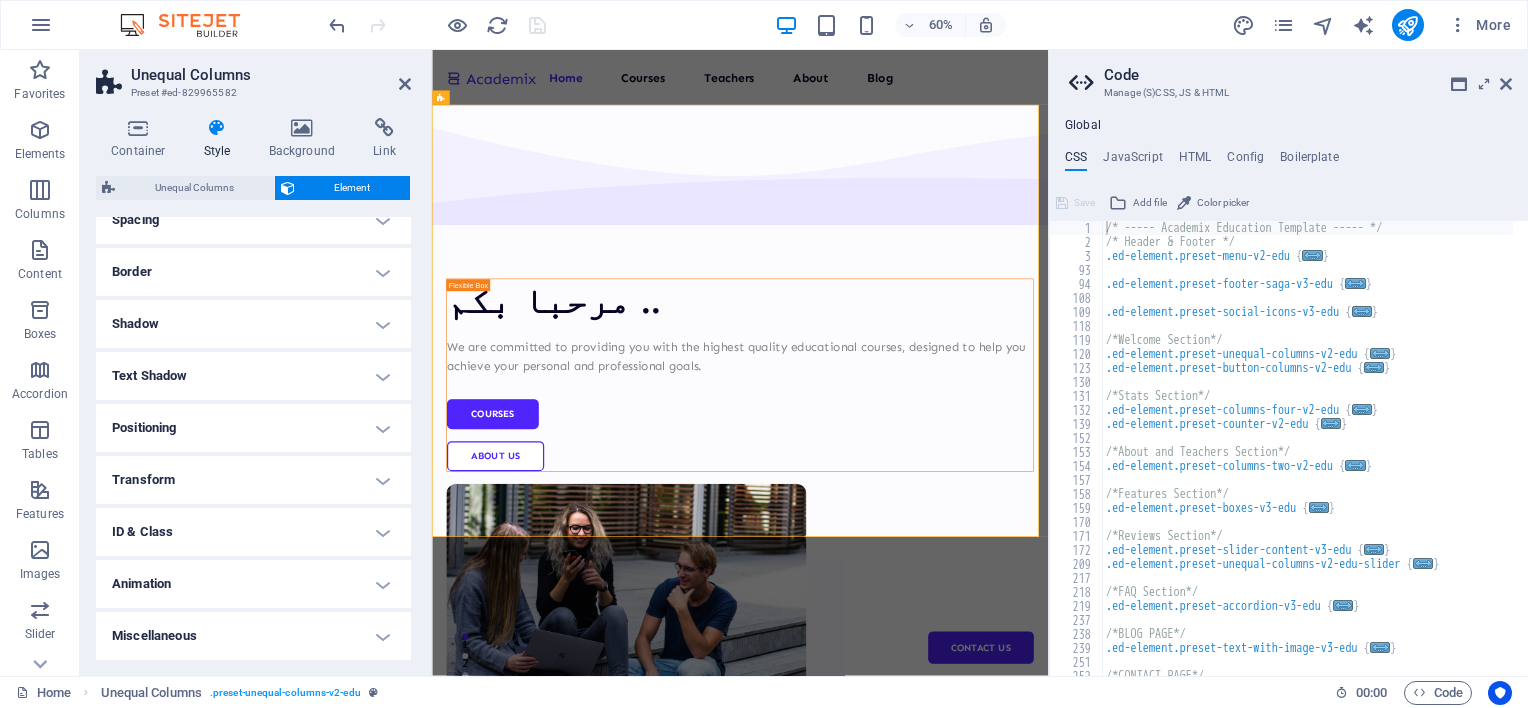 click on "Miscellaneous" at bounding box center [253, 636] 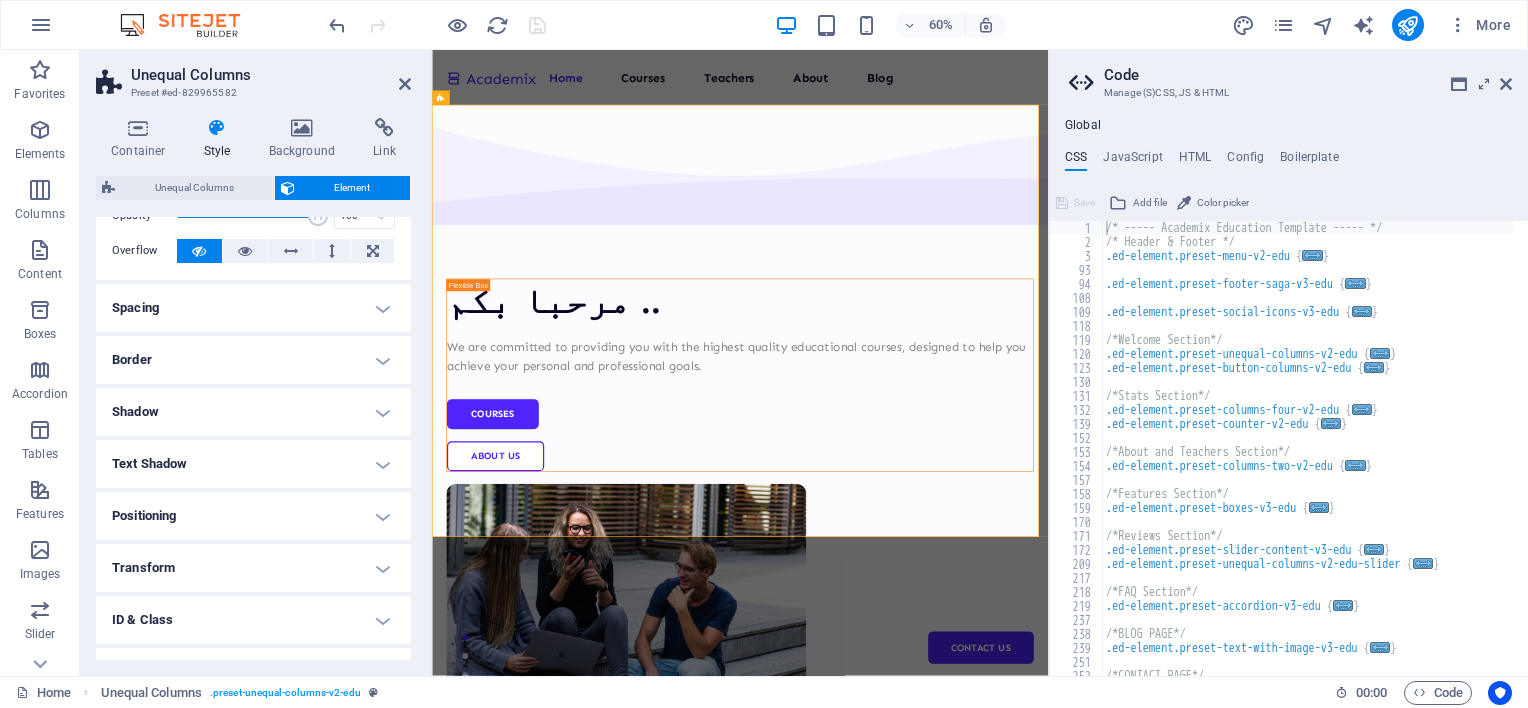 scroll, scrollTop: 0, scrollLeft: 0, axis: both 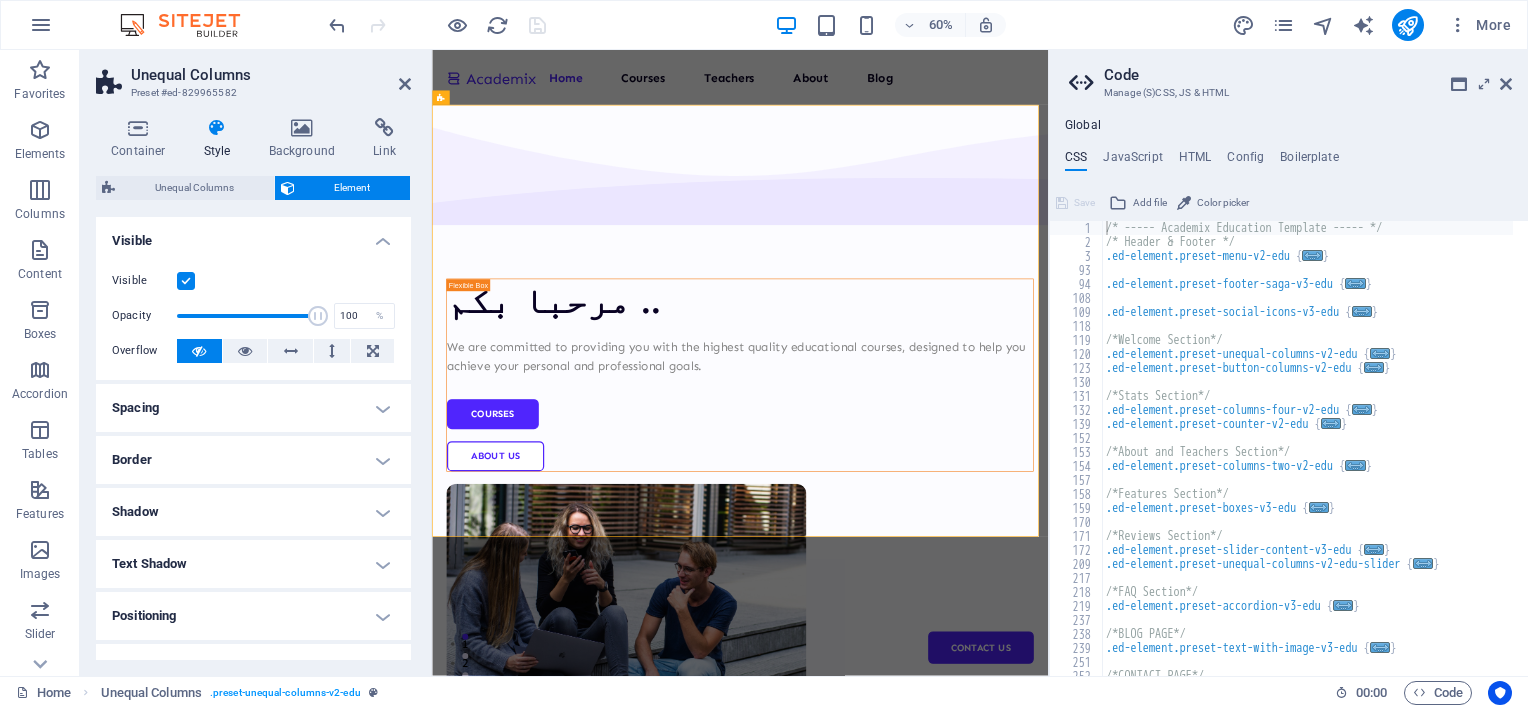 click on "Visible" at bounding box center [253, 235] 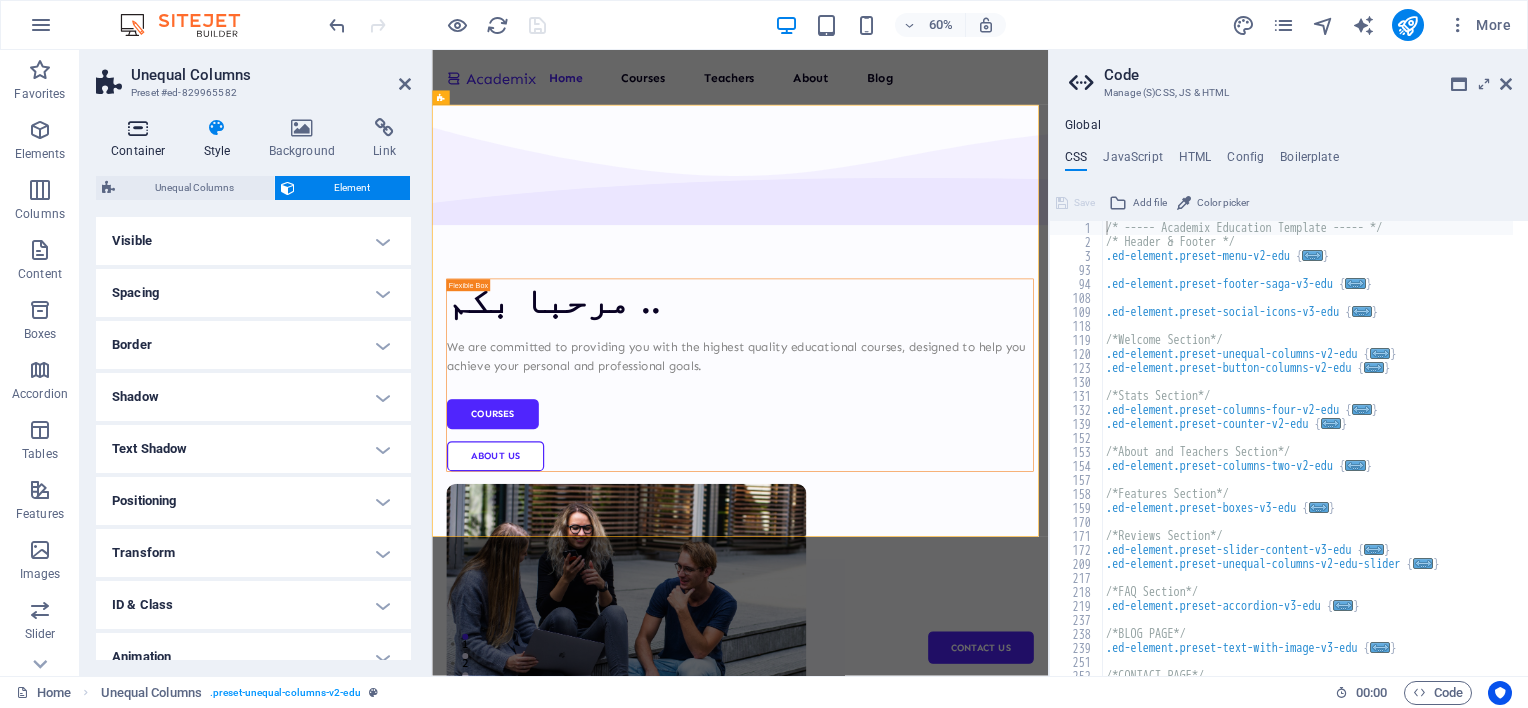 click at bounding box center (138, 128) 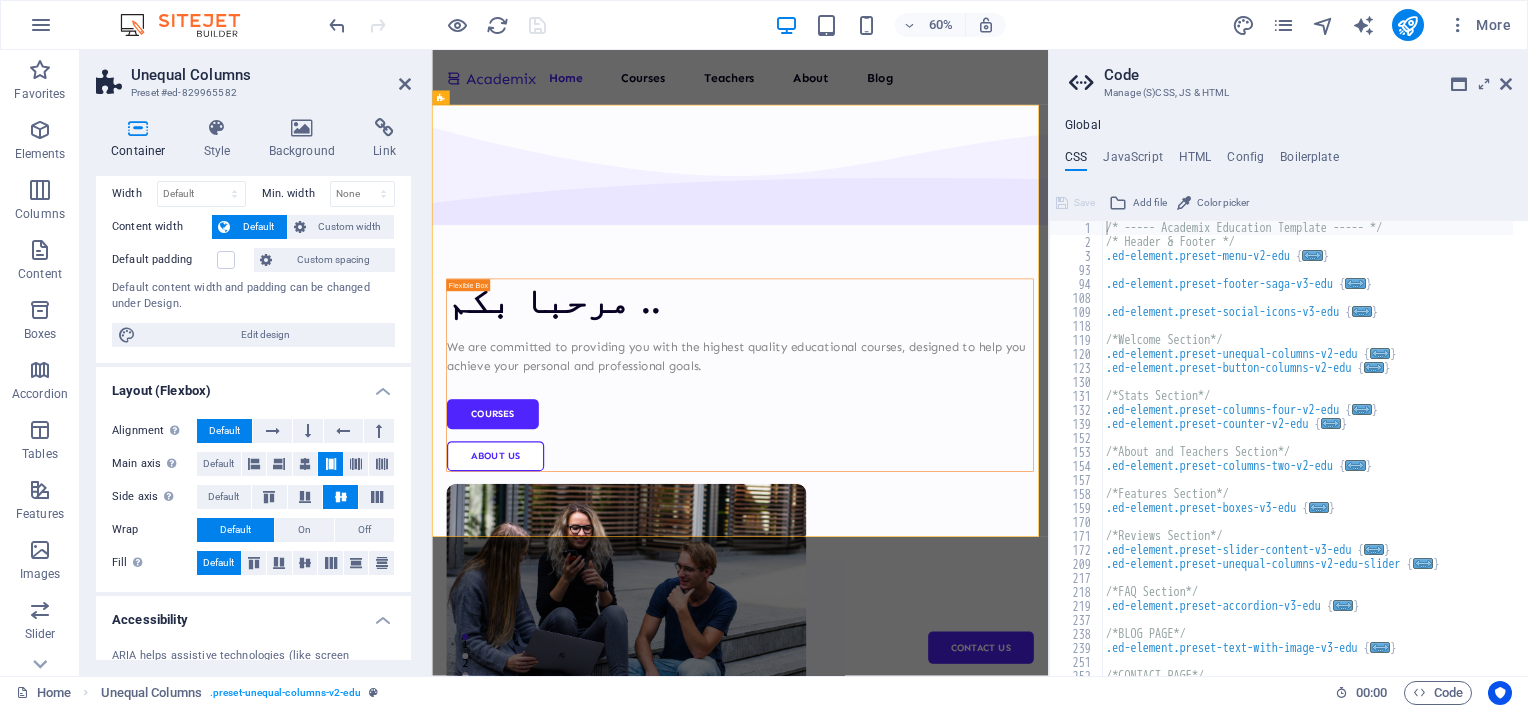 scroll, scrollTop: 100, scrollLeft: 0, axis: vertical 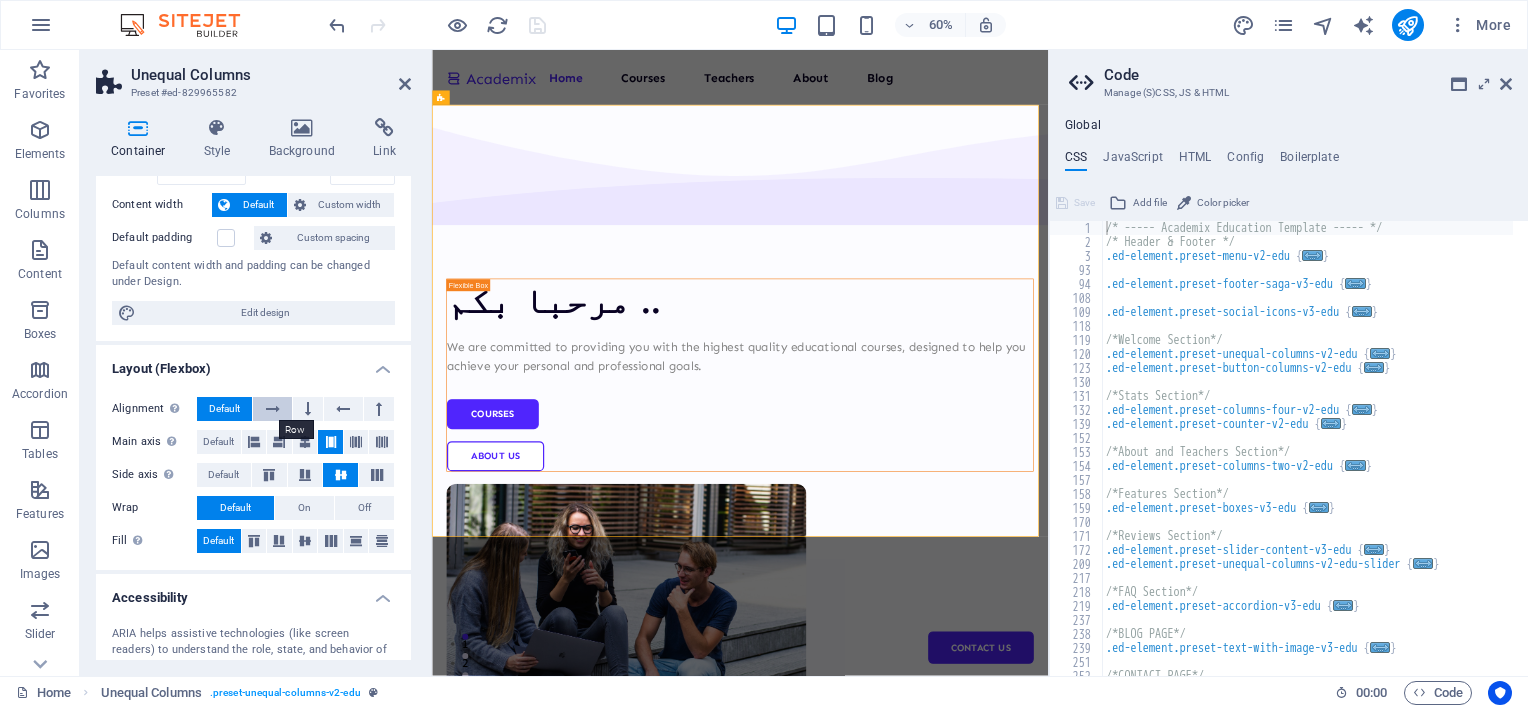 click at bounding box center (273, 409) 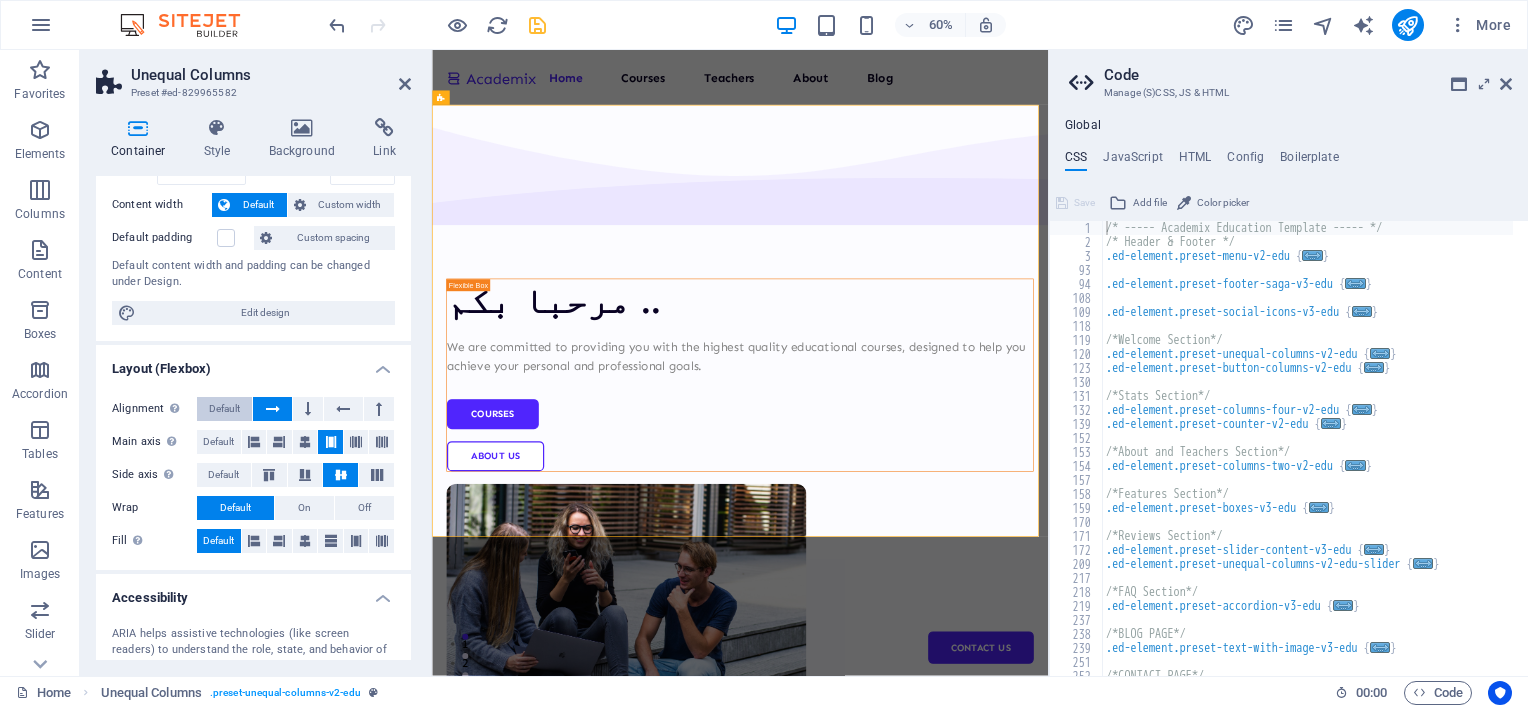 click on "Default" at bounding box center (224, 409) 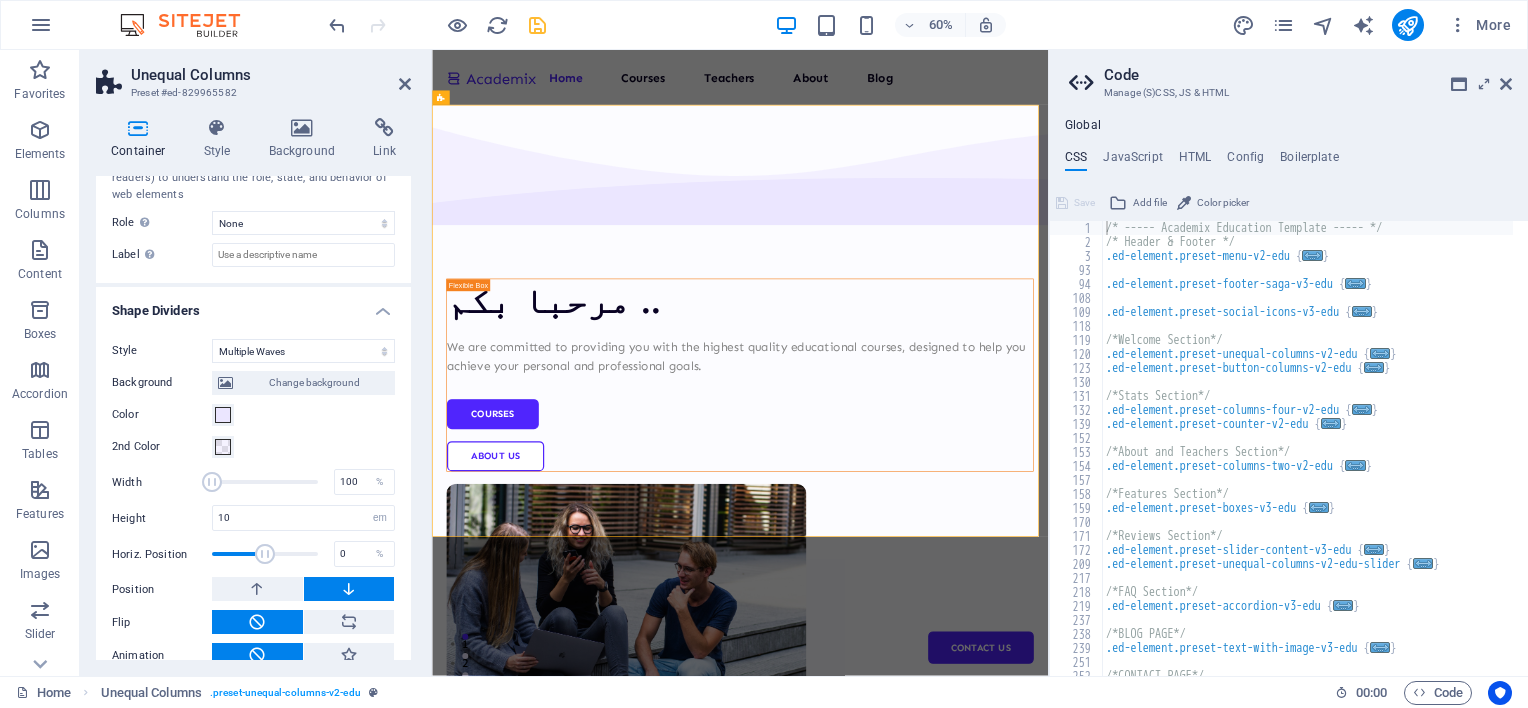 scroll, scrollTop: 594, scrollLeft: 0, axis: vertical 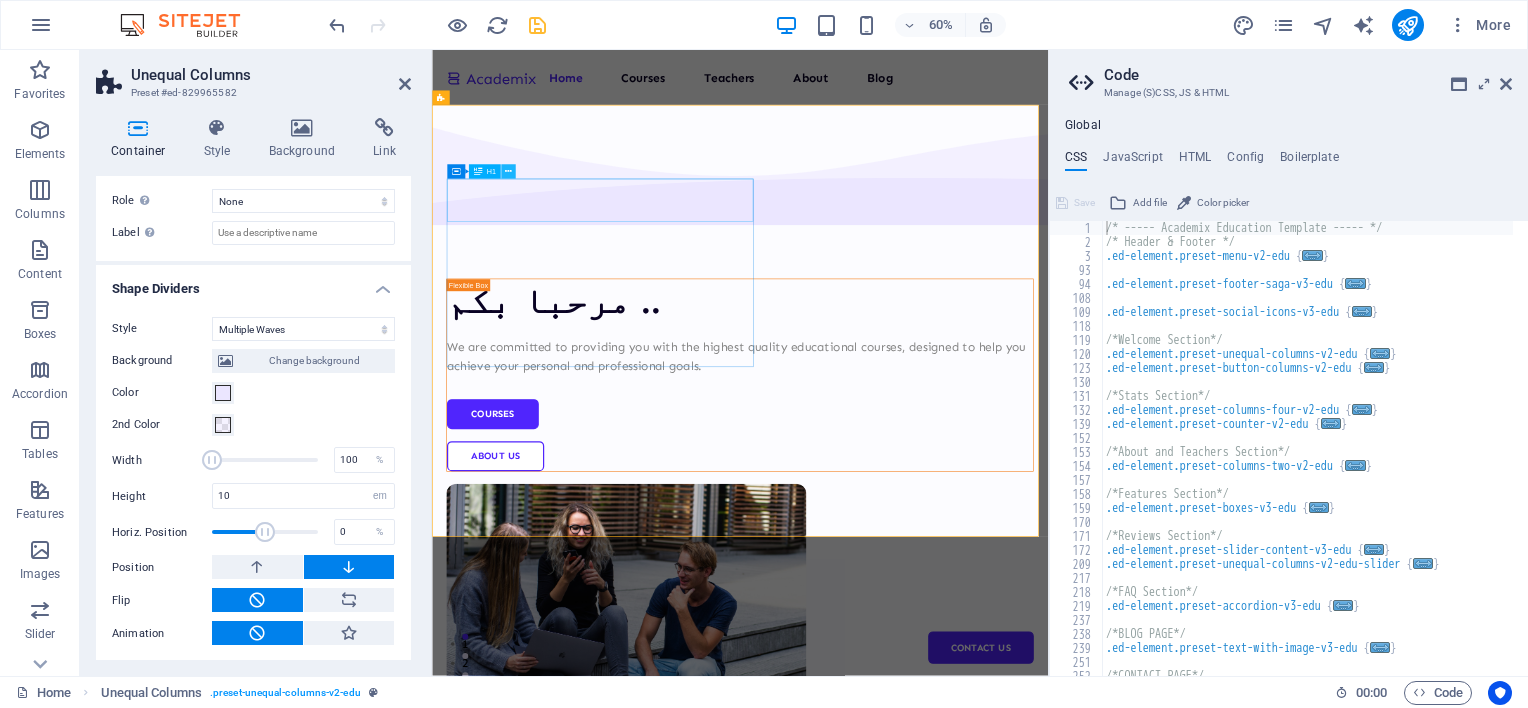 click at bounding box center [508, 172] 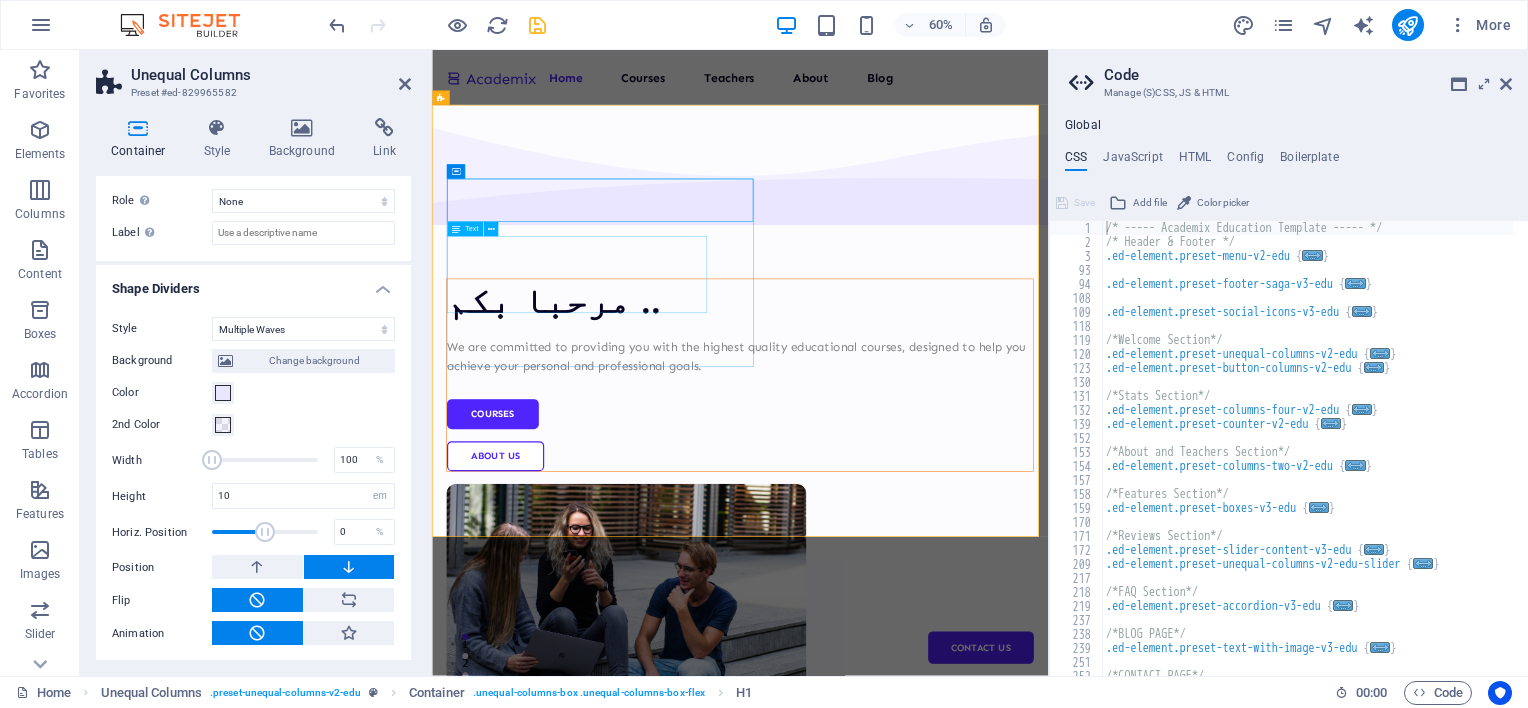 click on "We are committed to providing you with the highest quality educational courses, designed to help you achieve your personal and professional goals." at bounding box center [945, 560] 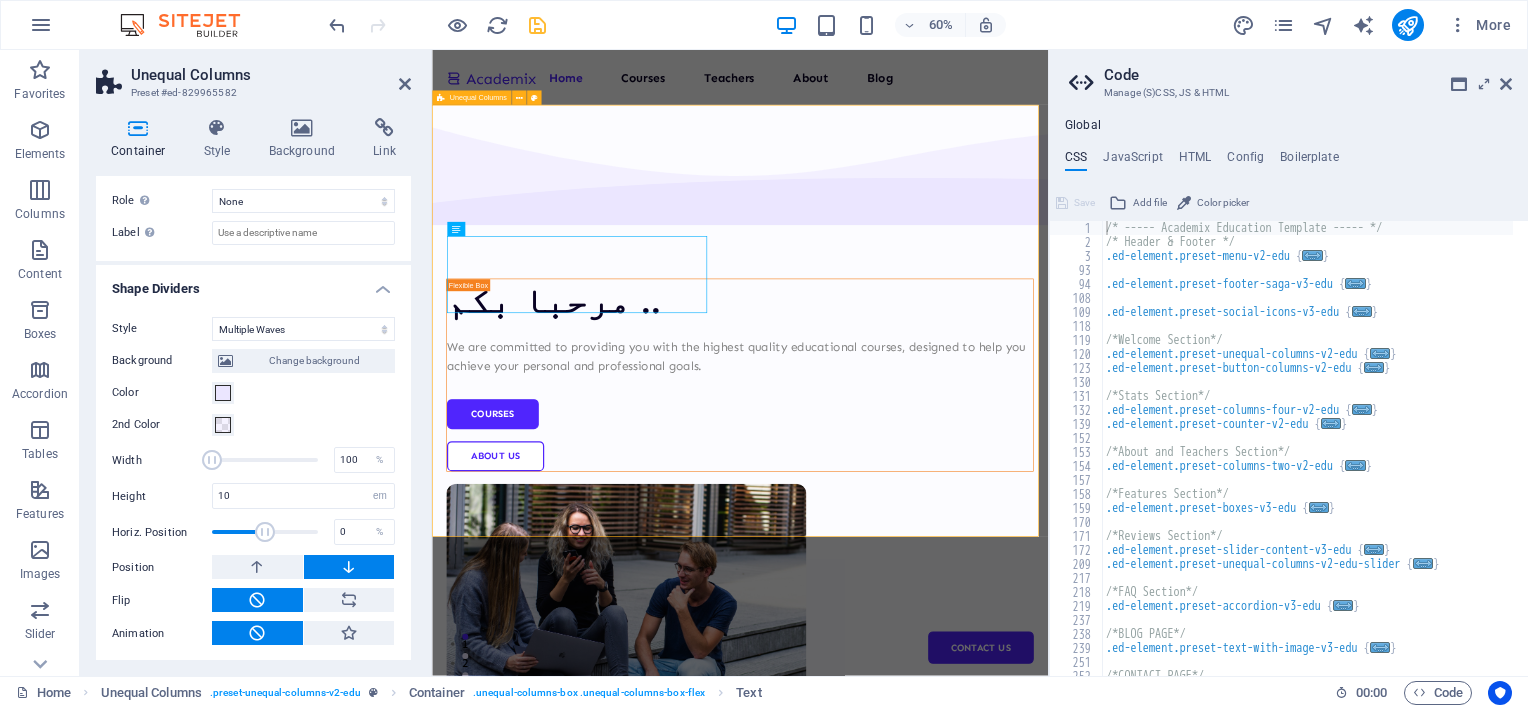 click on "مرحبا بكم ..  We are committed to providing you with the highest quality educational courses, designed to help you achieve your personal and professional goals. Courses About Us" at bounding box center [945, 777] 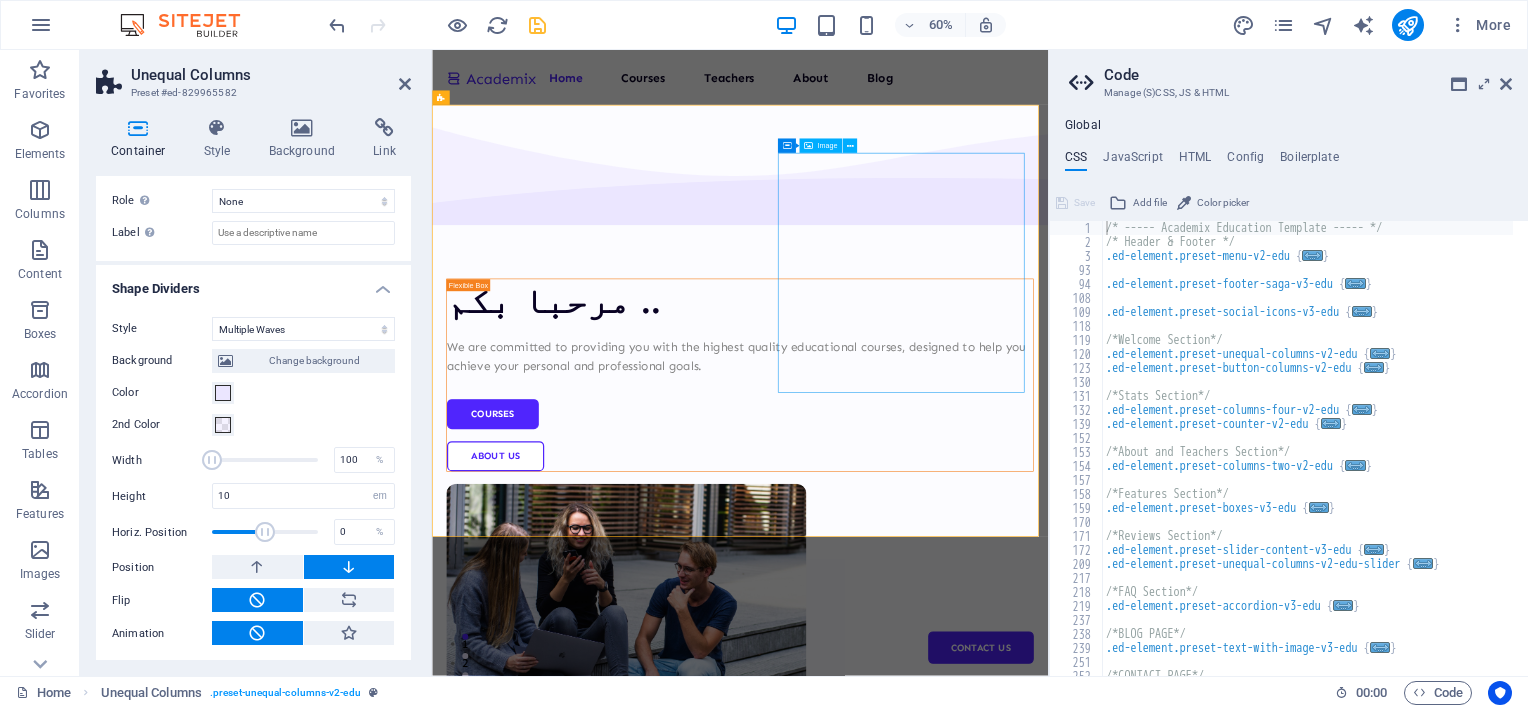 click at bounding box center (945, 973) 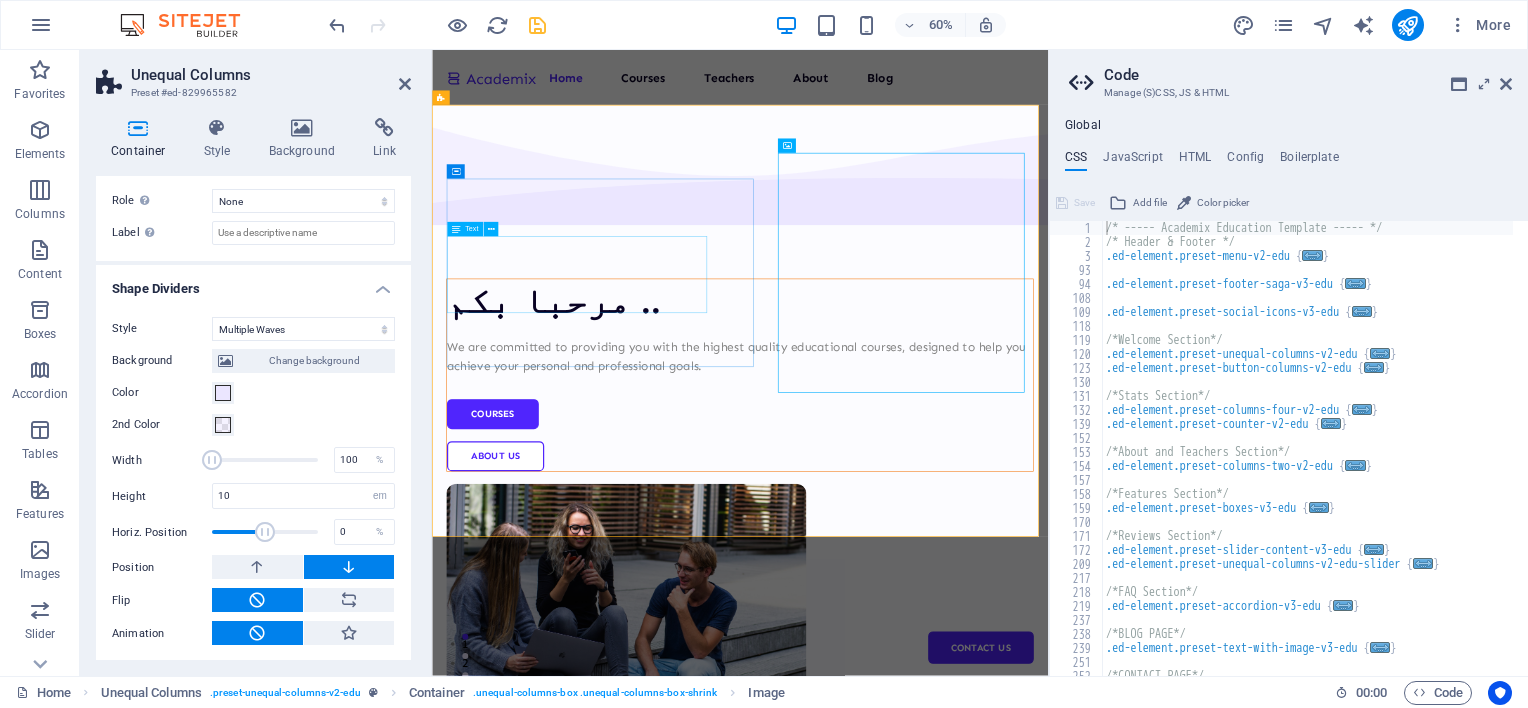 click on "We are committed to providing you with the highest quality educational courses, designed to help you achieve your personal and professional goals." at bounding box center (945, 560) 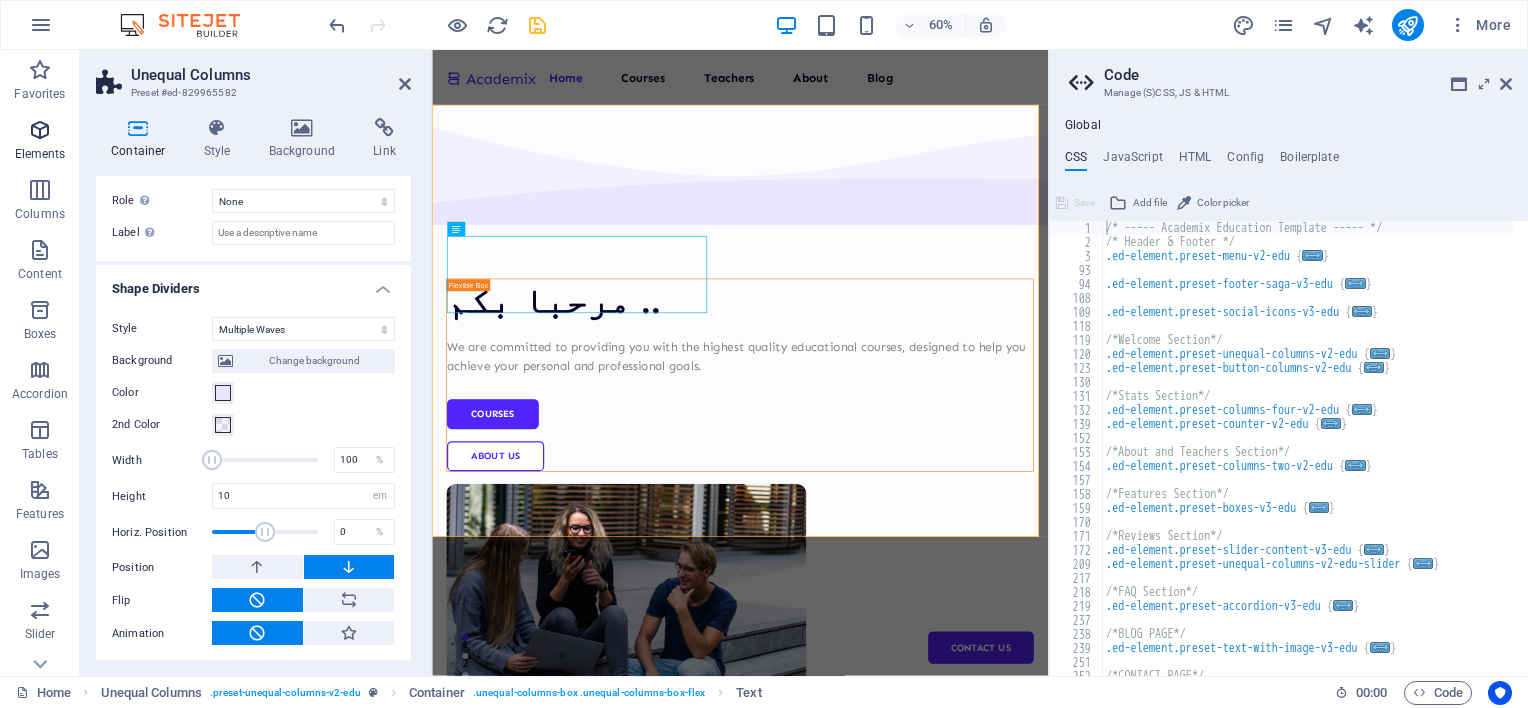 click on "Elements" at bounding box center [40, 142] 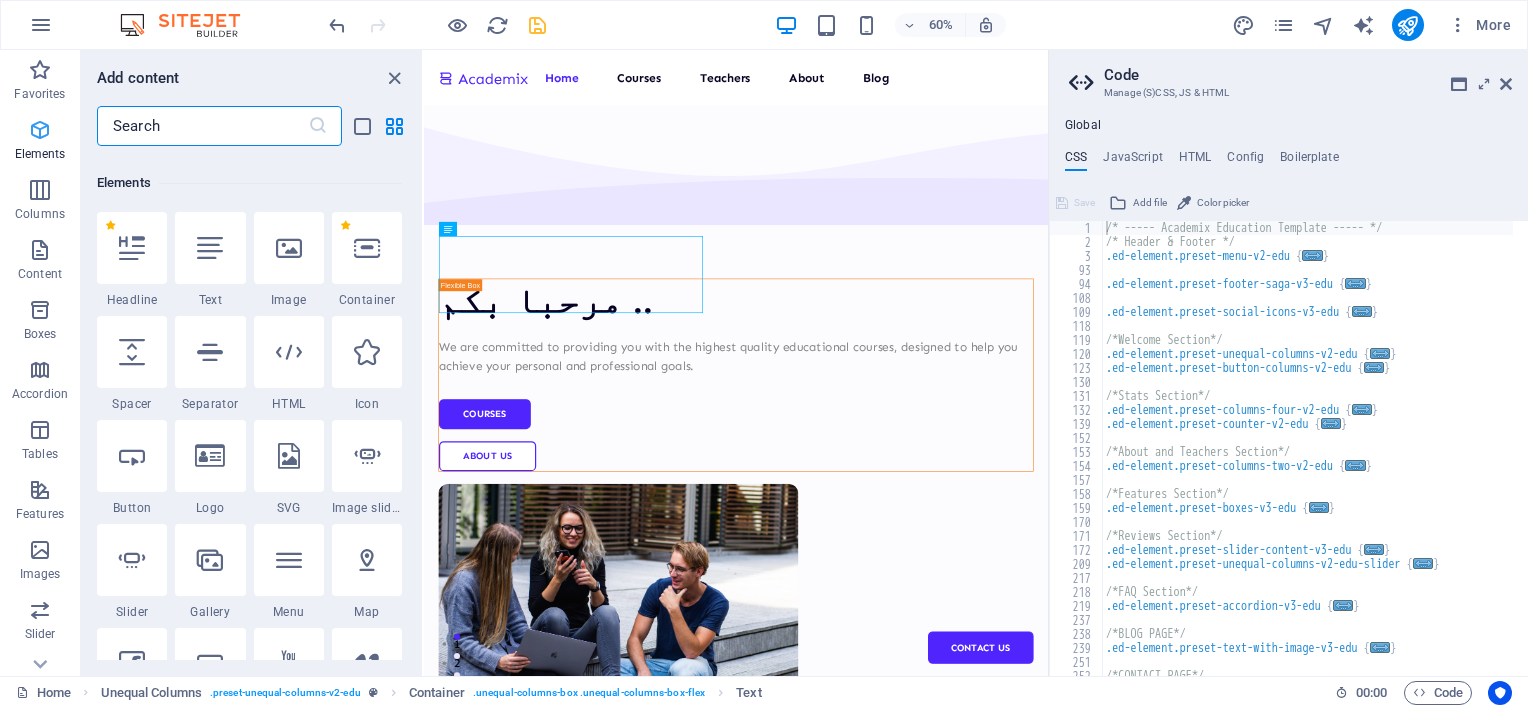 scroll, scrollTop: 212, scrollLeft: 0, axis: vertical 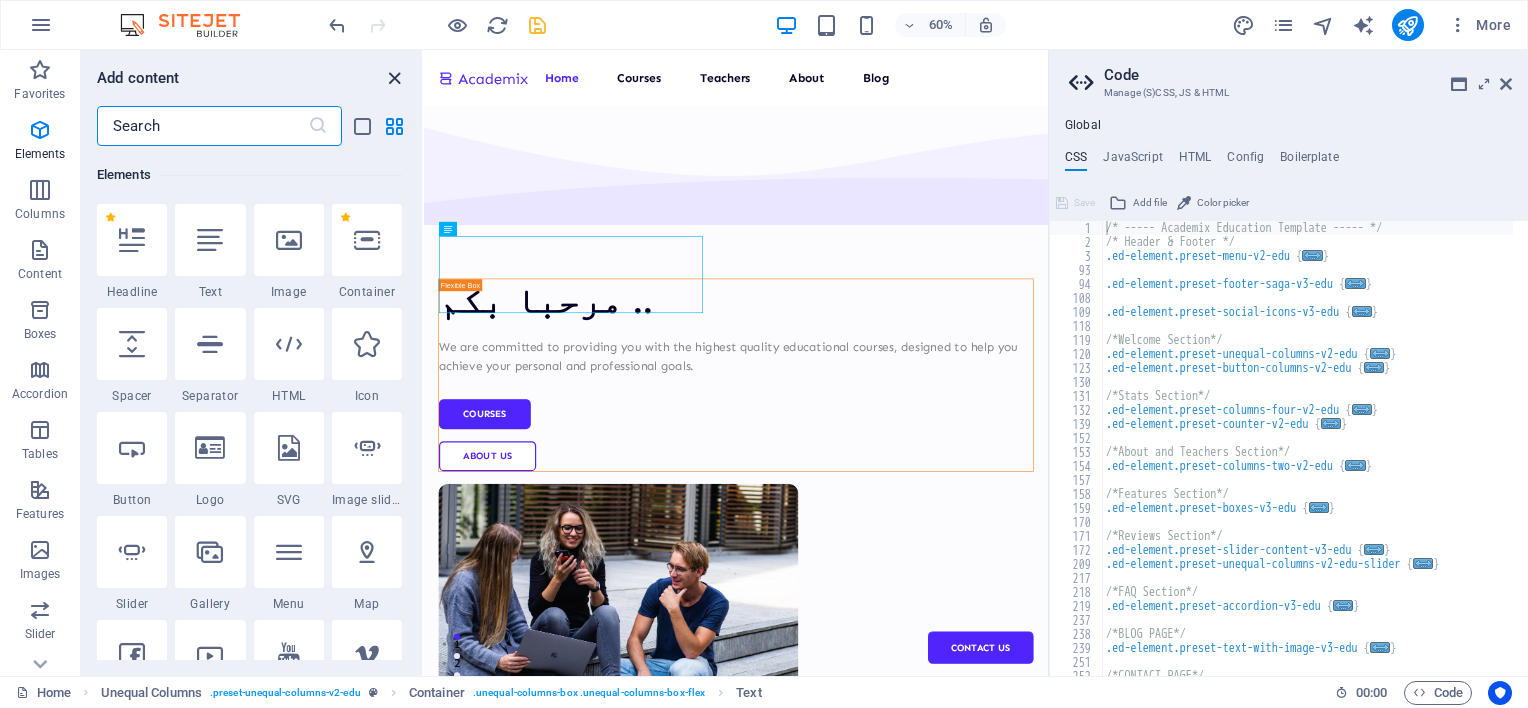 click at bounding box center [394, 78] 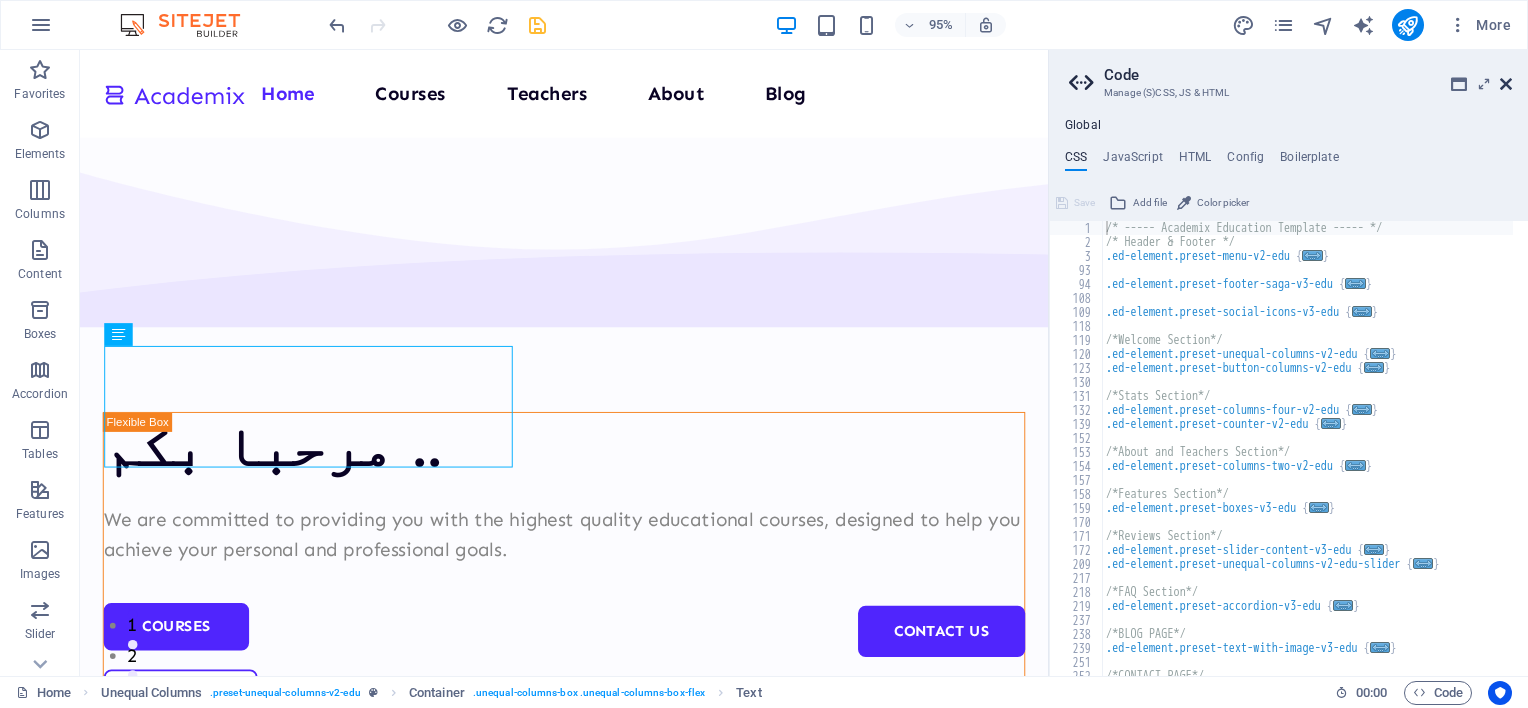 click at bounding box center (1506, 84) 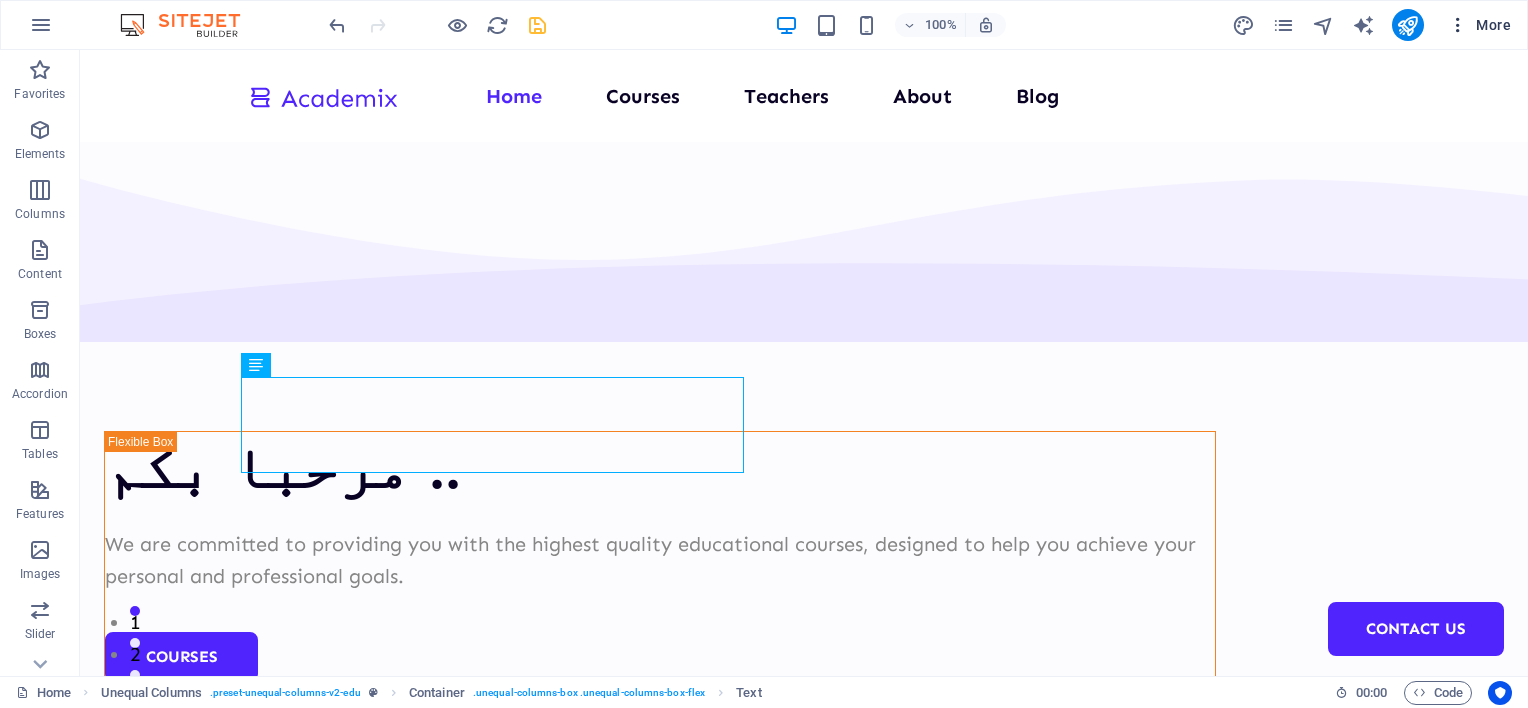 click at bounding box center [1458, 25] 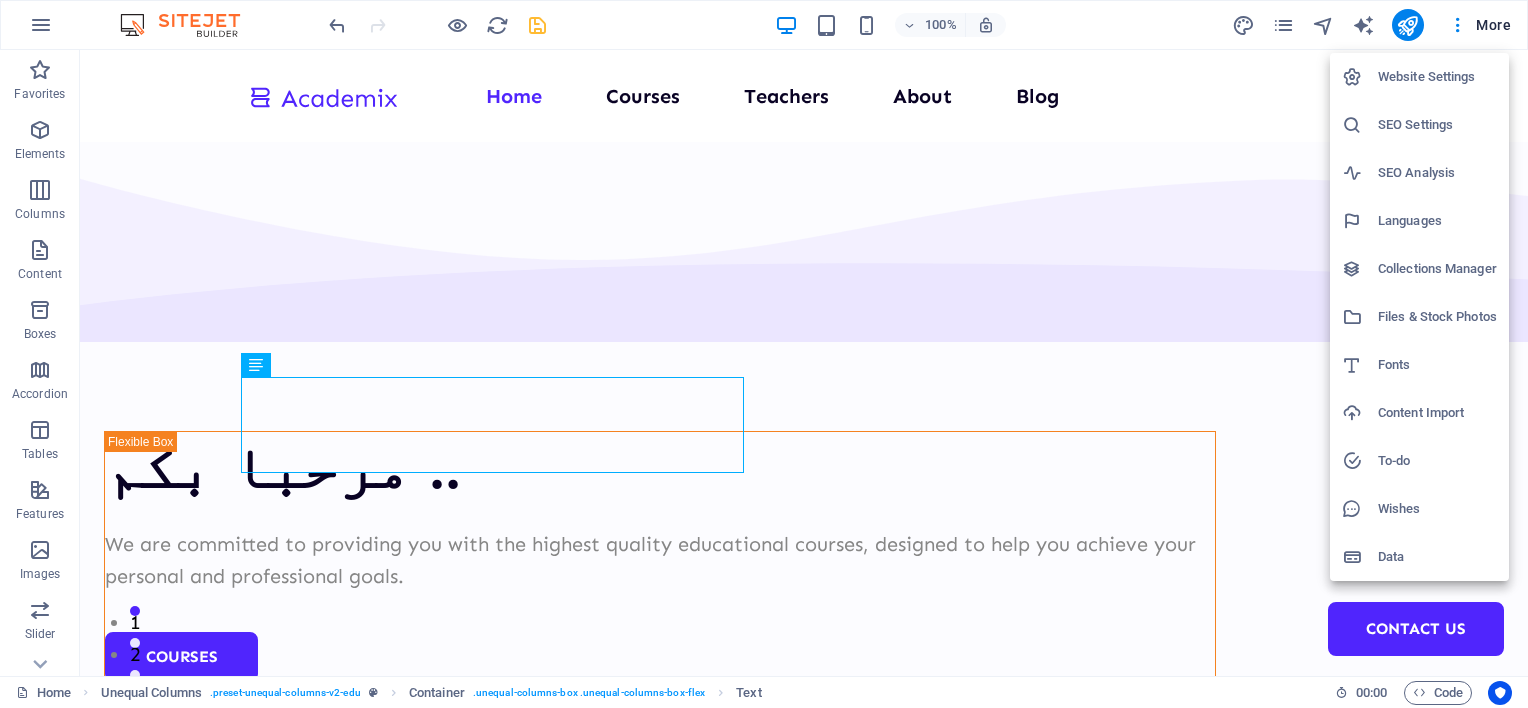click on "Website Settings" at bounding box center [1437, 77] 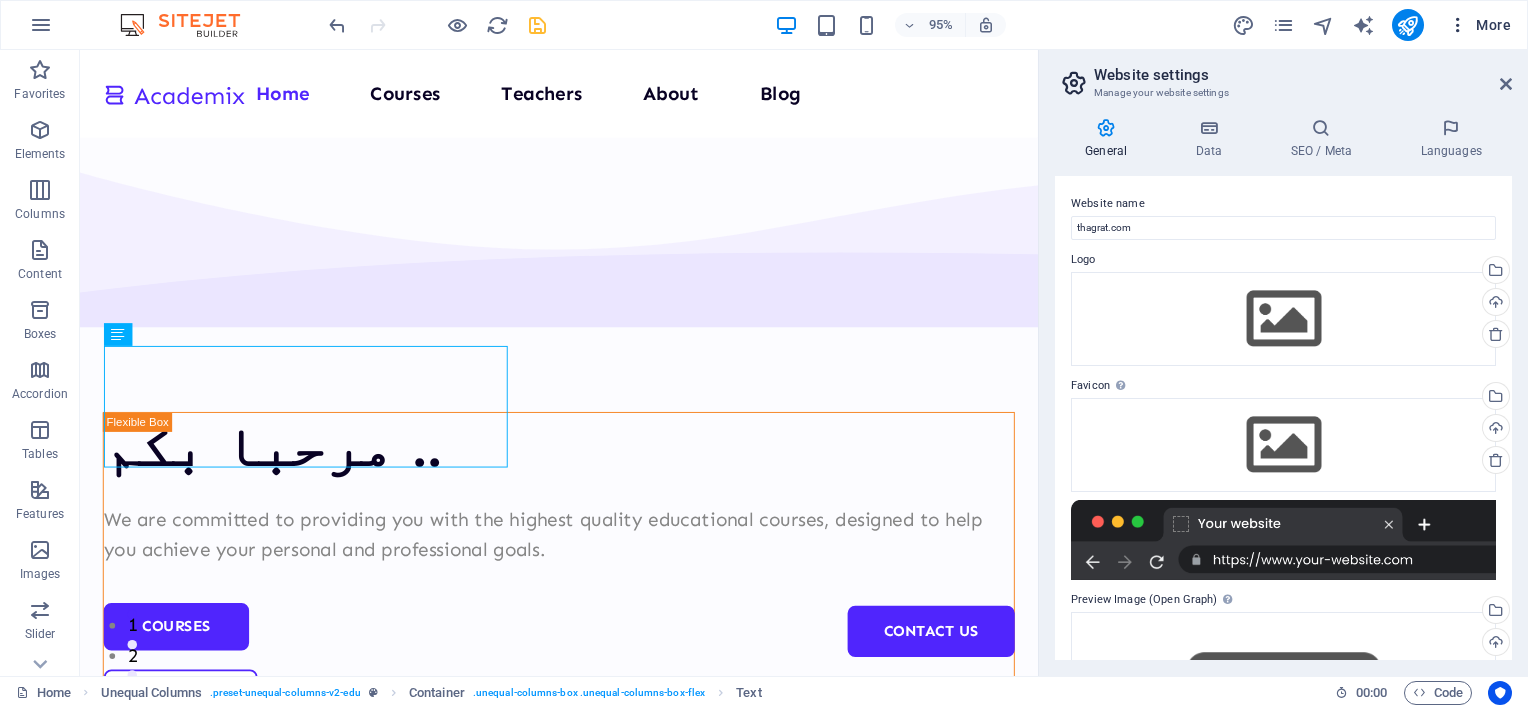 click at bounding box center (1458, 25) 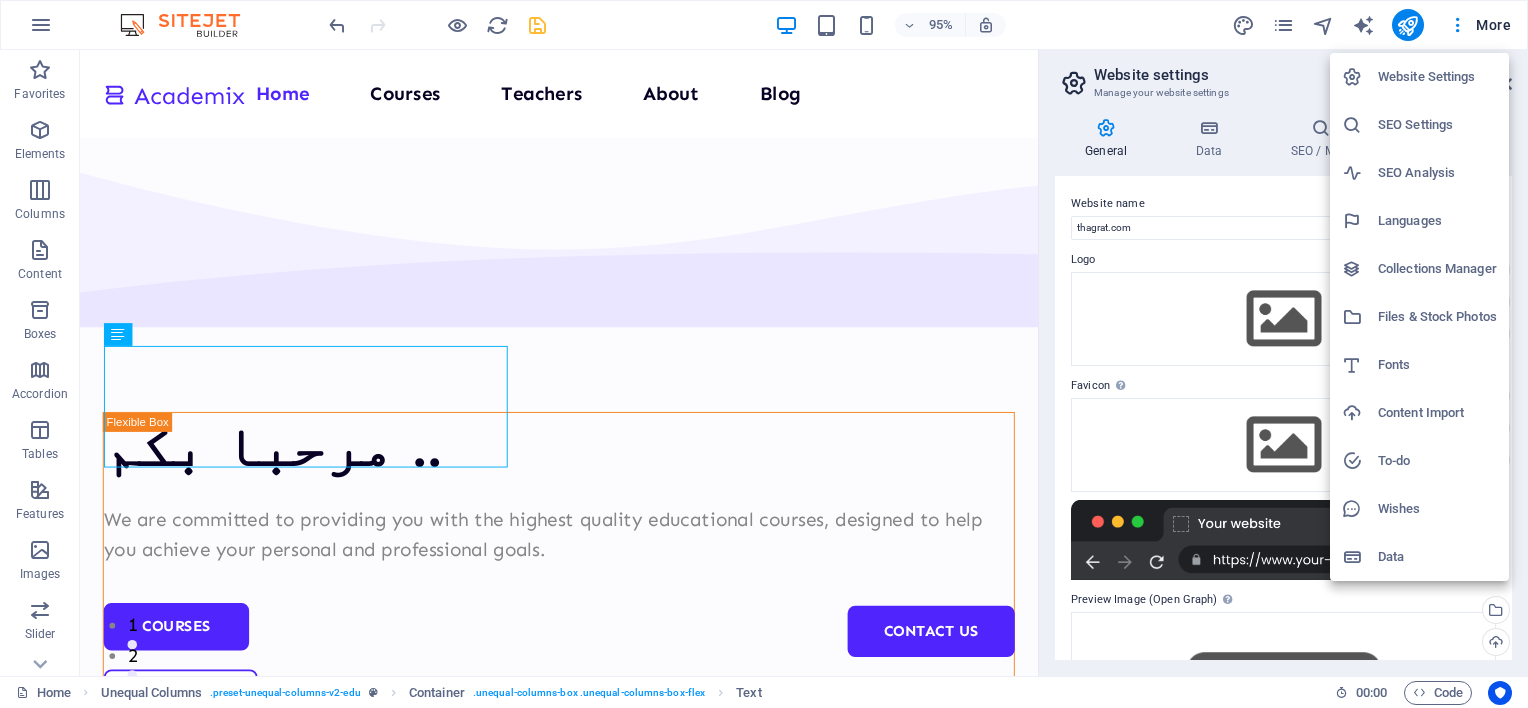 click on "Languages" at bounding box center (1437, 221) 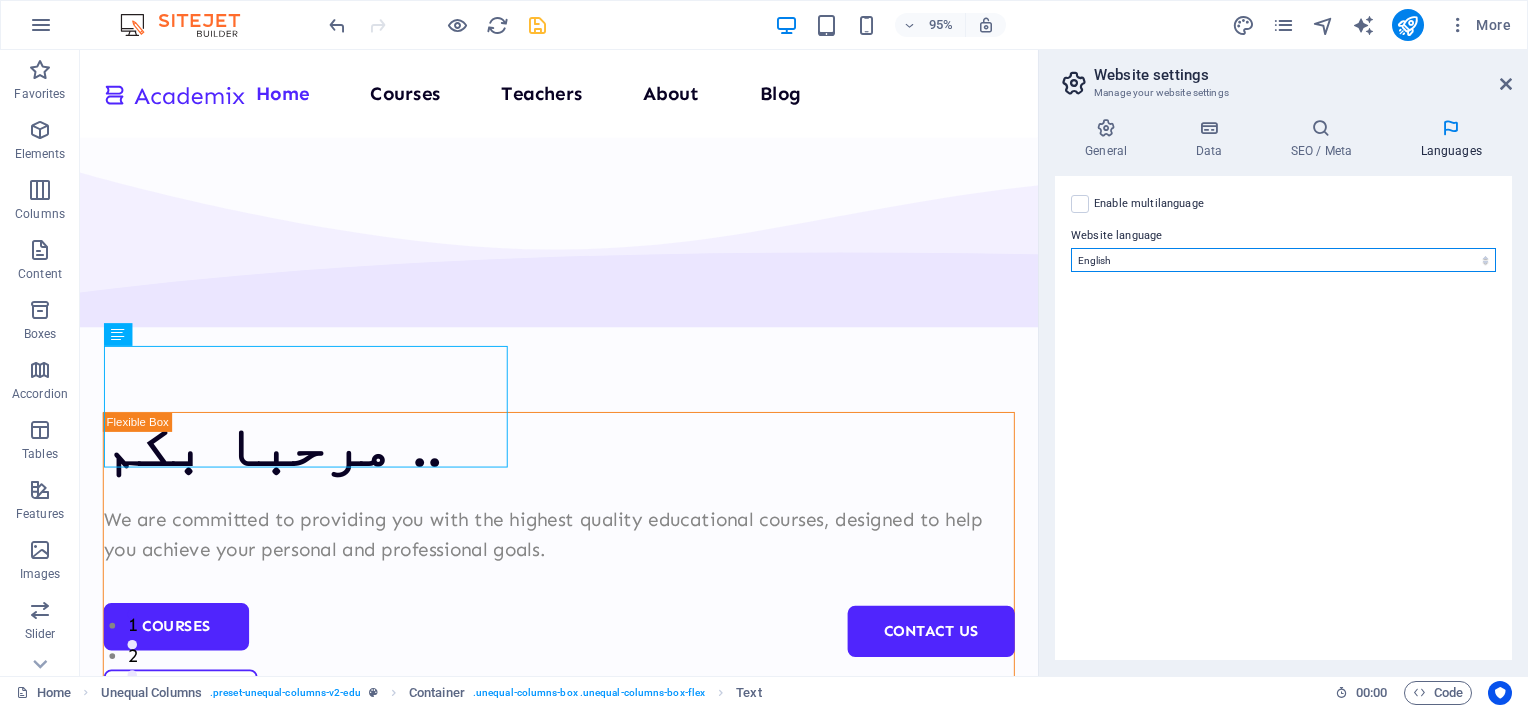 click on "Abkhazian Afar Afrikaans Akan Albanian Amharic Arabic Aragonese Armenian Assamese Avaric Avestan Aymara Azerbaijani Bambara Bashkir Basque Belarusian Bengali Bihari languages Bislama Bokmål Bosnian Breton Bulgarian Burmese Catalan Central Khmer Chamorro Chechen Chinese Church Slavic Chuvash Cornish Corsican Cree Croatian Czech Danish Dutch Dzongkha English Esperanto Estonian Ewe Faroese Farsi (Persian) Fijian Finnish French Fulah Gaelic Galician Ganda Georgian German Greek Greenlandic Guaraní Gujarati Haitian Creole Hausa Hebrew Herero Hindi Hiri Motu Hungarian Icelandic Ido Igbo Indonesian Interlingua Interlingue Inuktitut Inupiaq Irish Italian Japanese Javanese Kannada Kanuri Kashmiri Kazakh Kikuyu Kinyarwanda Komi Kongo Korean Kurdish Kwanyama Kyrgyz Lao Latin Latvian Limburgish Lingala Lithuanian Luba-Katanga Luxembourgish Macedonian Malagasy Malay Malayalam Maldivian Maltese Manx Maori Marathi Marshallese Mongolian Nauru Navajo Ndonga Nepali North Ndebele Northern Sami Norwegian Norwegian Nynorsk Nuosu" at bounding box center (1283, 260) 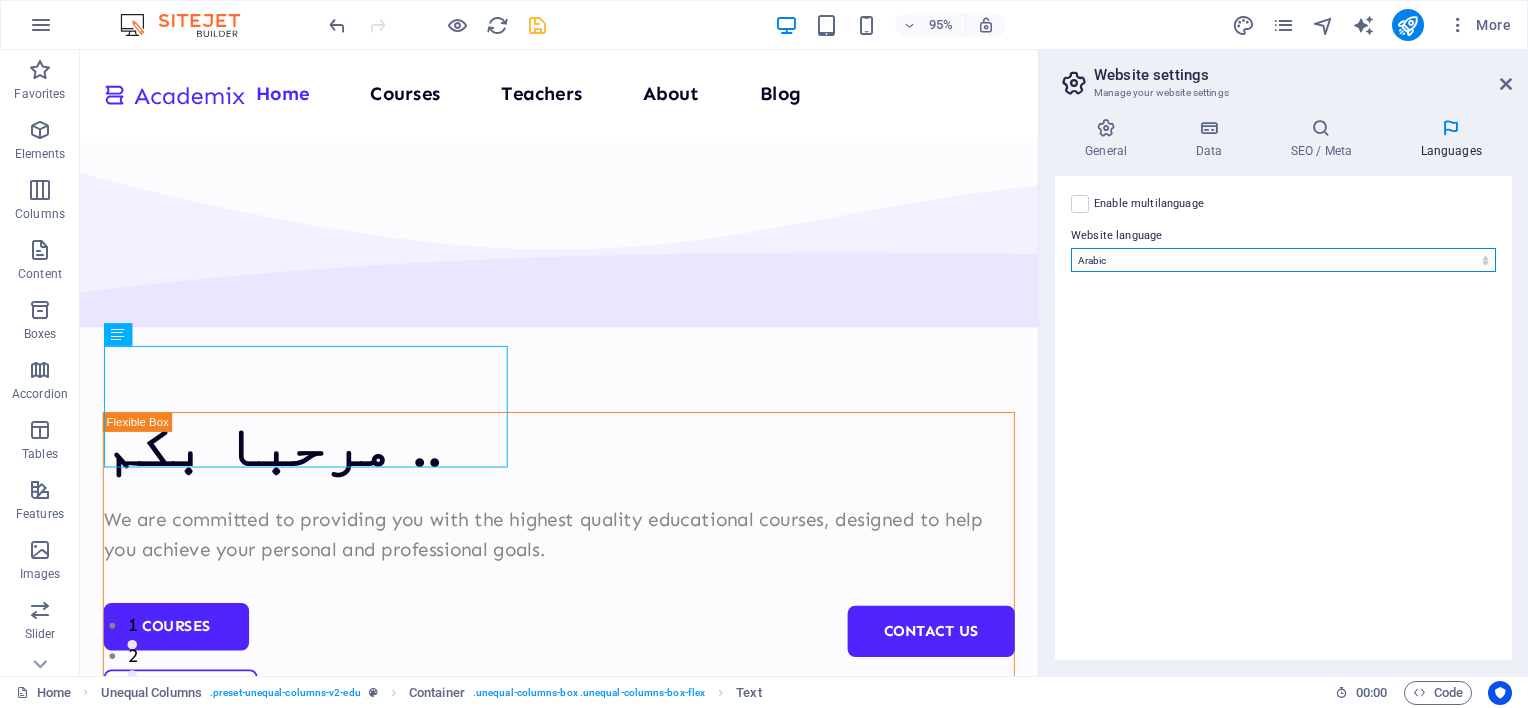click on "Abkhazian Afar Afrikaans Akan Albanian Amharic Arabic Aragonese Armenian Assamese Avaric Avestan Aymara Azerbaijani Bambara Bashkir Basque Belarusian Bengali Bihari languages Bislama Bokmål Bosnian Breton Bulgarian Burmese Catalan Central Khmer Chamorro Chechen Chinese Church Slavic Chuvash Cornish Corsican Cree Croatian Czech Danish Dutch Dzongkha English Esperanto Estonian Ewe Faroese Farsi (Persian) Fijian Finnish French Fulah Gaelic Galician Ganda Georgian German Greek Greenlandic Guaraní Gujarati Haitian Creole Hausa Hebrew Herero Hindi Hiri Motu Hungarian Icelandic Ido Igbo Indonesian Interlingua Interlingue Inuktitut Inupiaq Irish Italian Japanese Javanese Kannada Kanuri Kashmiri Kazakh Kikuyu Kinyarwanda Komi Kongo Korean Kurdish Kwanyama Kyrgyz Lao Latin Latvian Limburgish Lingala Lithuanian Luba-Katanga Luxembourgish Macedonian Malagasy Malay Malayalam Maldivian Maltese Manx Maori Marathi Marshallese Mongolian Nauru Navajo Ndonga Nepali North Ndebele Northern Sami Norwegian Norwegian Nynorsk Nuosu" at bounding box center [1283, 260] 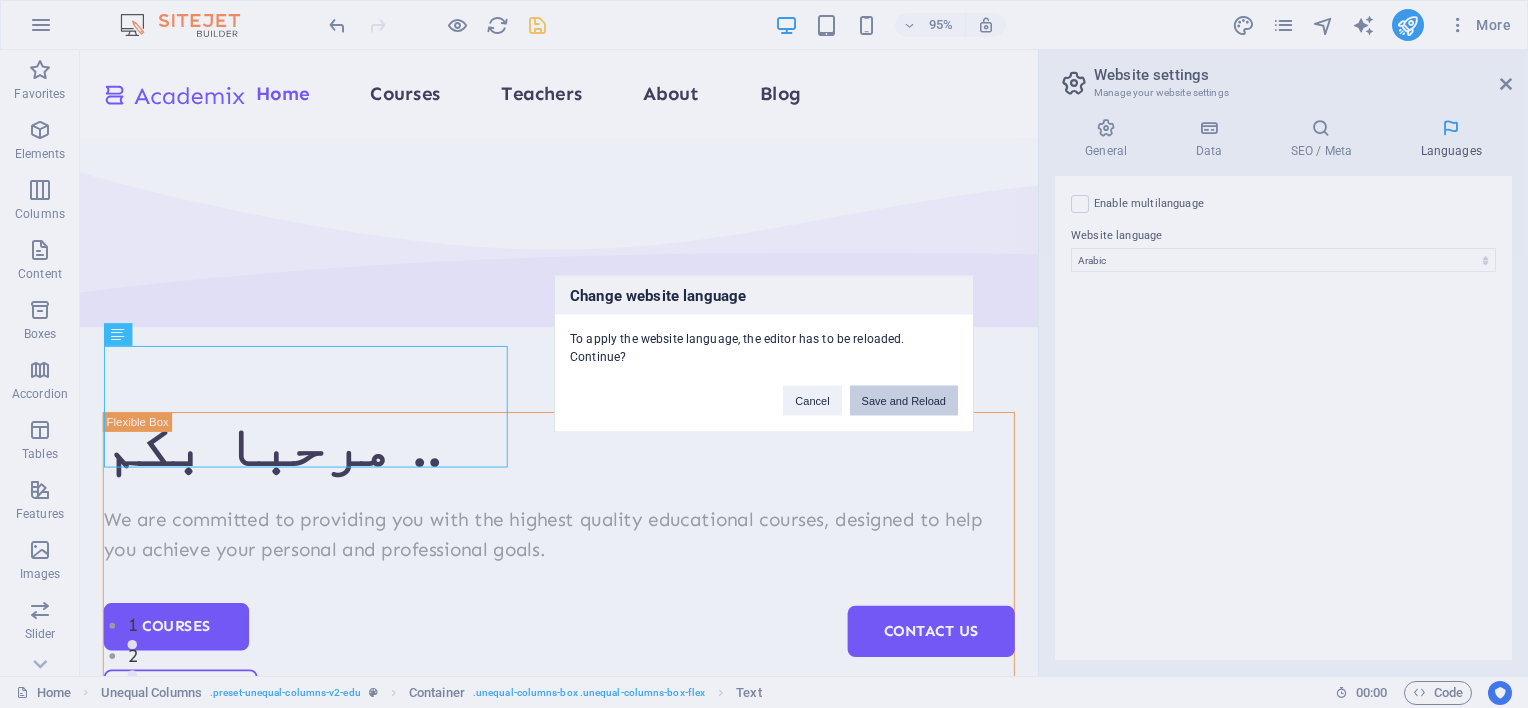click on "Save and Reload" at bounding box center (904, 401) 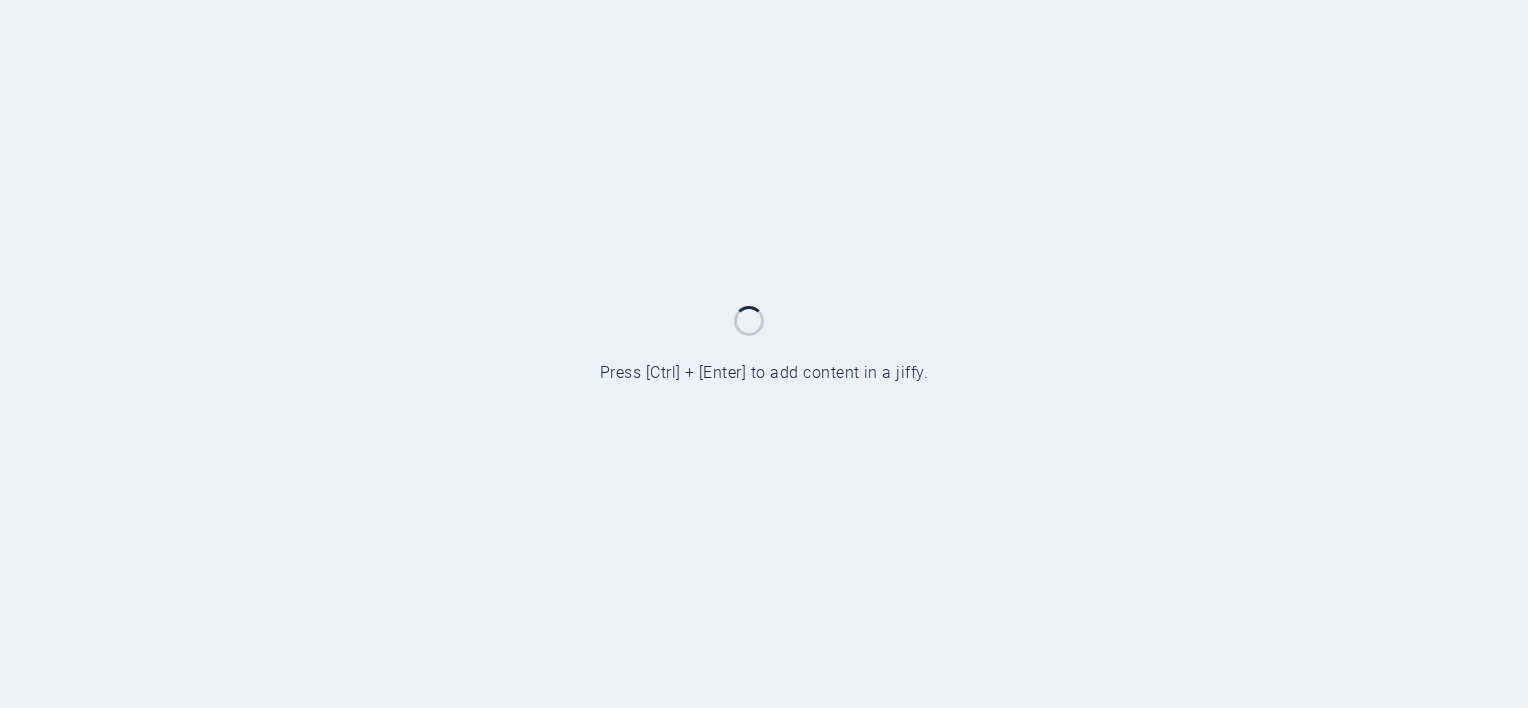 scroll, scrollTop: 0, scrollLeft: 0, axis: both 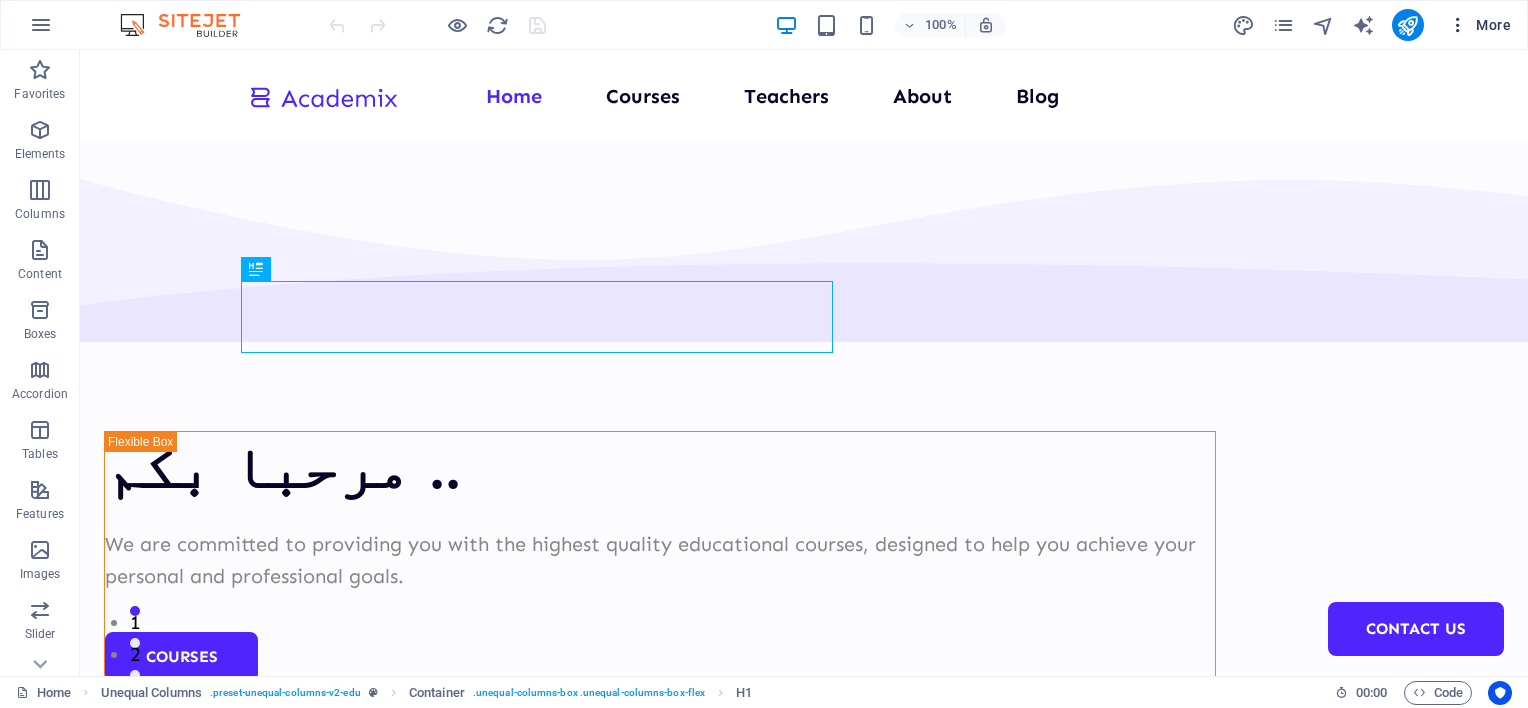 click at bounding box center (1458, 25) 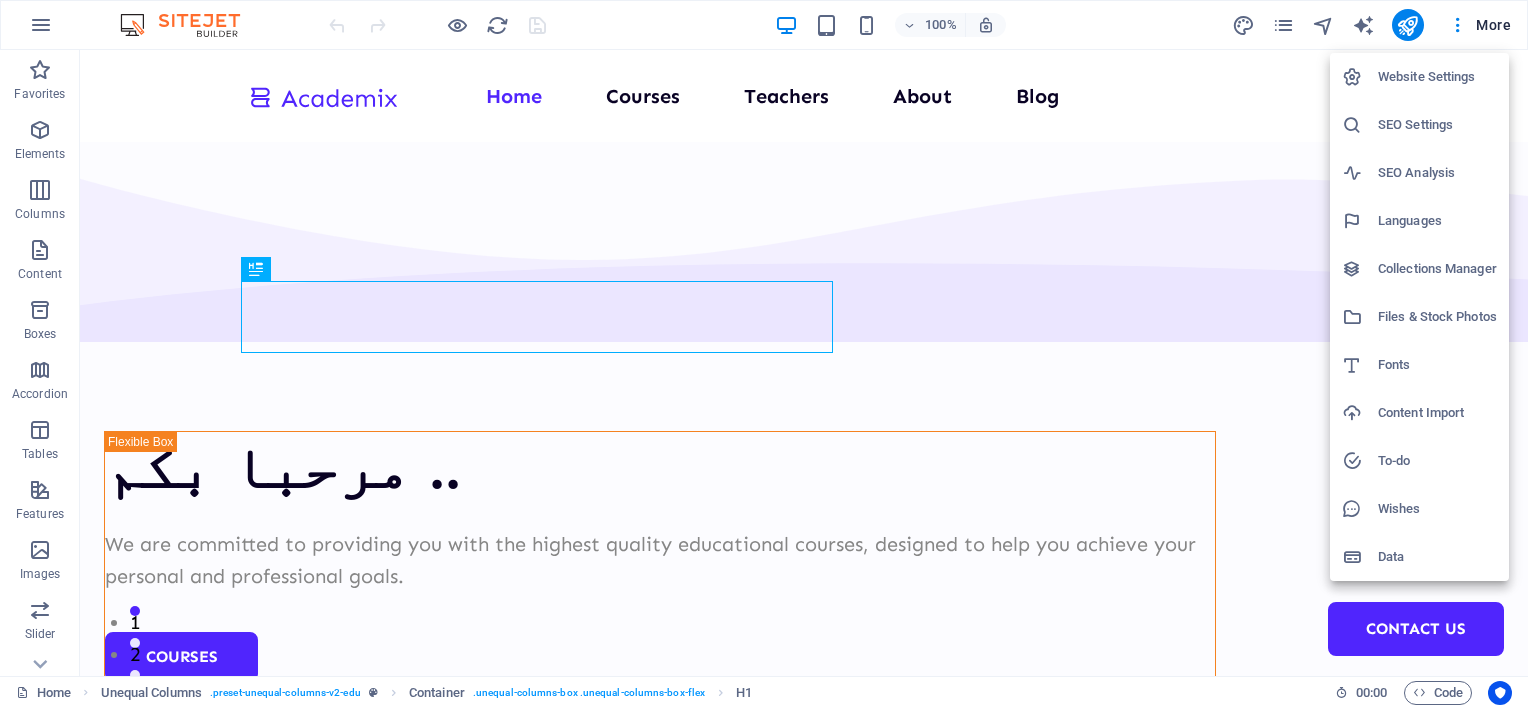 click on "Languages" at bounding box center (1437, 221) 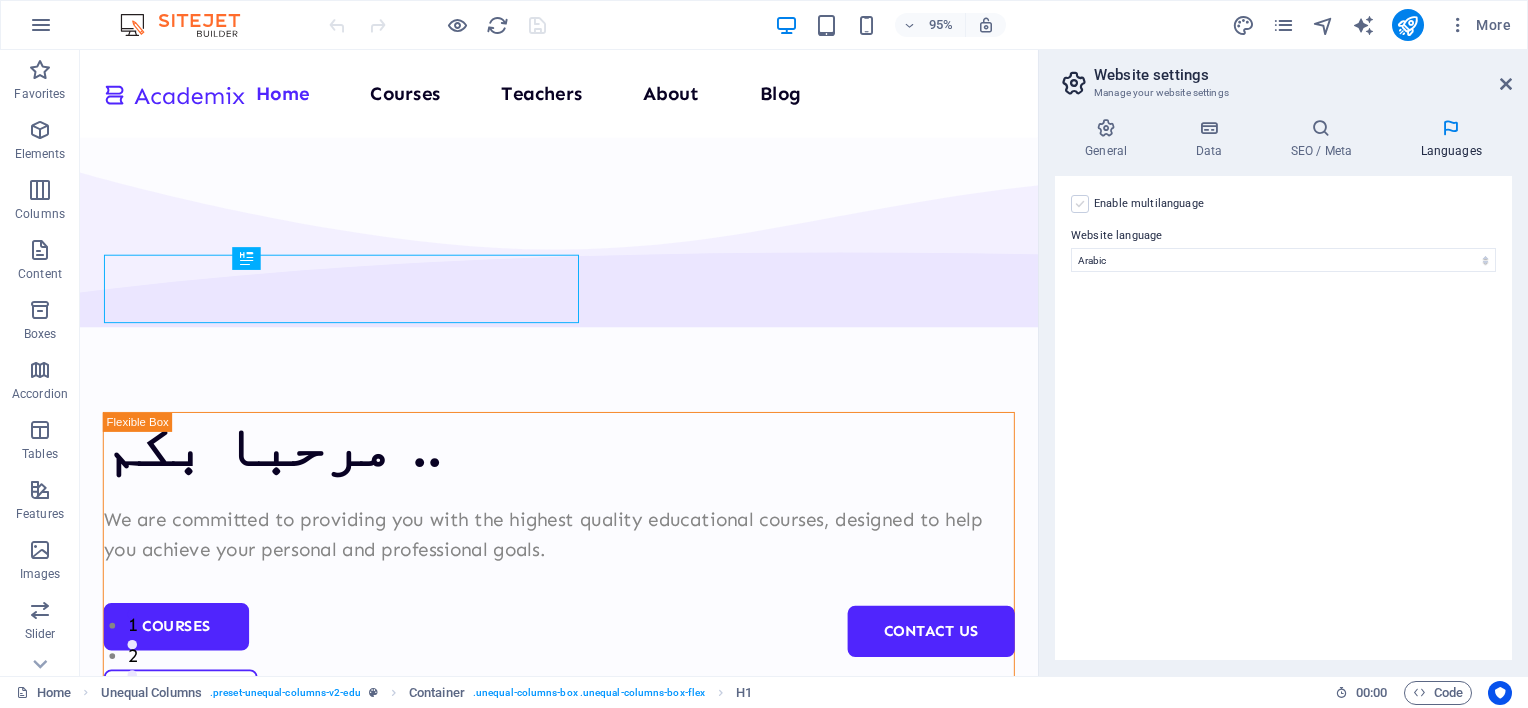 click at bounding box center [1080, 204] 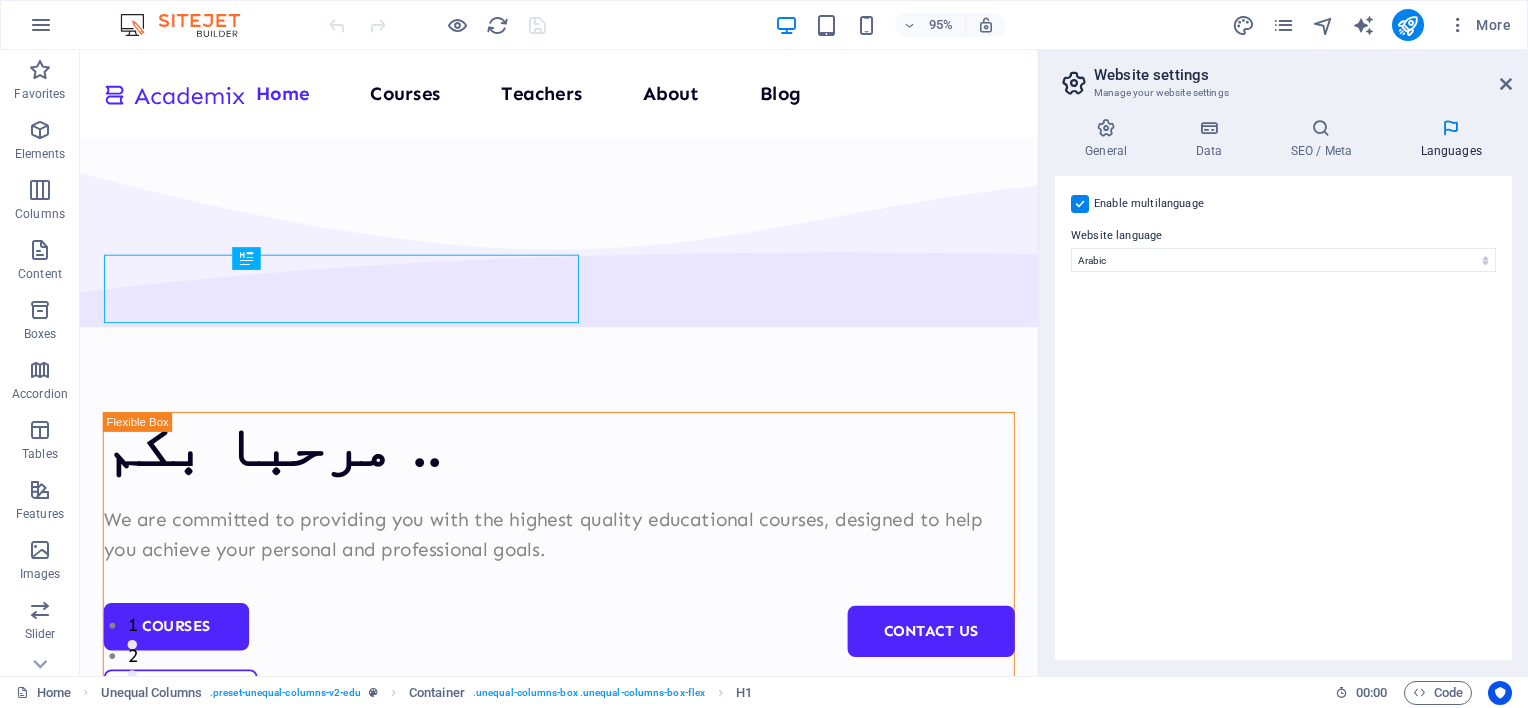 select 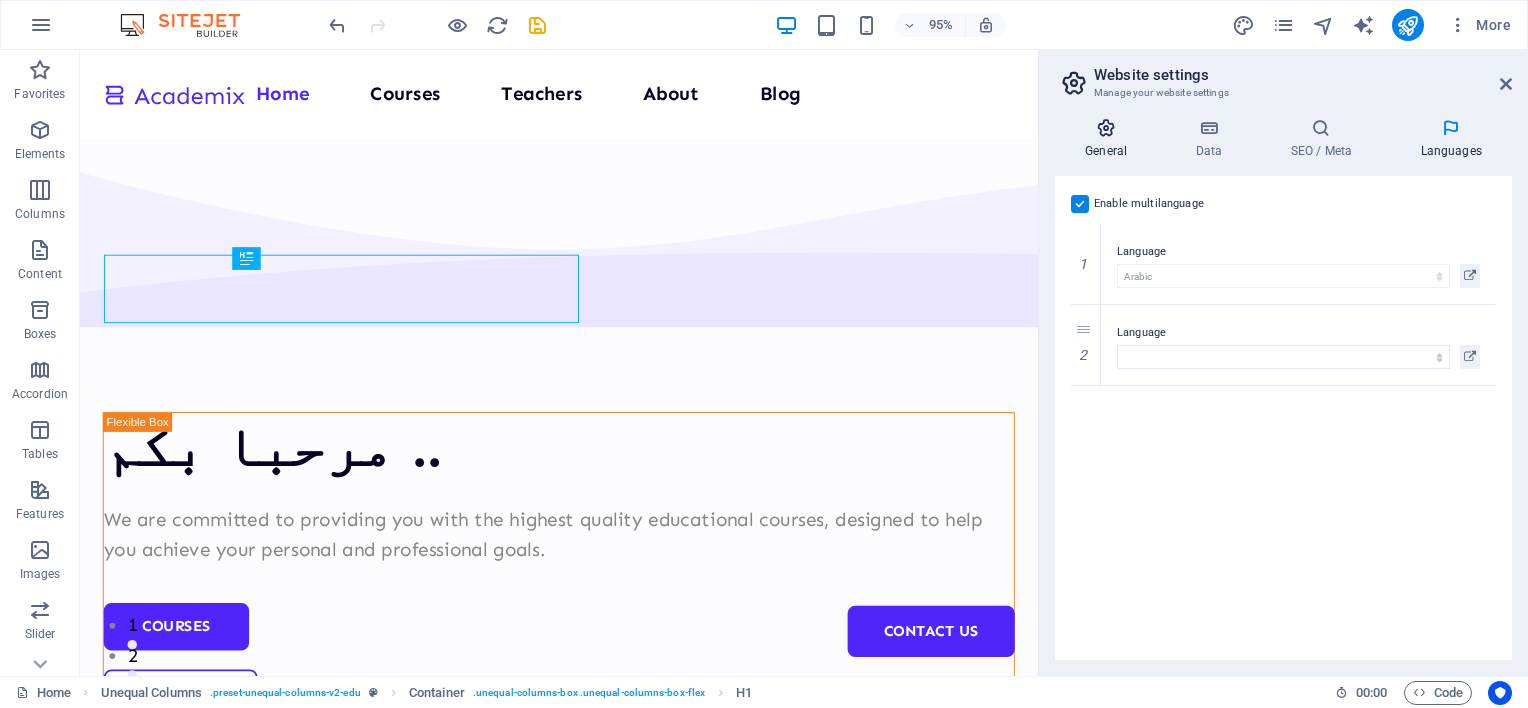click at bounding box center [1106, 128] 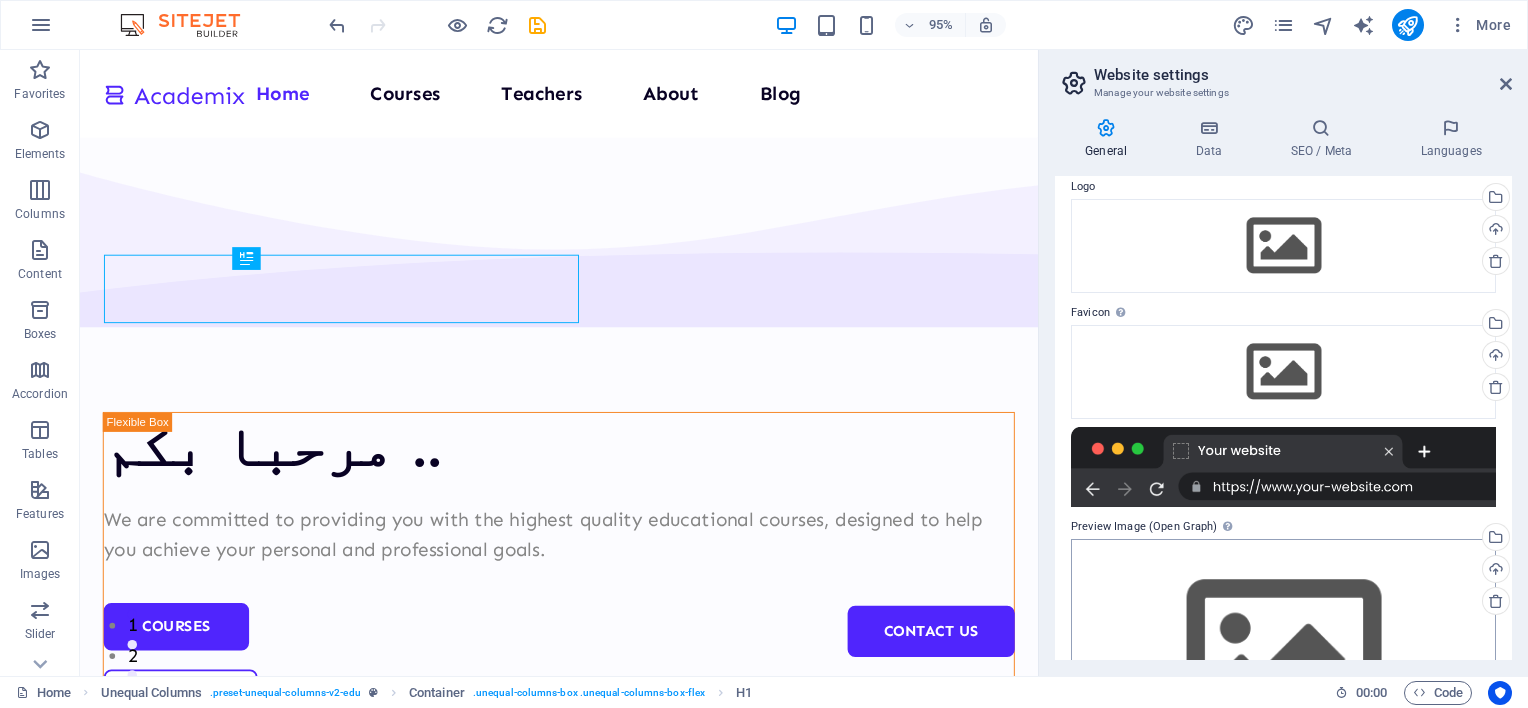 scroll, scrollTop: 0, scrollLeft: 0, axis: both 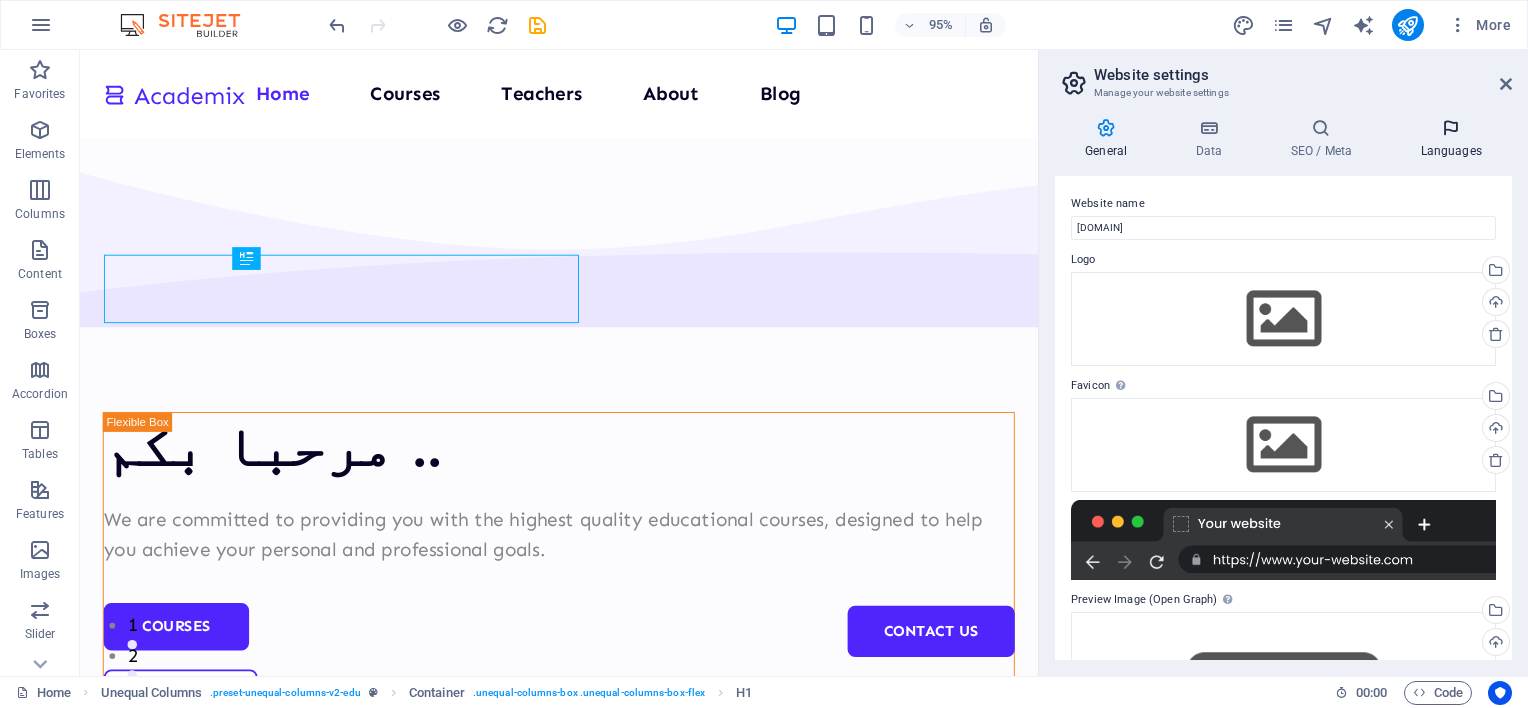 click at bounding box center (1451, 128) 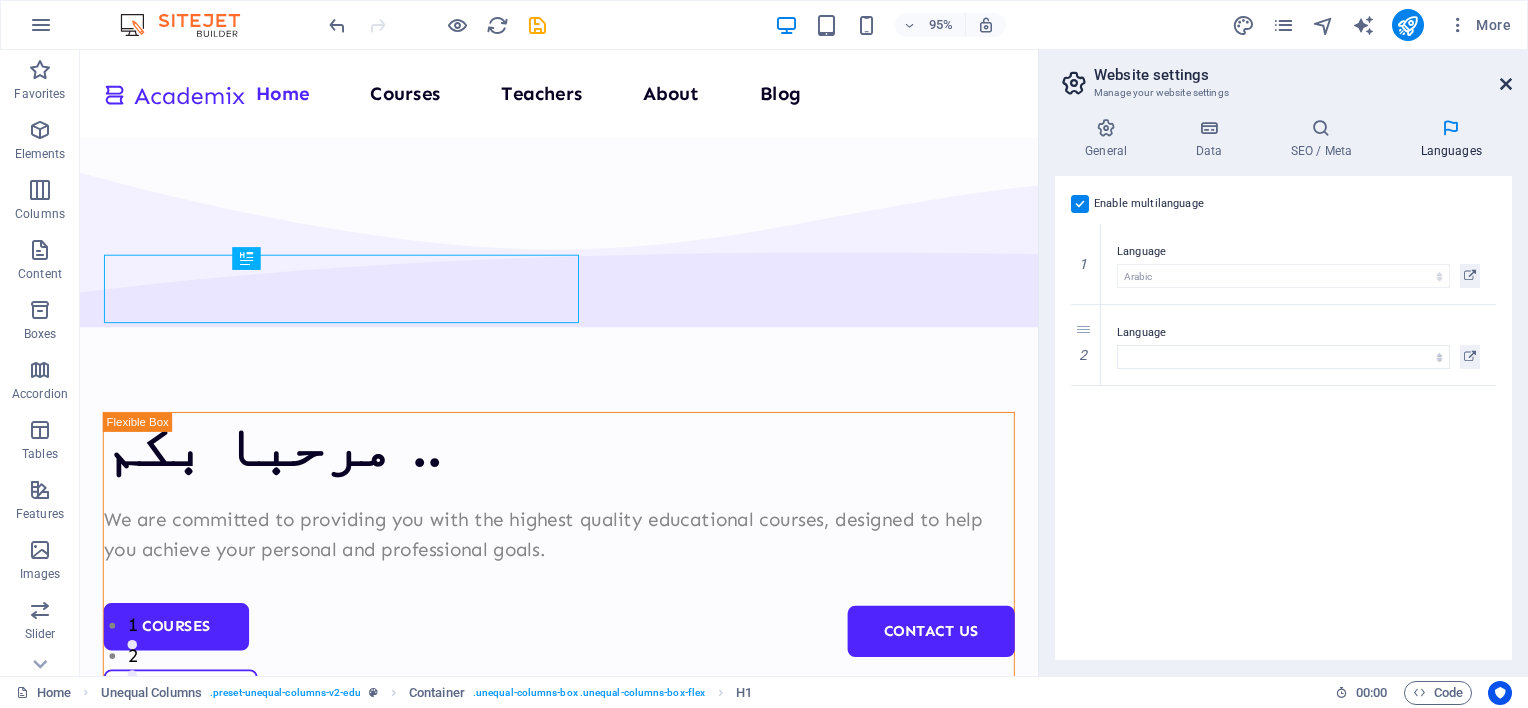 click at bounding box center [1506, 84] 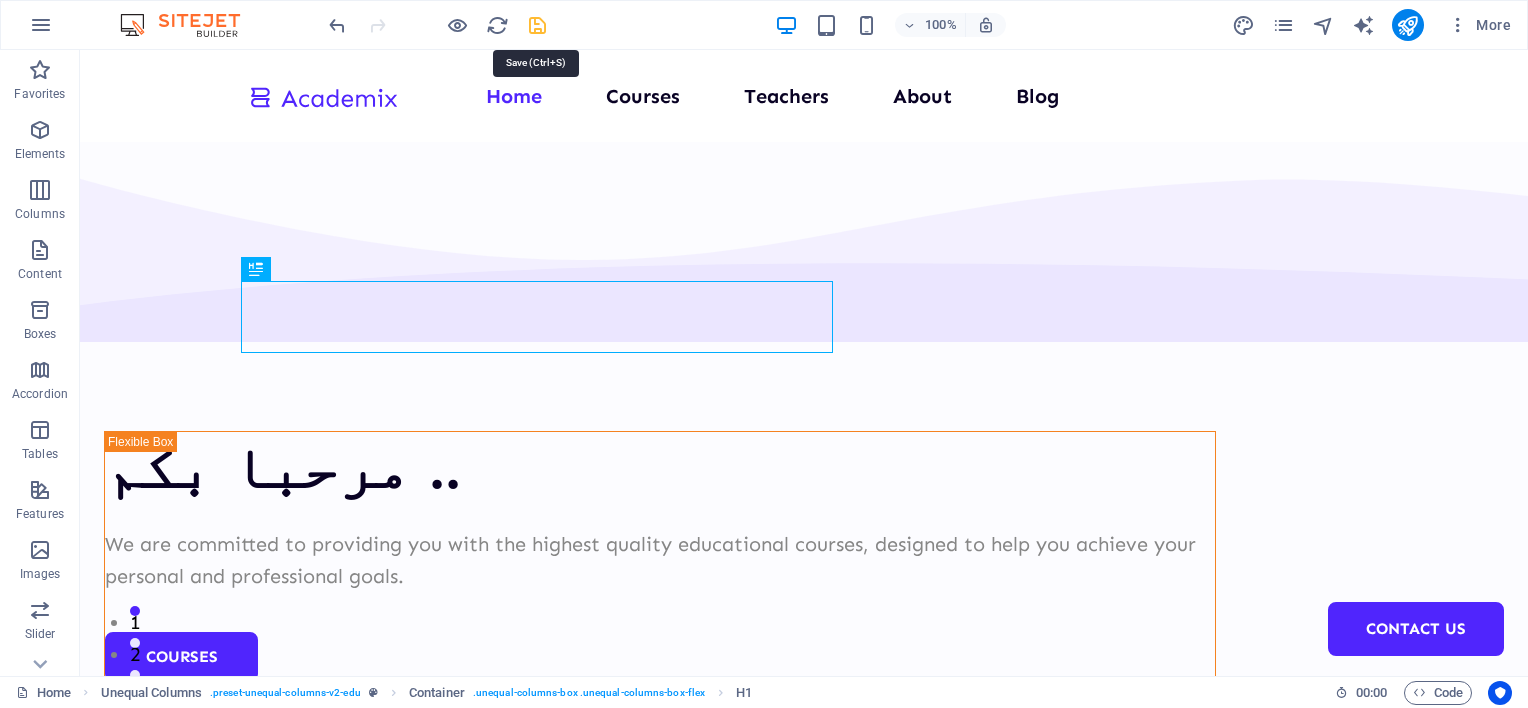 click at bounding box center [537, 25] 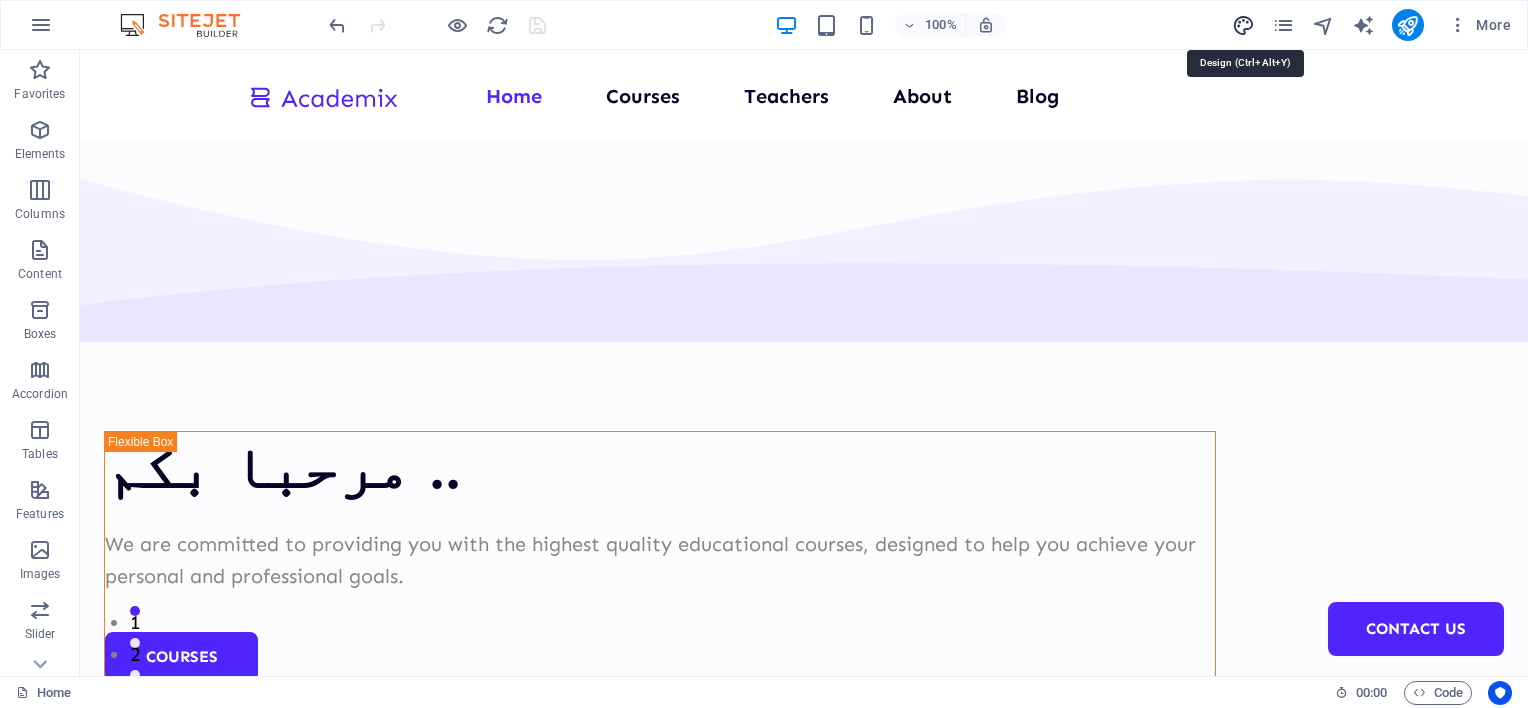 click at bounding box center [1243, 25] 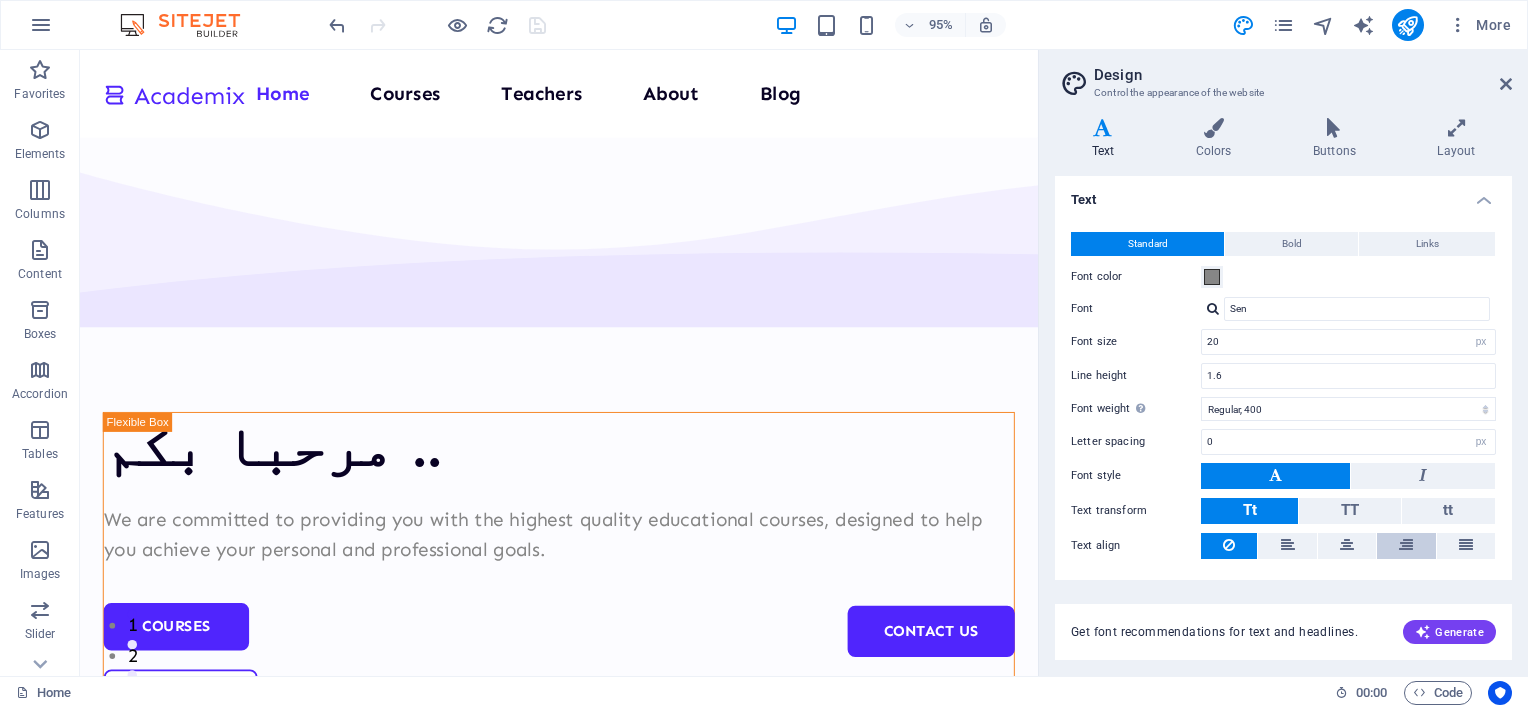 click at bounding box center (1406, 546) 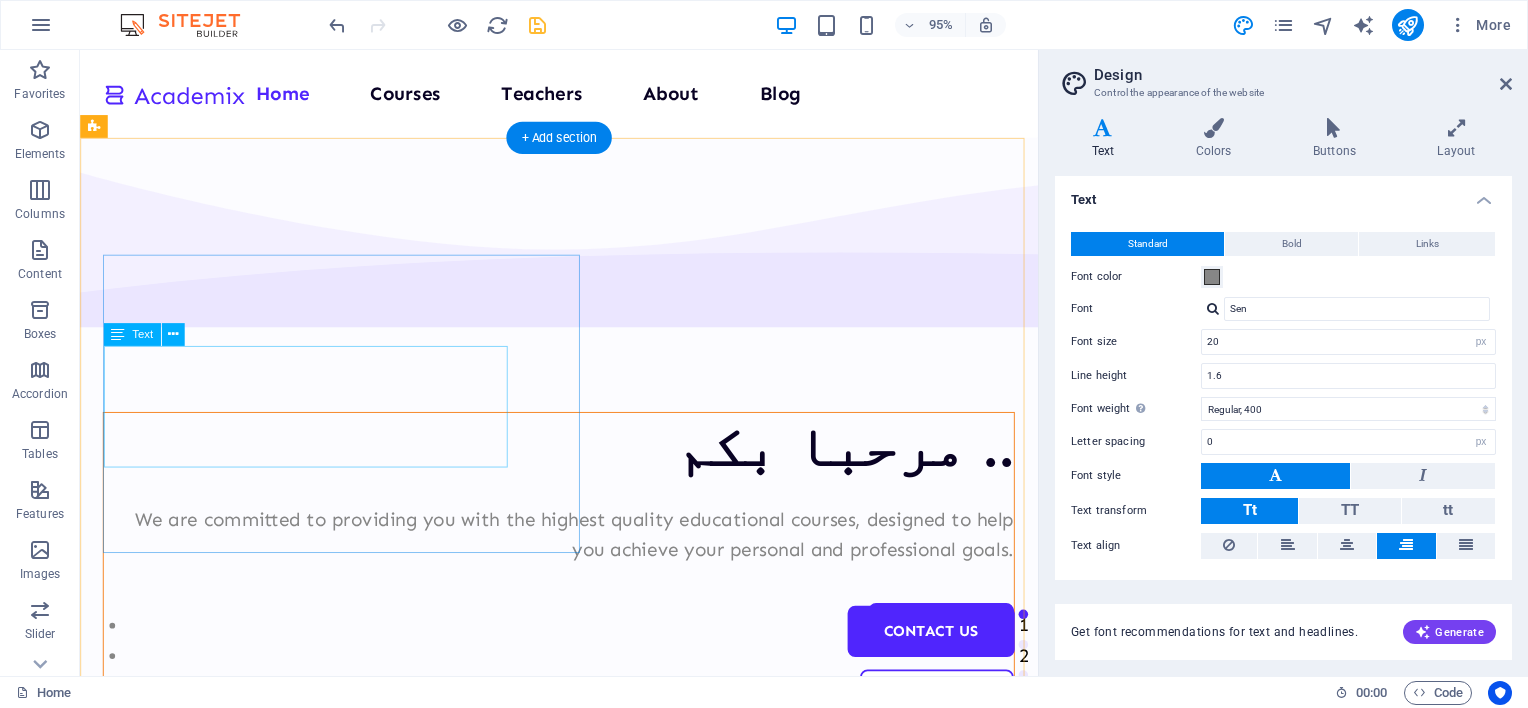 click on "We are committed to providing you with the highest quality educational courses, designed to help you achieve your personal and professional goals." at bounding box center (584, 560) 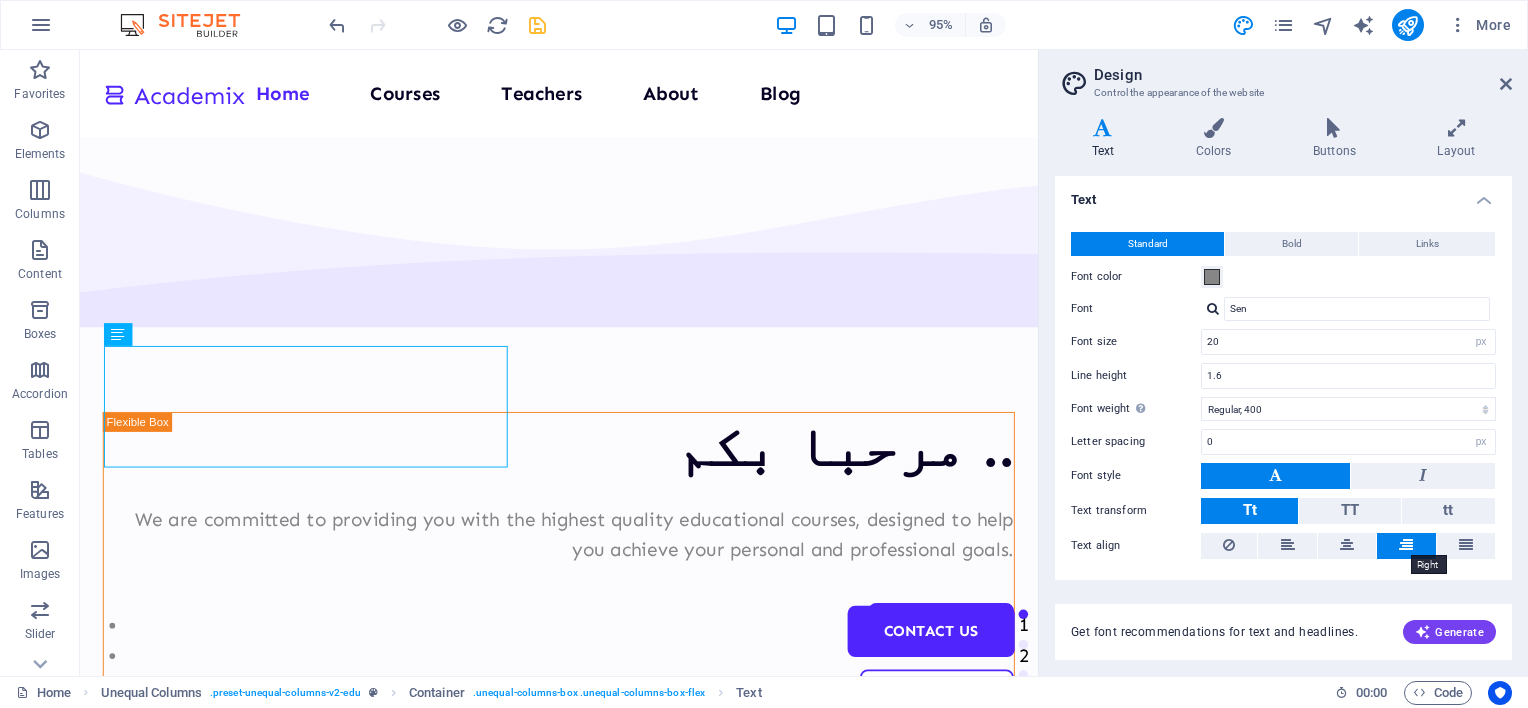 click at bounding box center [1406, 545] 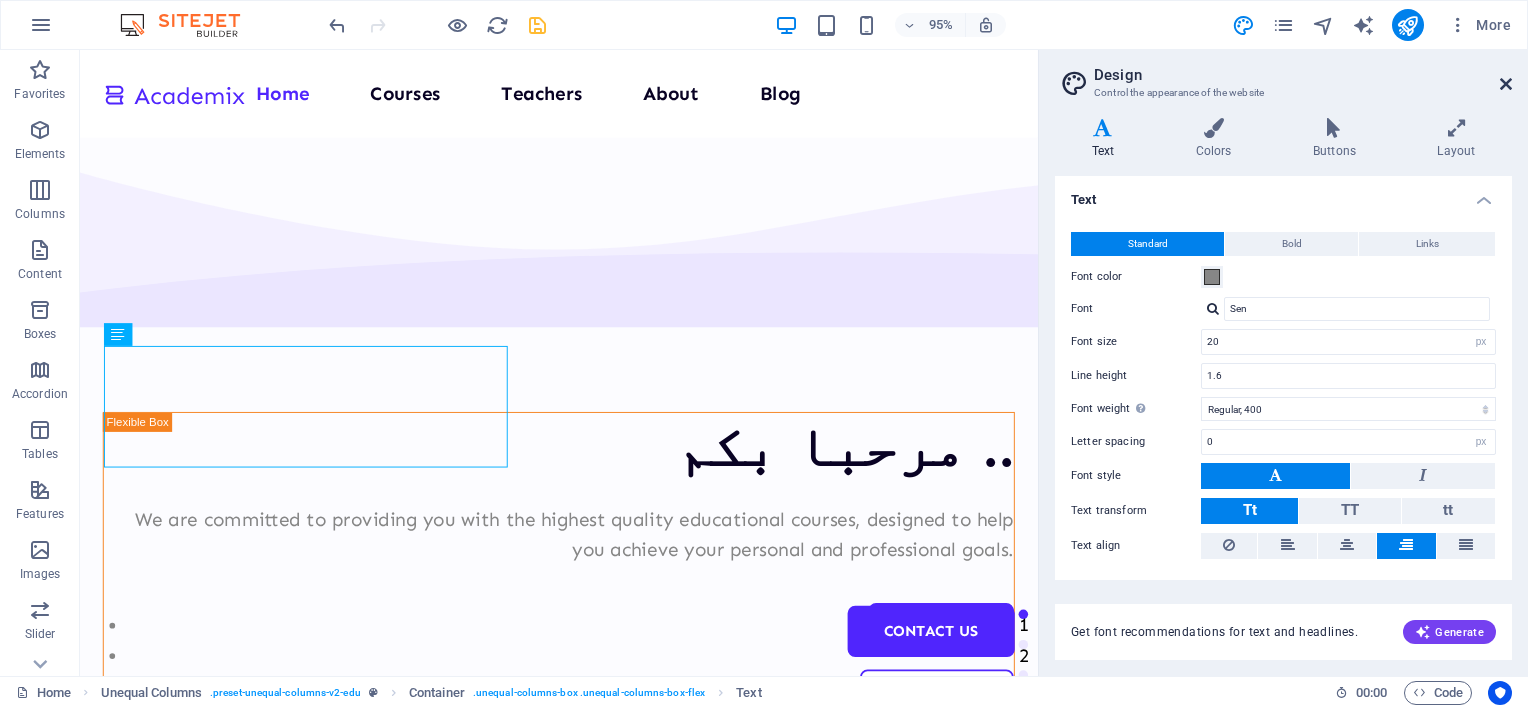 click at bounding box center [1506, 84] 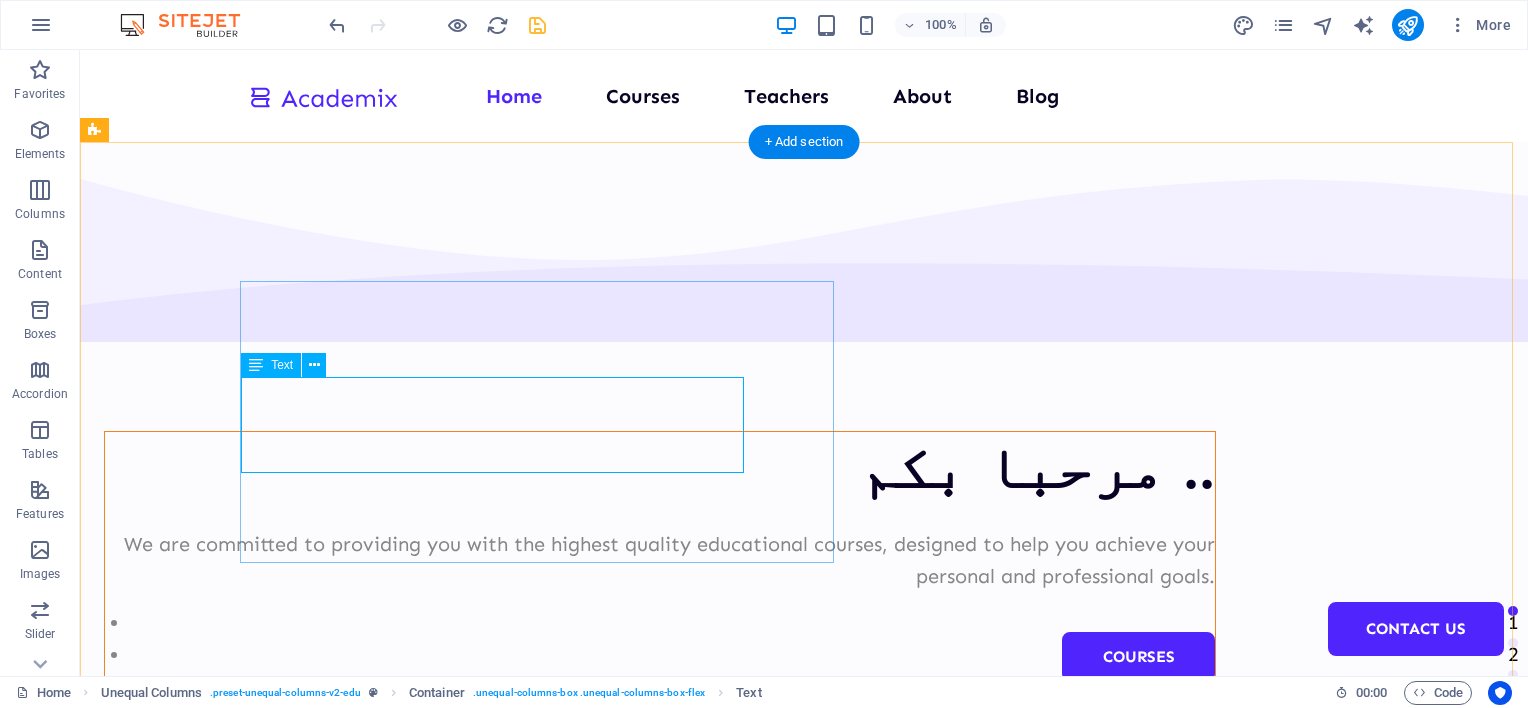 click on "We are committed to providing you with the highest quality educational courses, designed to help you achieve your personal and professional goals." at bounding box center [660, 560] 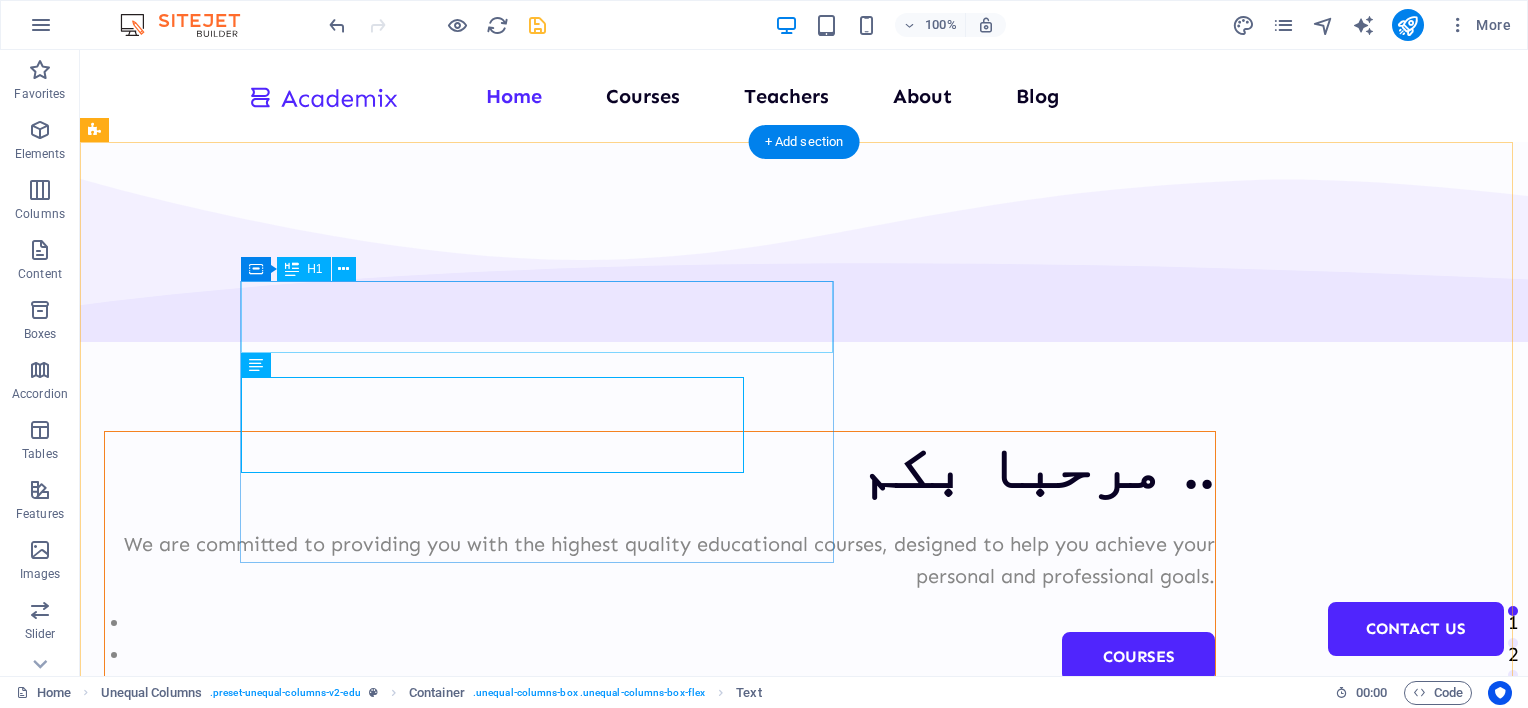 click on "مرحبا بكم .." at bounding box center [660, 468] 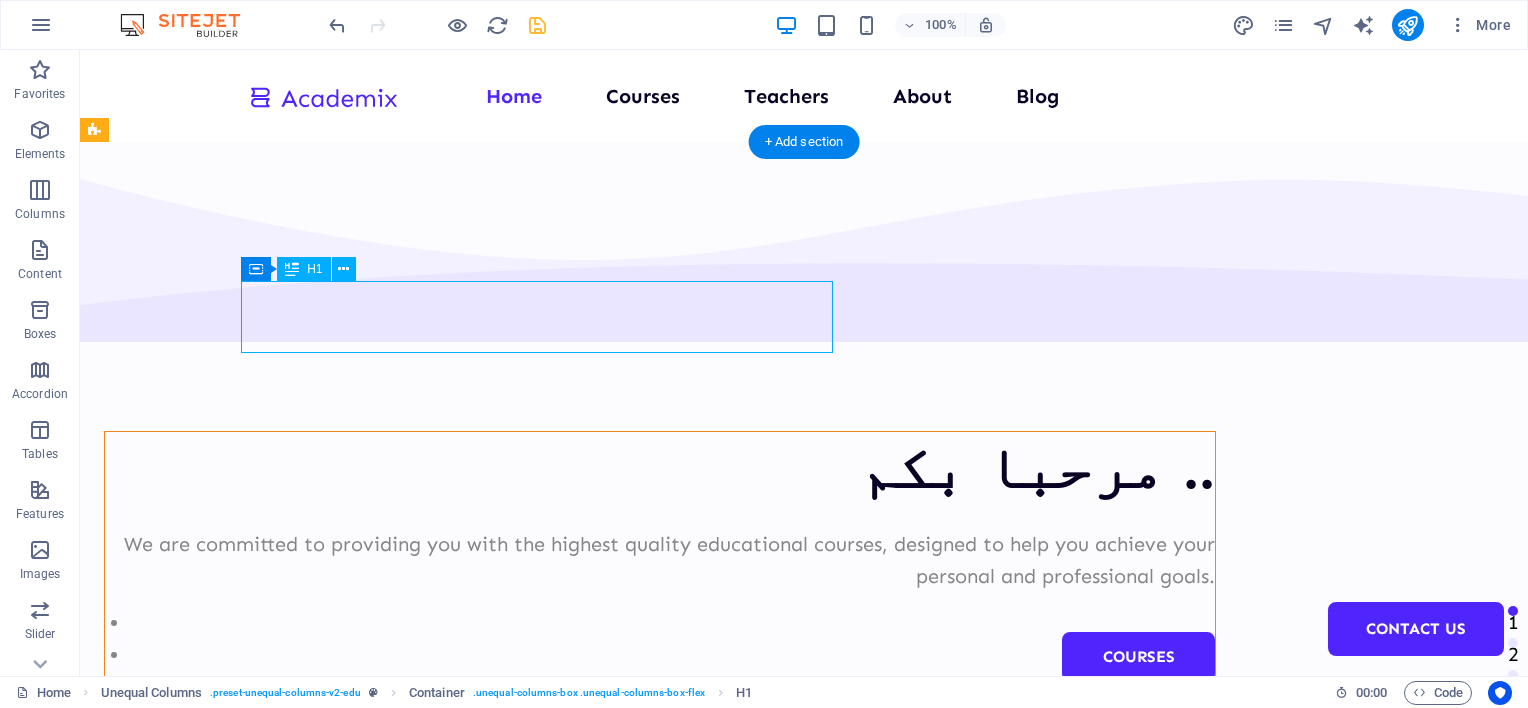 click on "مرحبا بكم .." at bounding box center (660, 468) 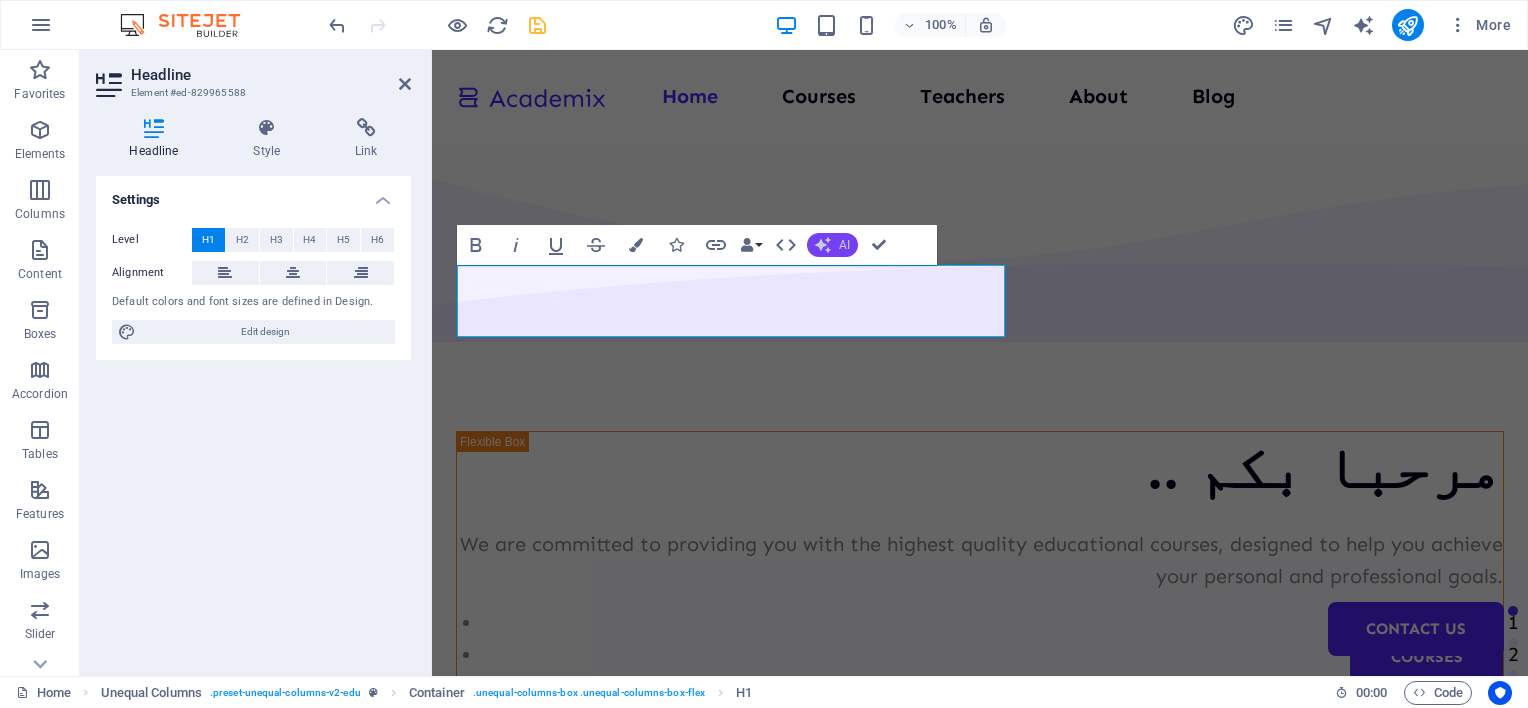 click 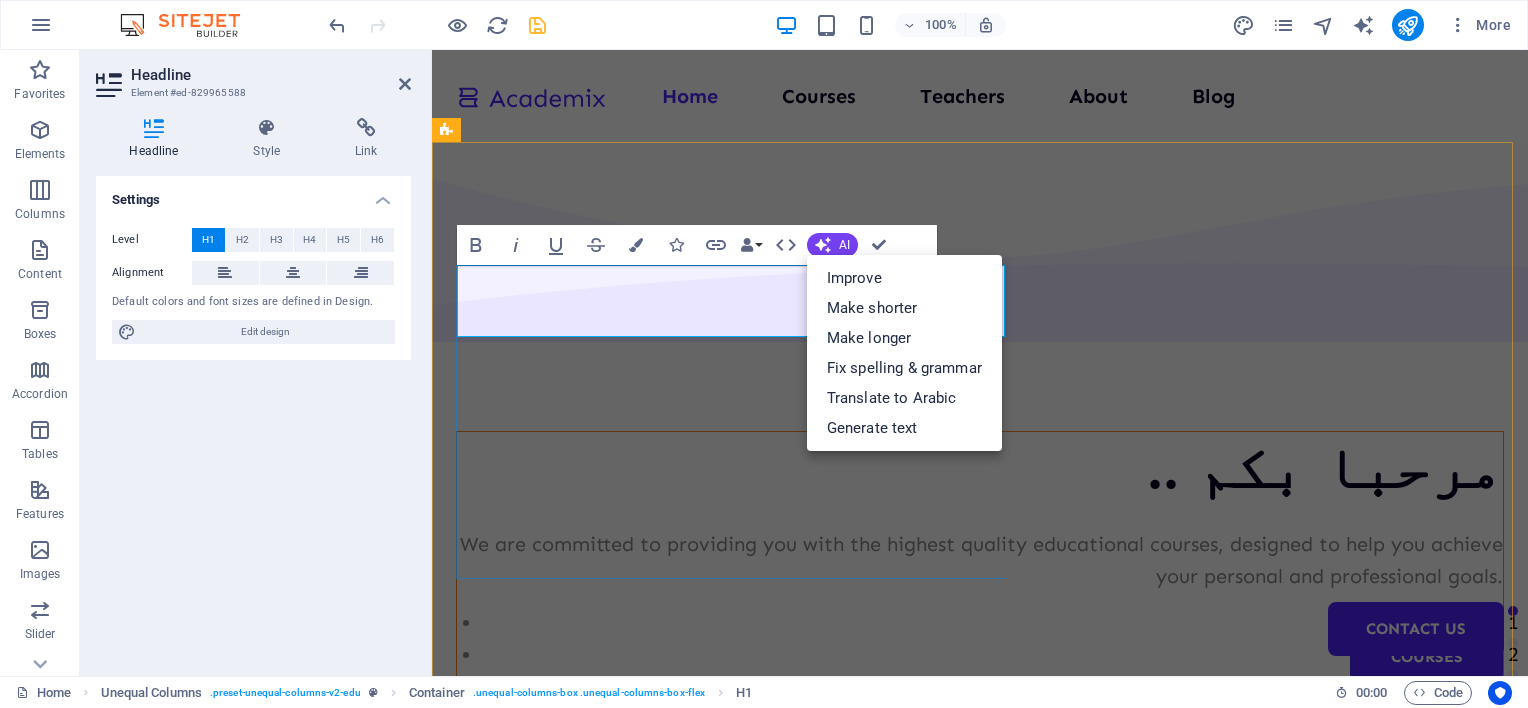 click on "مرحبا بكم .." at bounding box center (980, 468) 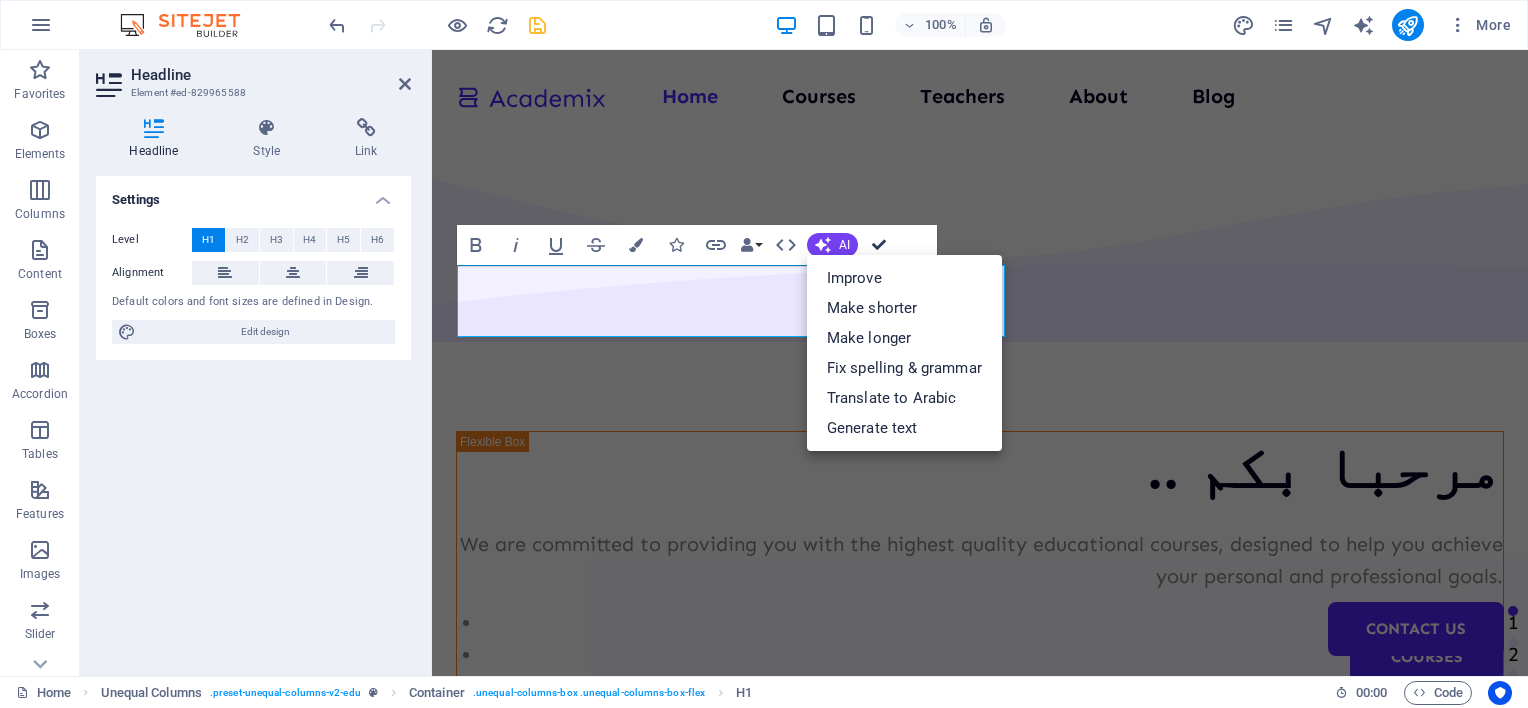 drag, startPoint x: 881, startPoint y: 243, endPoint x: 803, endPoint y: 195, distance: 91.58602 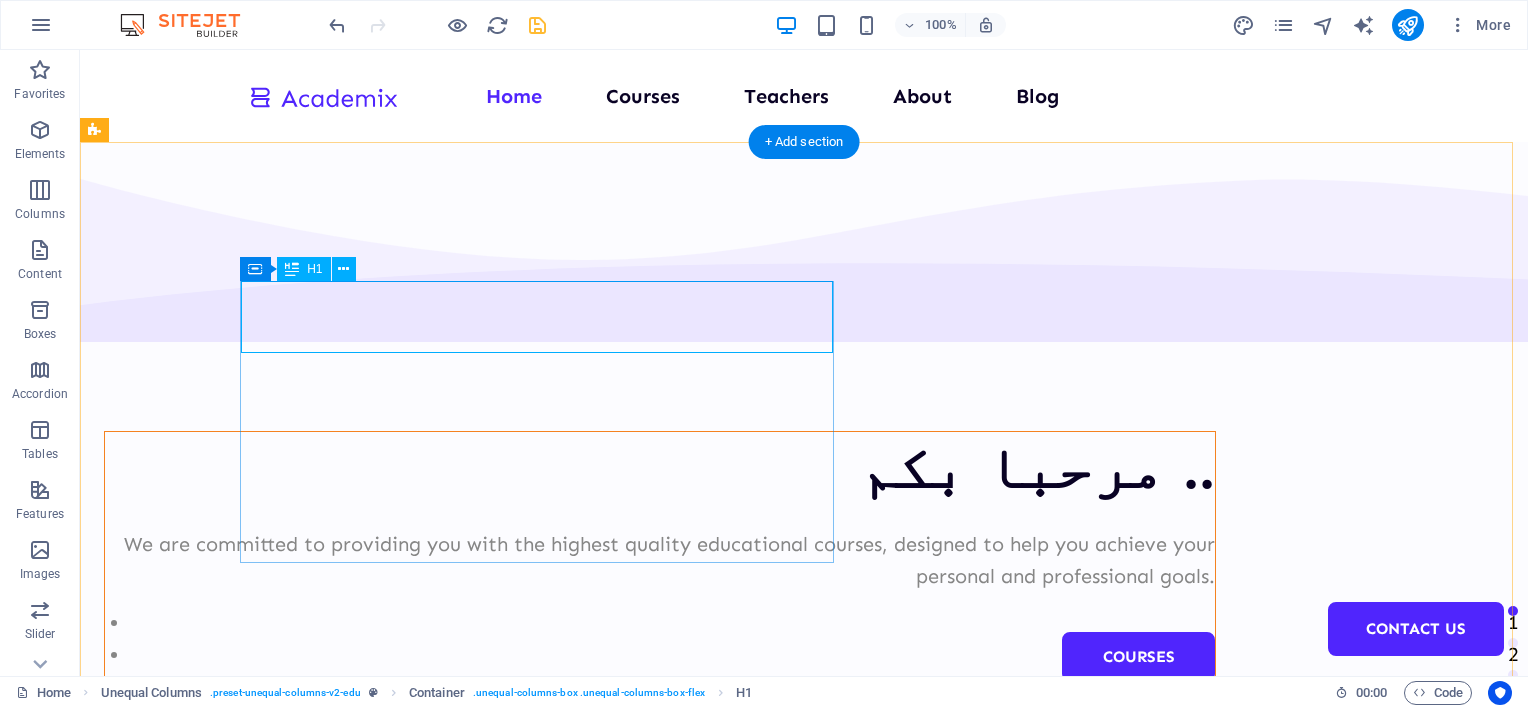 click on "مرحبا بكم .." at bounding box center [660, 468] 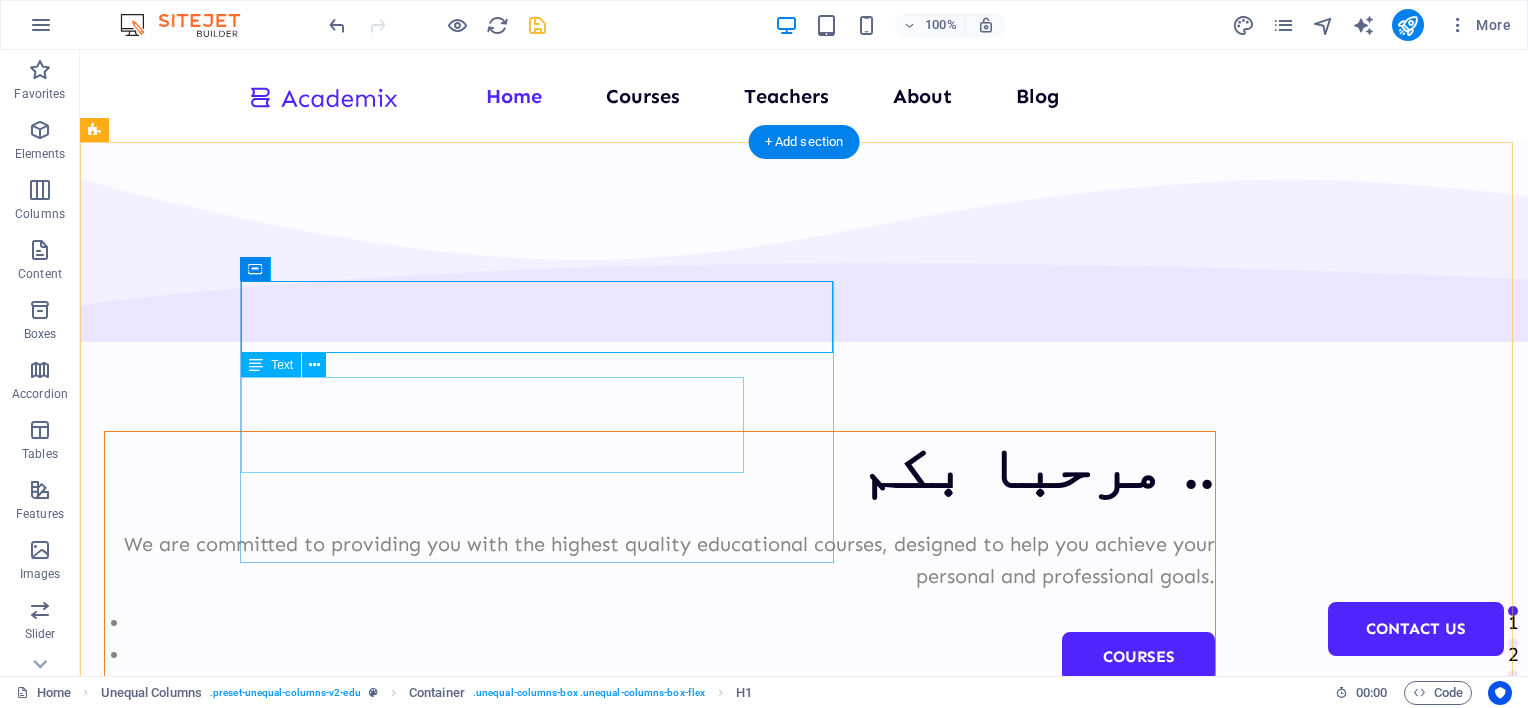 click on "We are committed to providing you with the highest quality educational courses, designed to help you achieve your personal and professional goals." at bounding box center (660, 560) 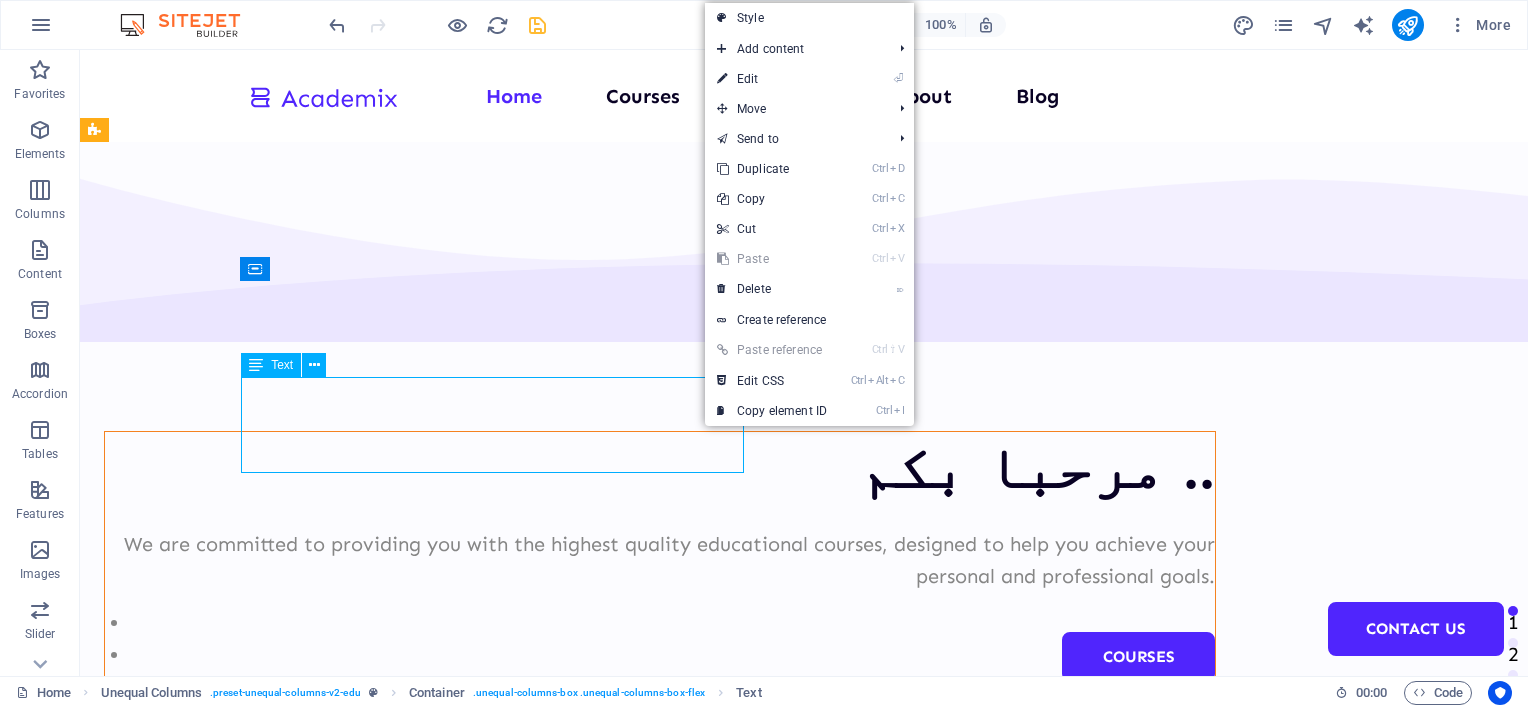 click on "We are committed to providing you with the highest quality educational courses, designed to help you achieve your personal and professional goals." at bounding box center [660, 560] 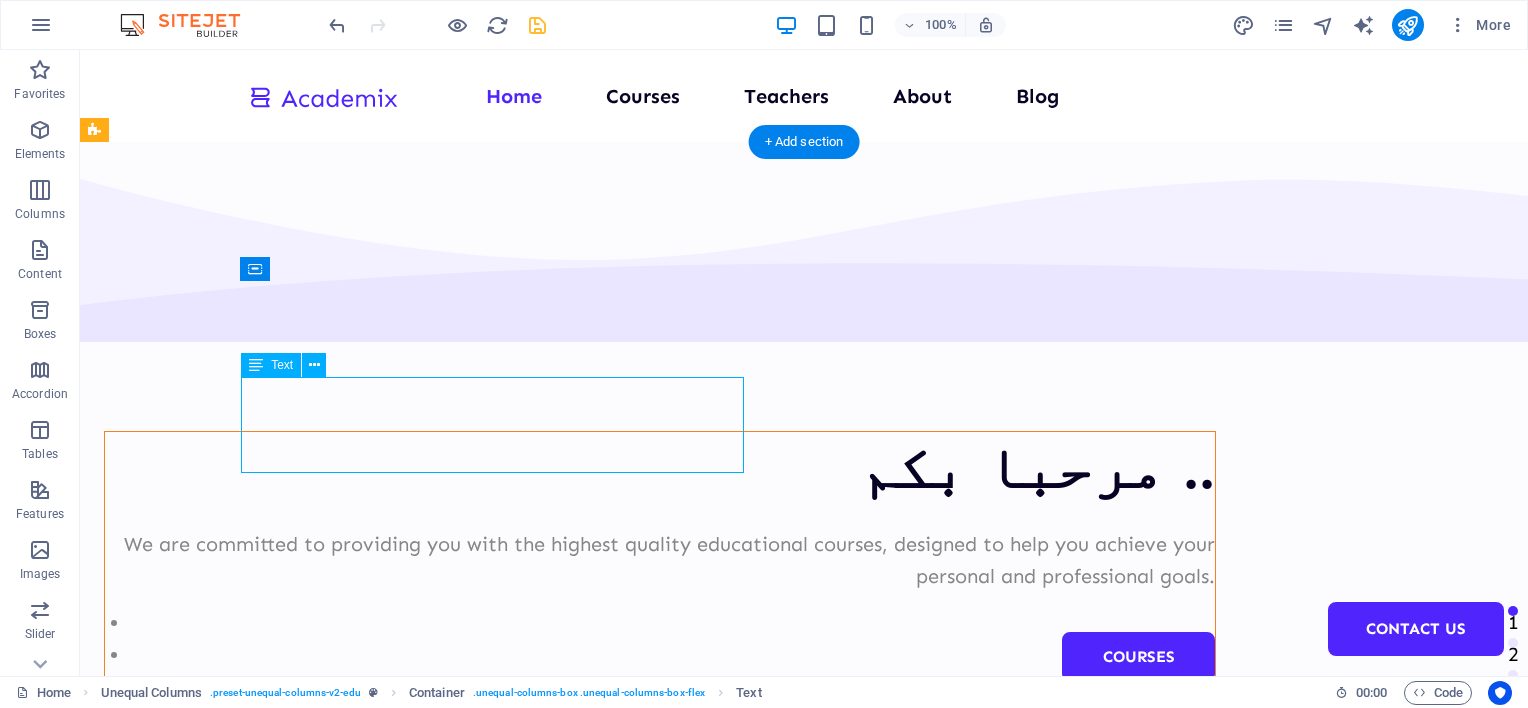 click on "We are committed to providing you with the highest quality educational courses, designed to help you achieve your personal and professional goals." at bounding box center [660, 560] 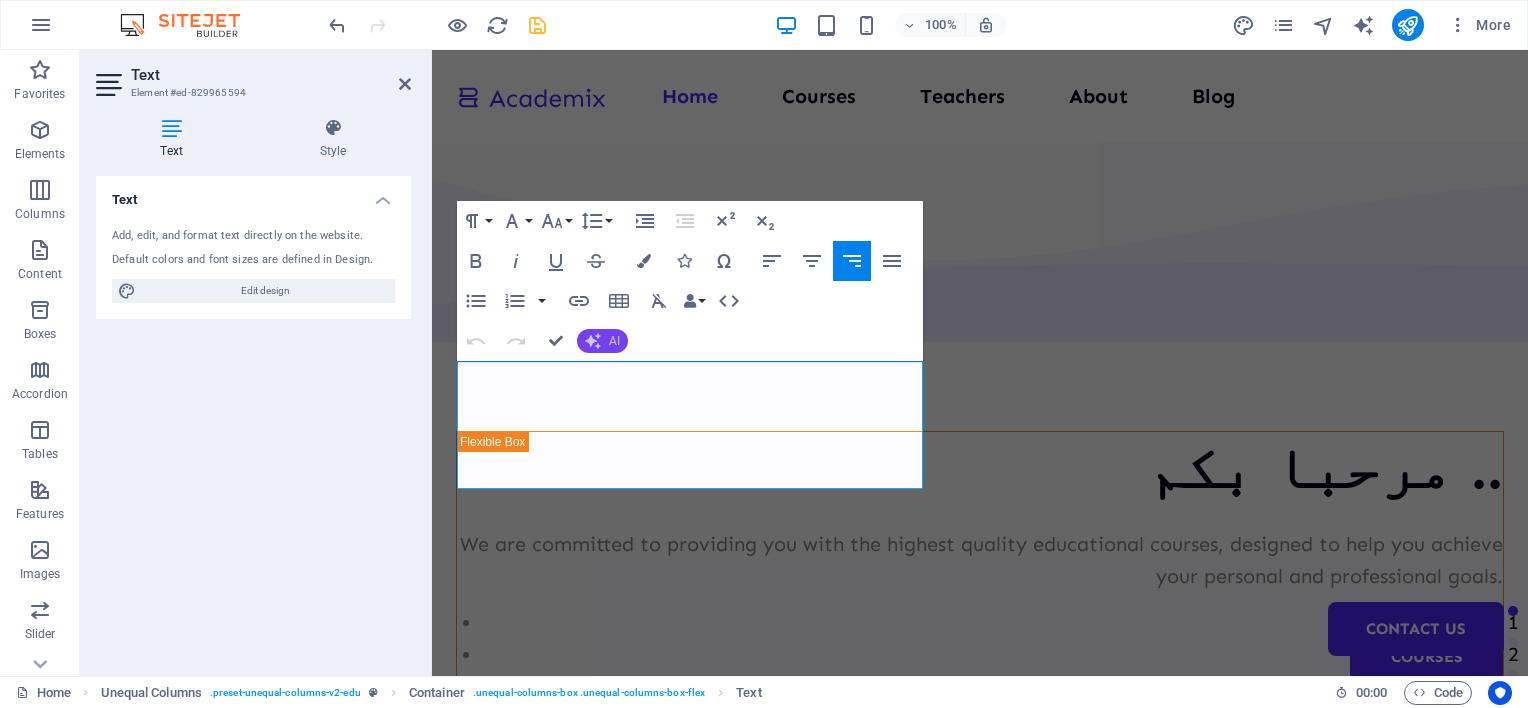 click on "AI" at bounding box center [602, 341] 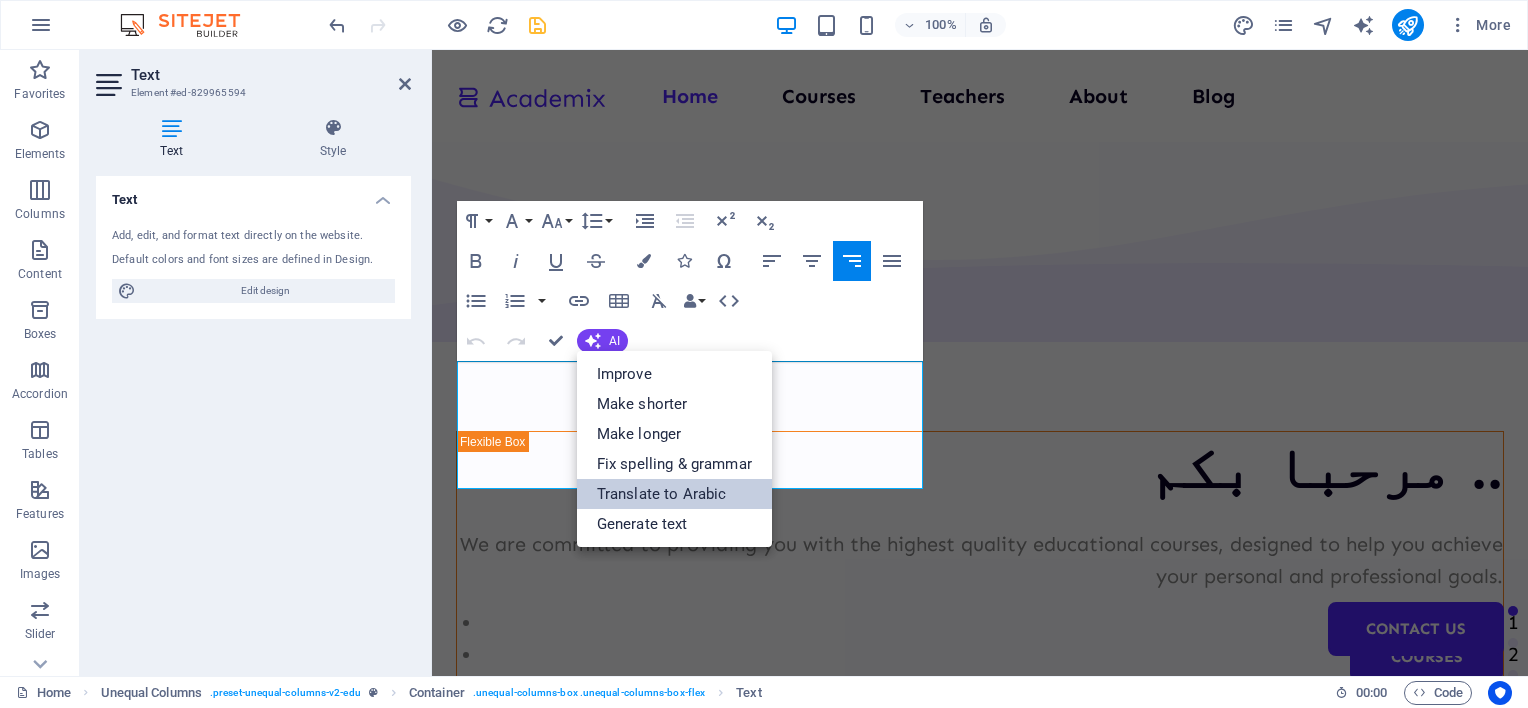 click on "Translate to Arabic" at bounding box center (674, 494) 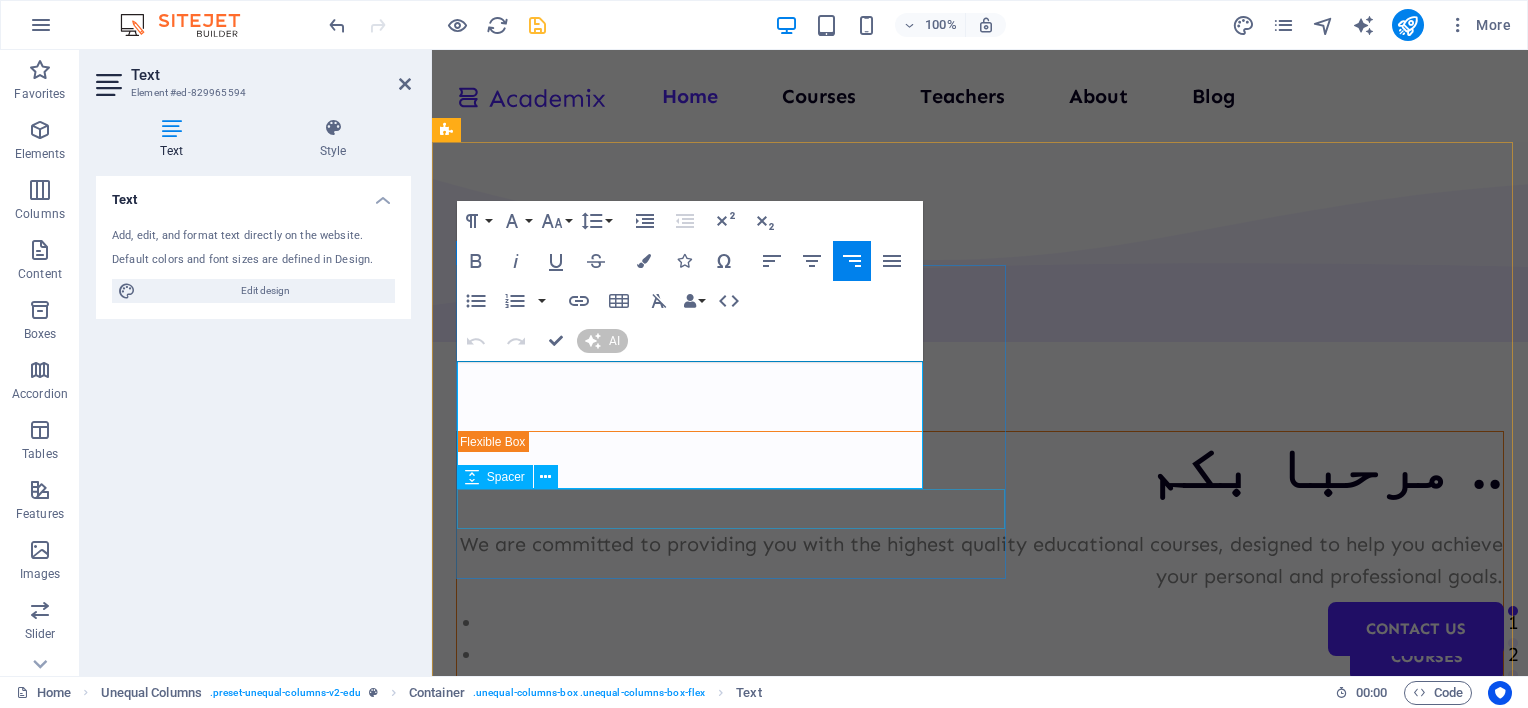 type 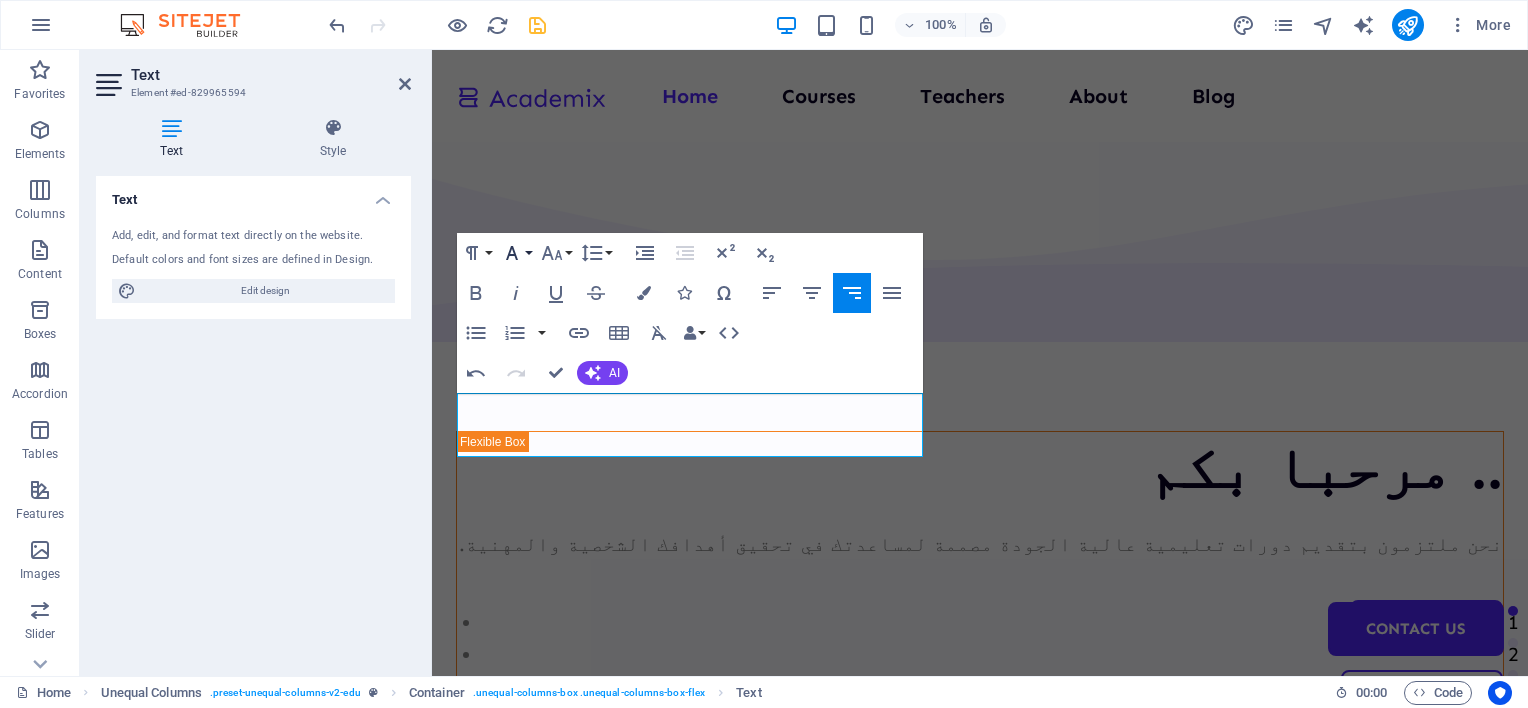 click on "Font Family" at bounding box center (516, 253) 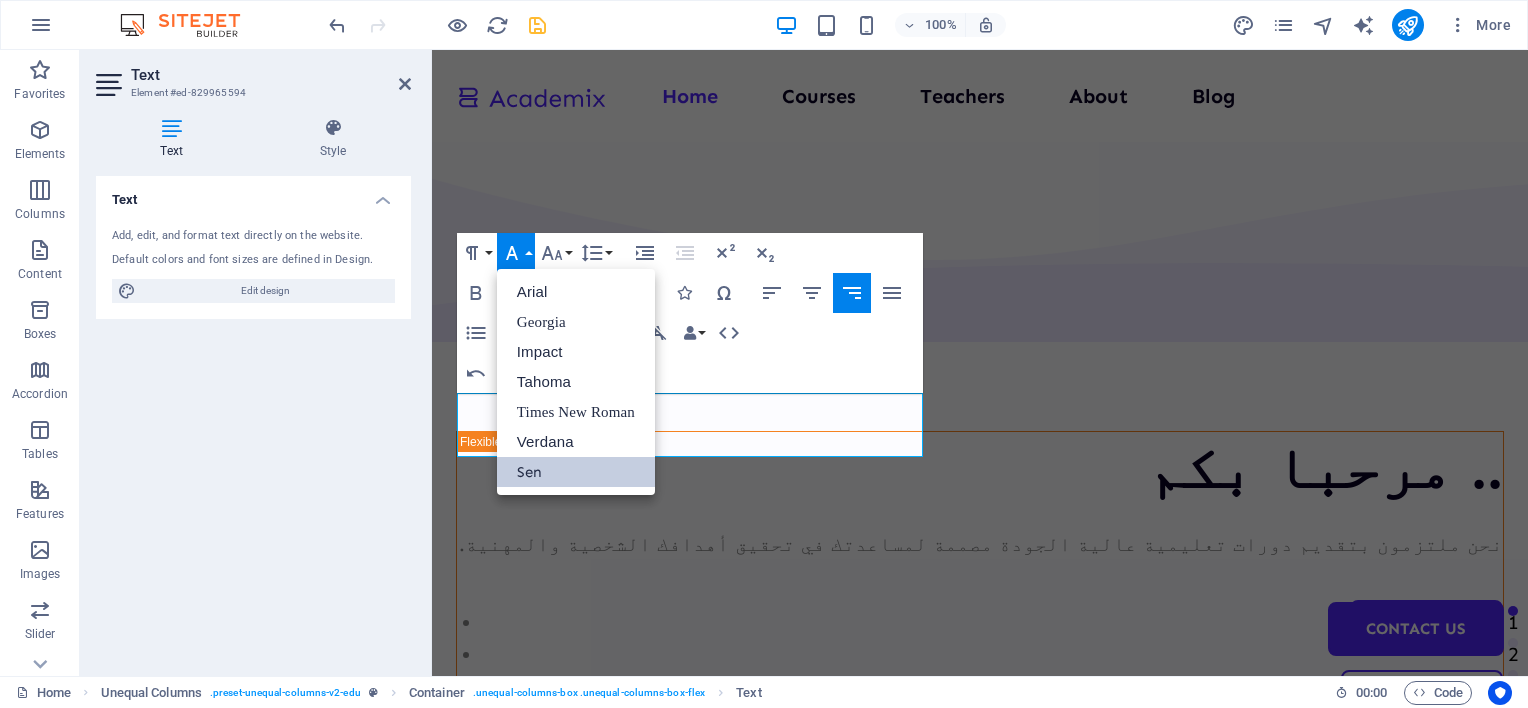 scroll, scrollTop: 0, scrollLeft: 0, axis: both 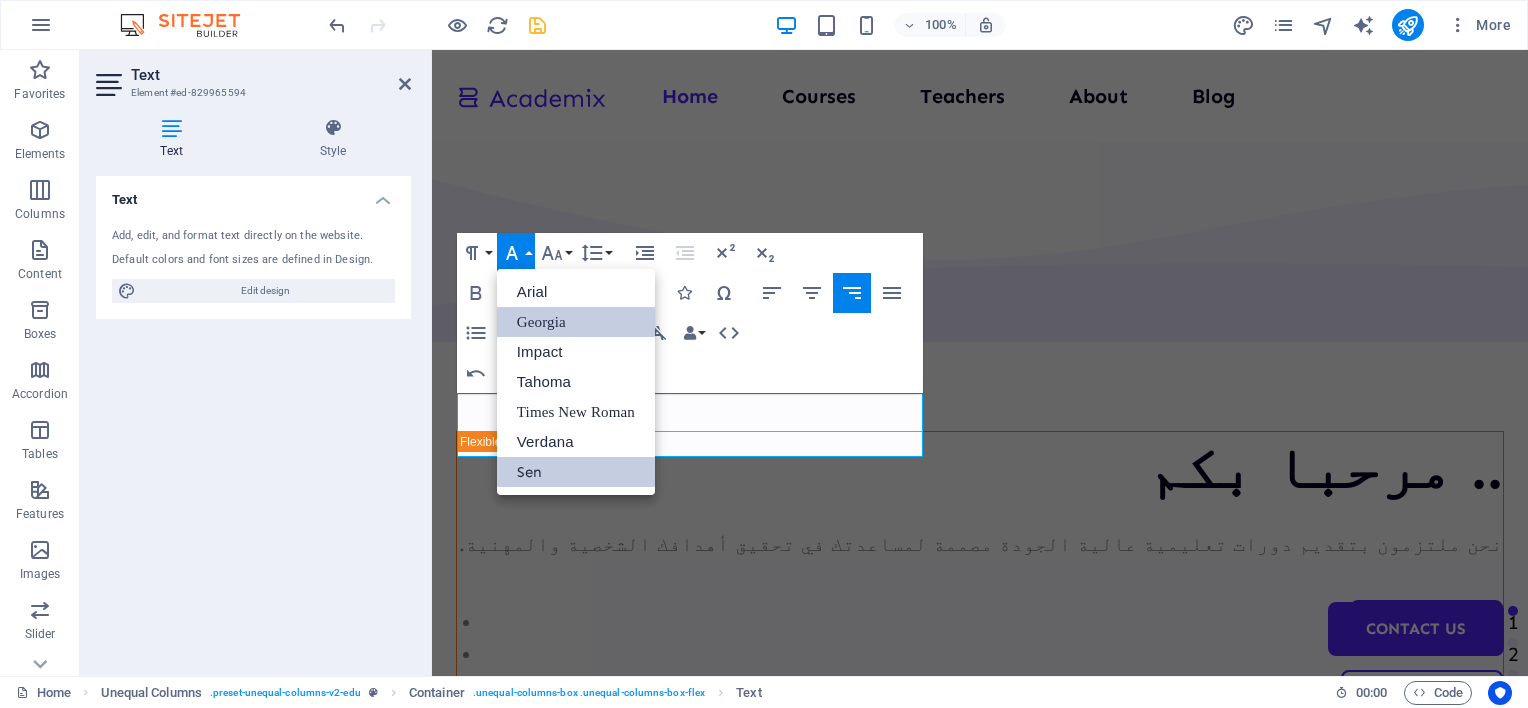 click on "Georgia" at bounding box center [576, 322] 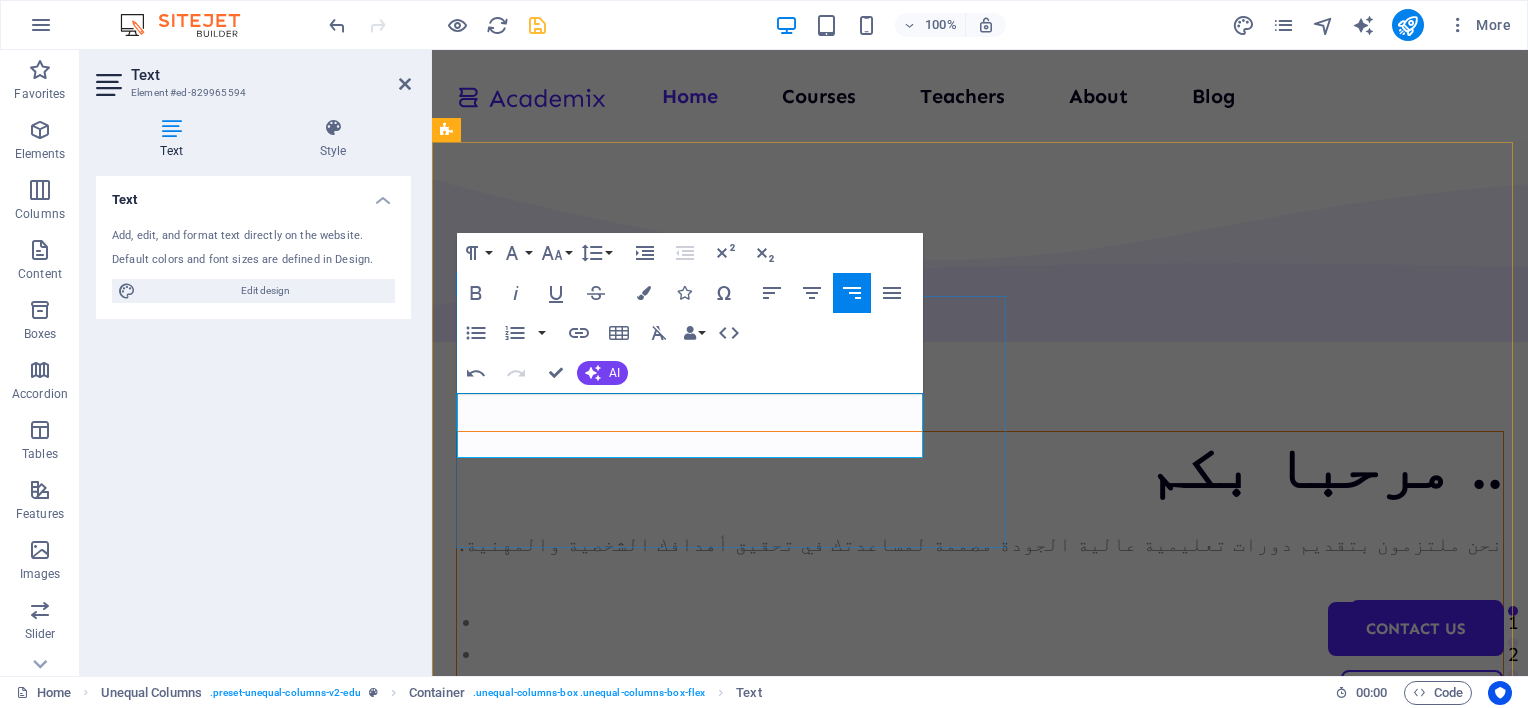 click on "نحن ملتزمون بتقديم دورات تعليمية عالية الجودة مصممة لمساعدتك في تحقيق أهدافك الشخصية والمهنية. ​" at bounding box center (980, 544) 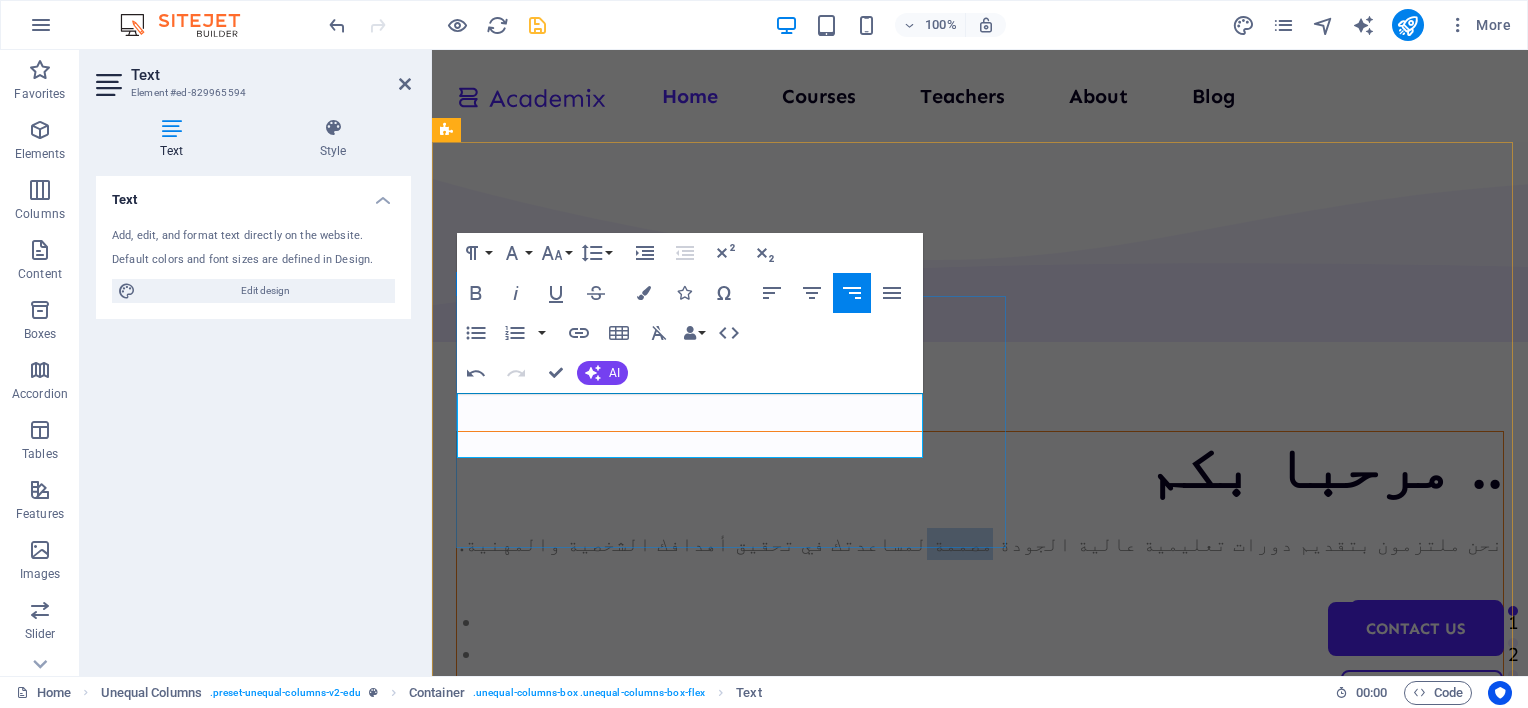 click on "نحن ملتزمون بتقديم دورات تعليمية عالية الجودة مصممة لمساعدتك في تحقيق أهدافك الشخصية والمهنية. ​" at bounding box center [980, 544] 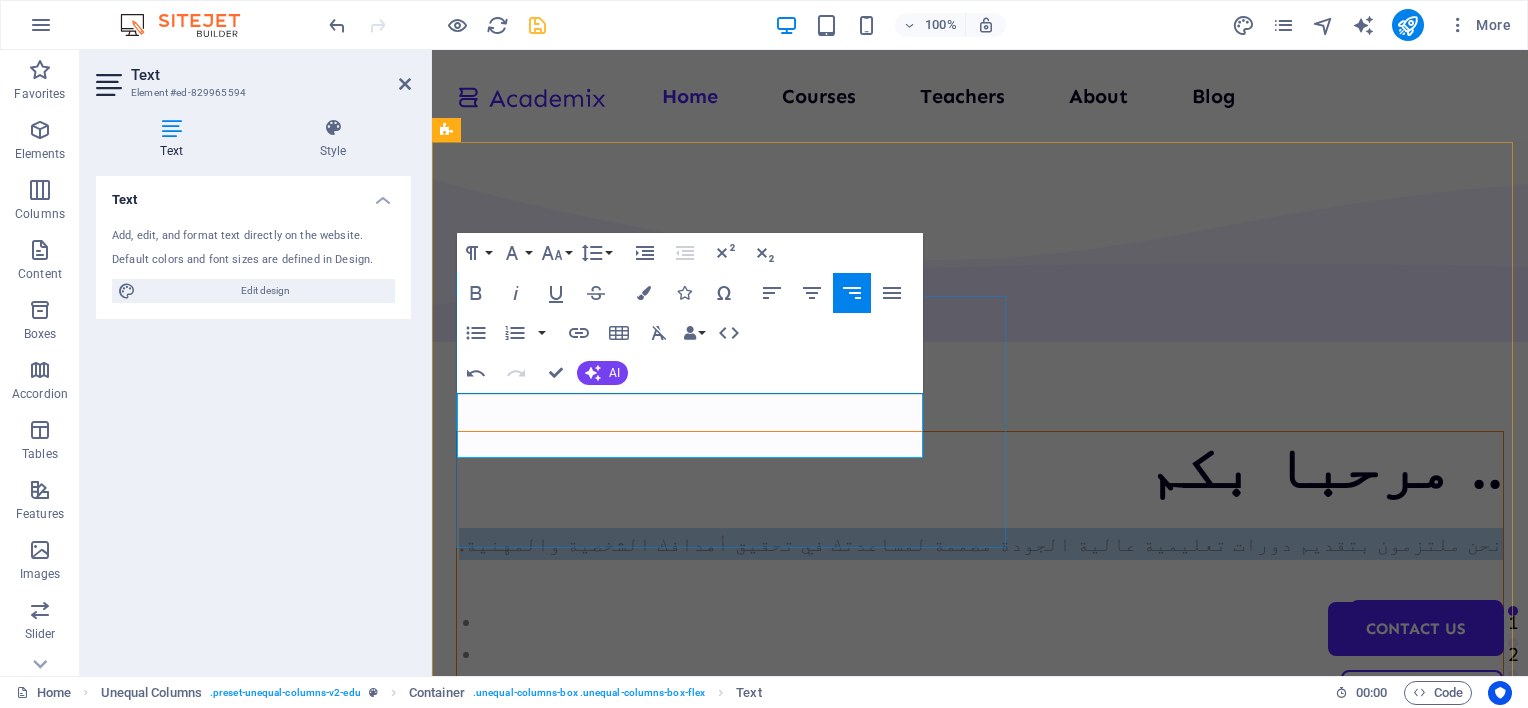 click on "نحن ملتزمون بتقديم دورات تعليمية عالية الجودة مصممة لمساعدتك في تحقيق أهدافك الشخصية والمهنية. ​" at bounding box center (980, 544) 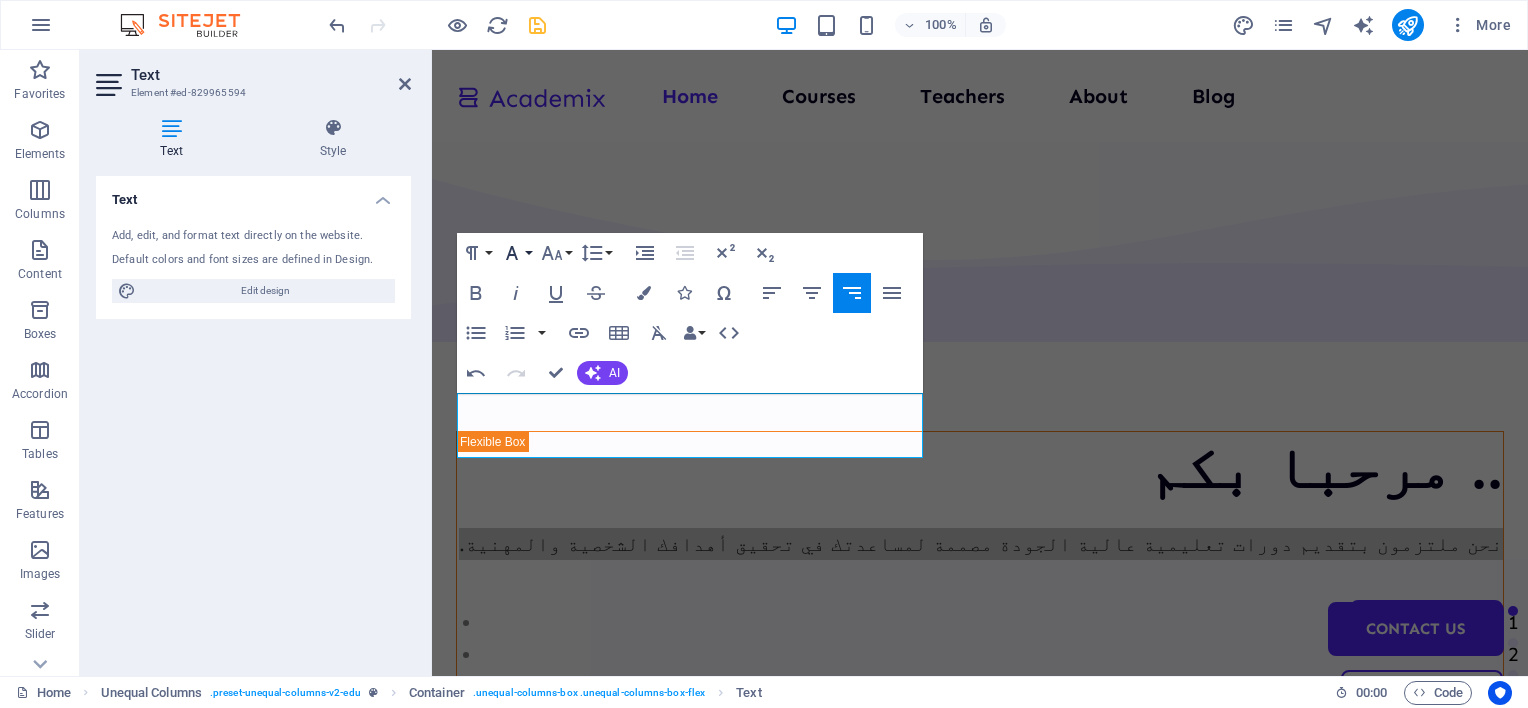 click on "Font Family" at bounding box center (516, 253) 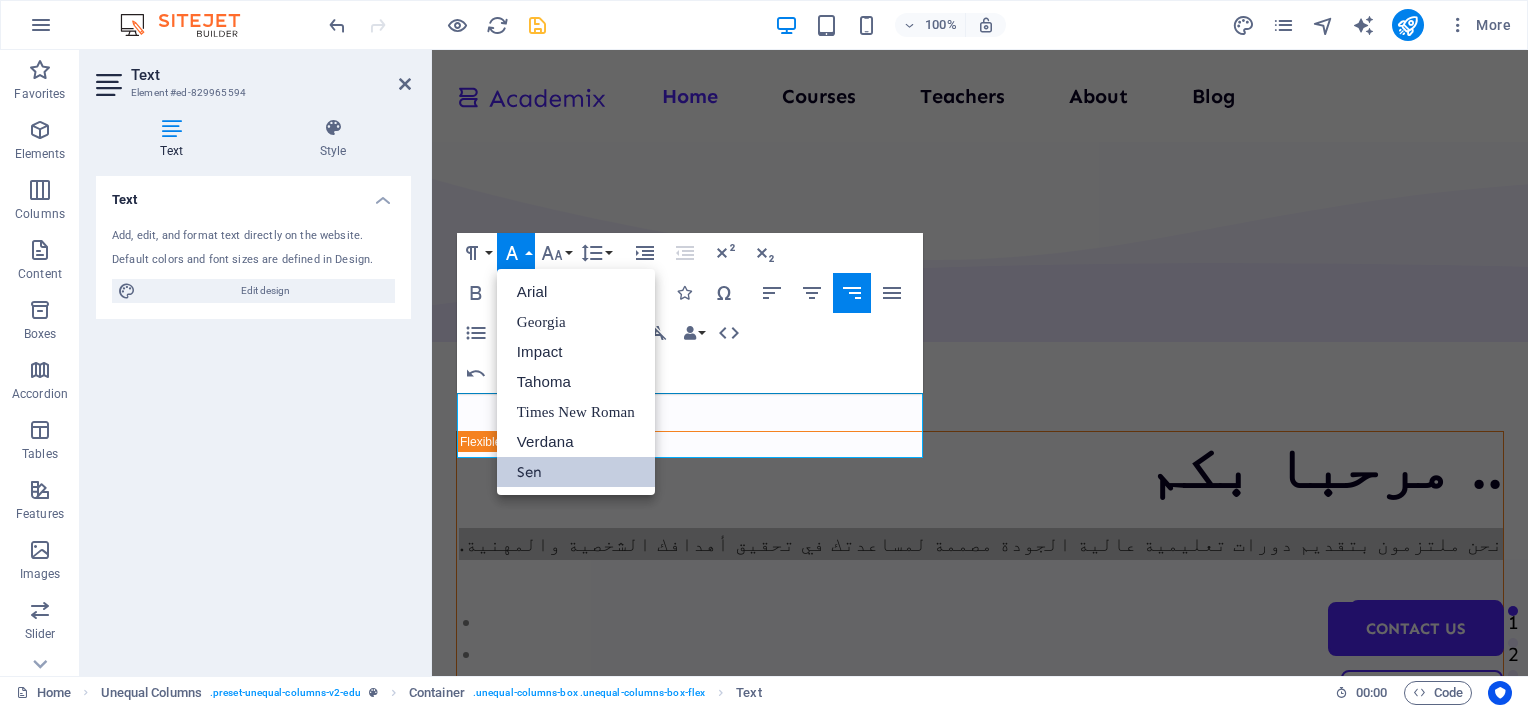 scroll, scrollTop: 0, scrollLeft: 0, axis: both 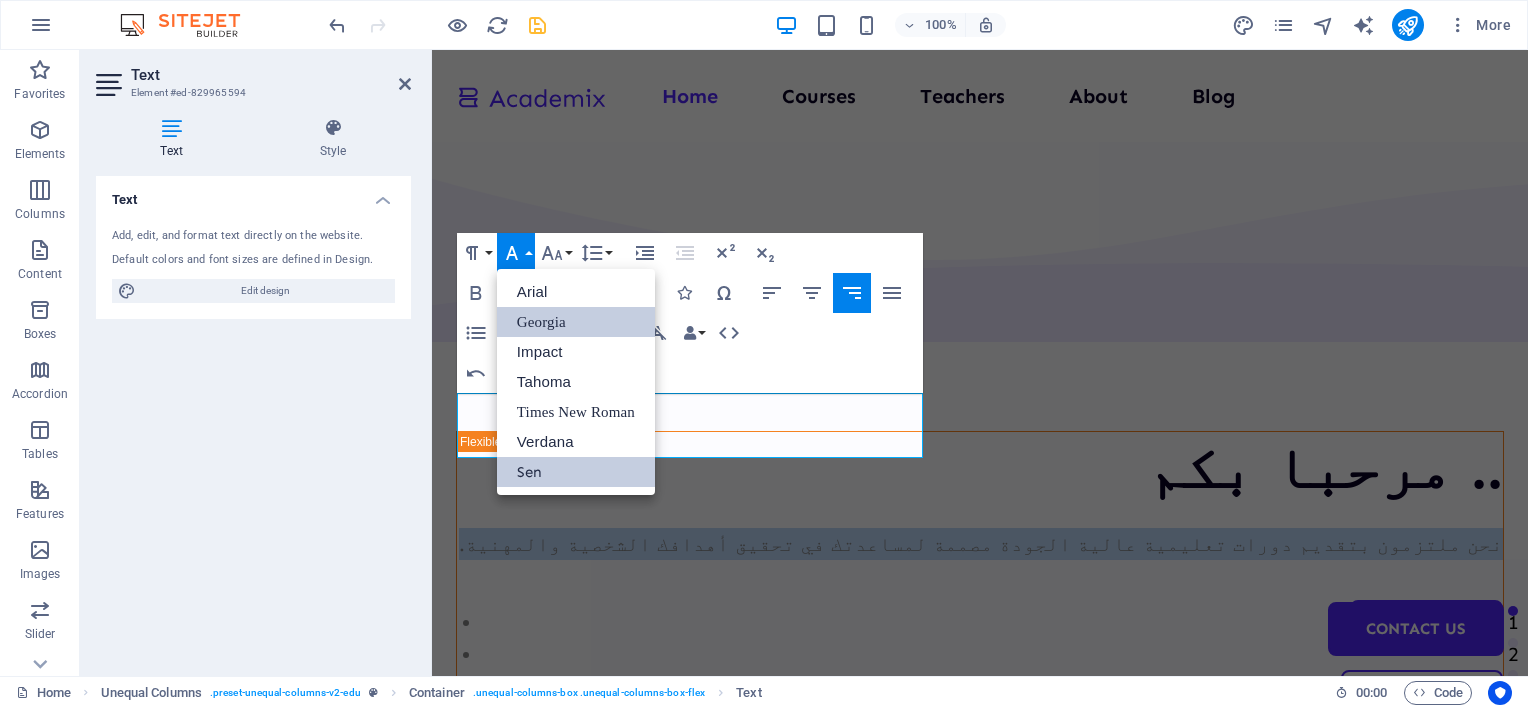 click on "Georgia" at bounding box center [576, 322] 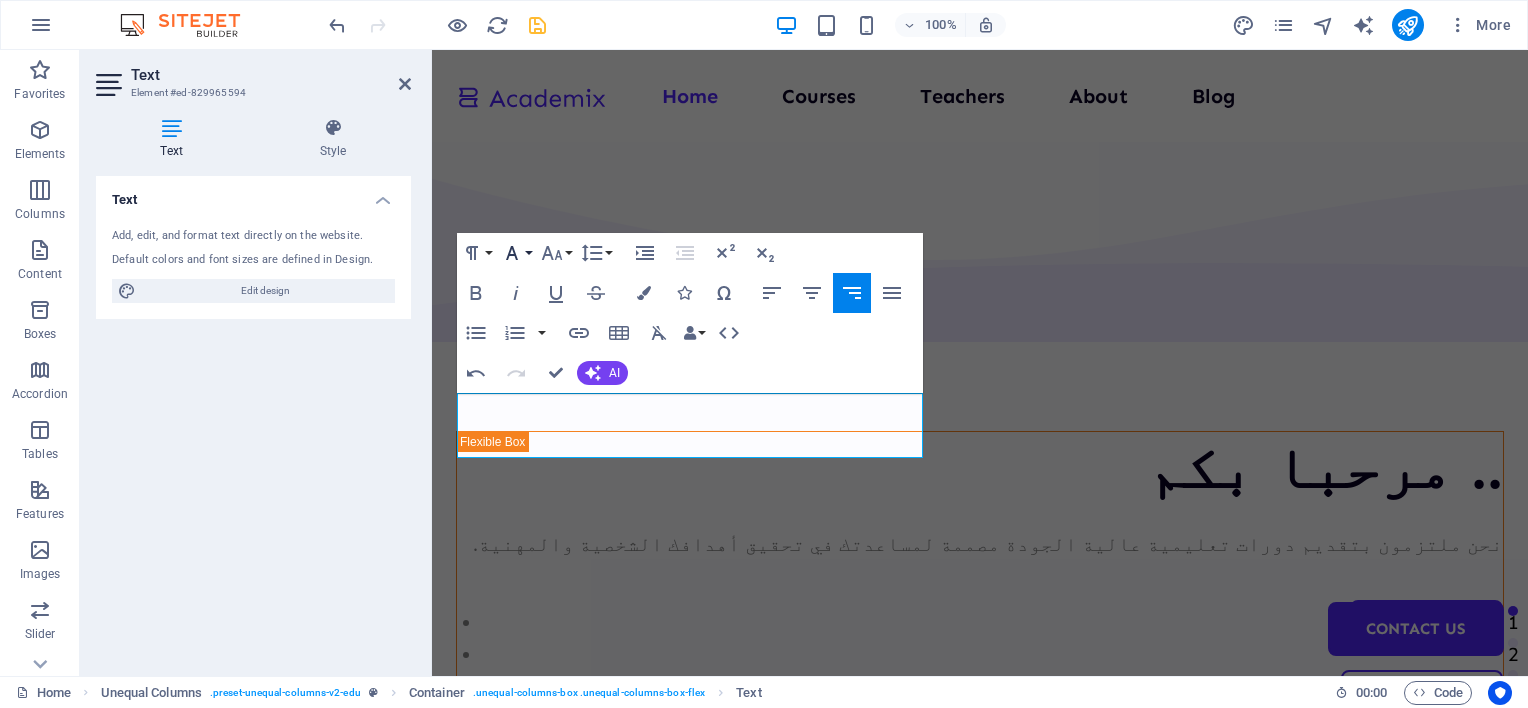 click on "Font Family" at bounding box center [516, 253] 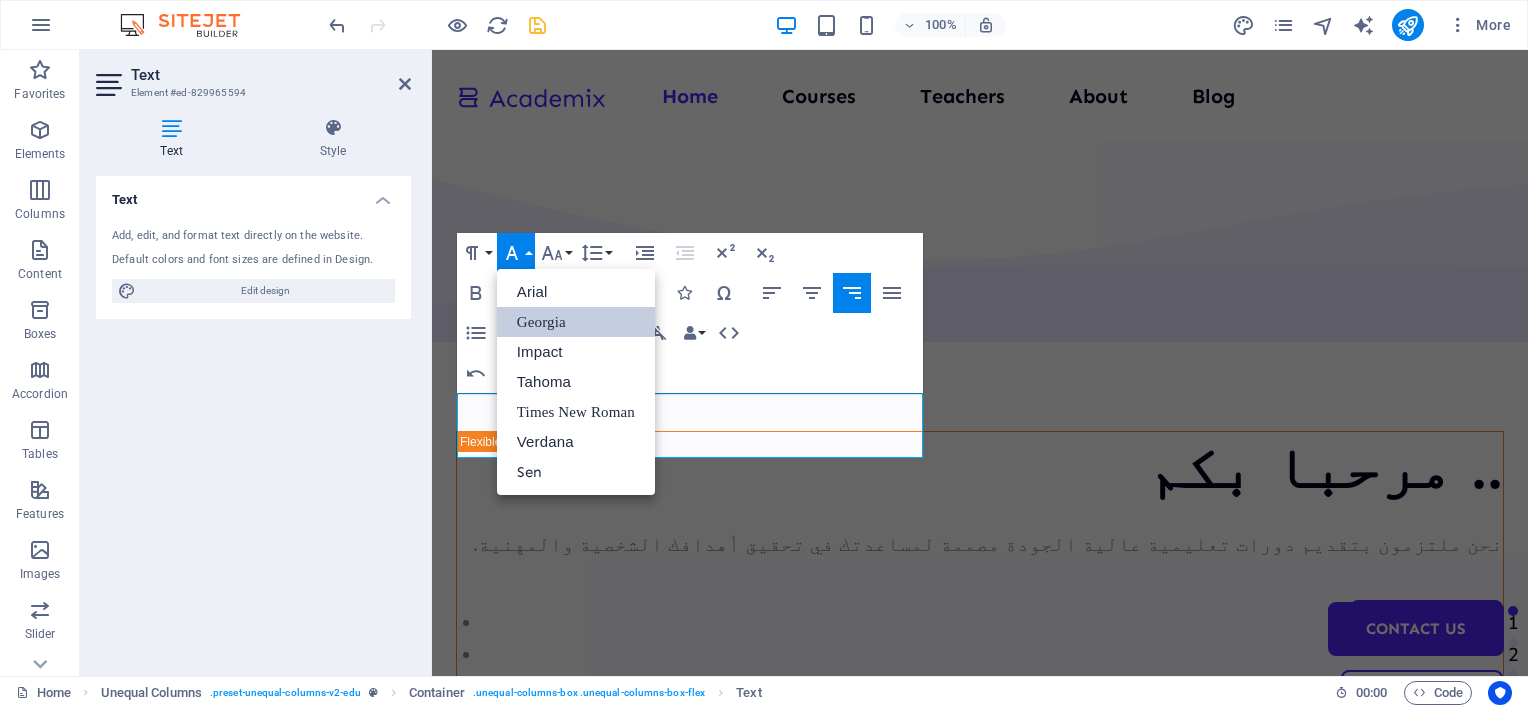 scroll, scrollTop: 0, scrollLeft: 0, axis: both 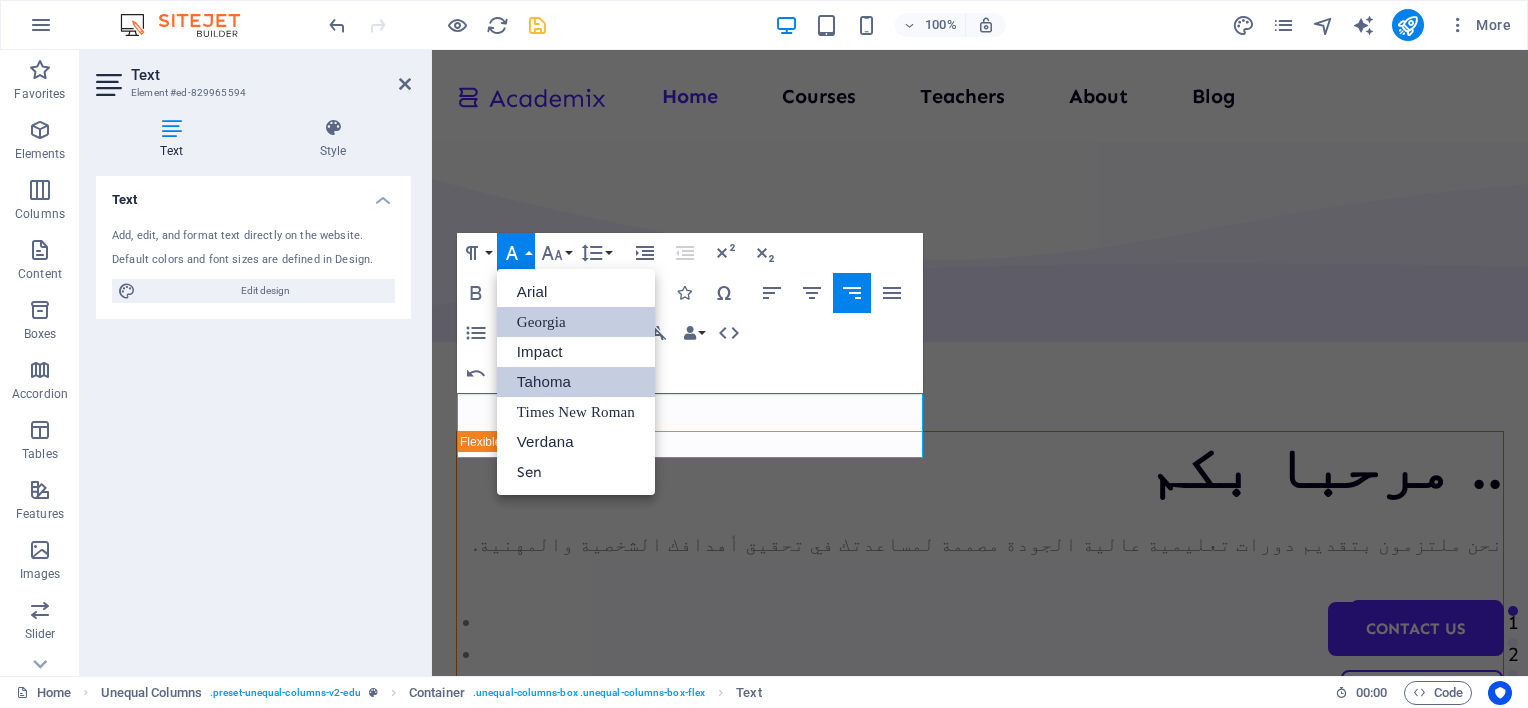click on "Tahoma" at bounding box center [576, 382] 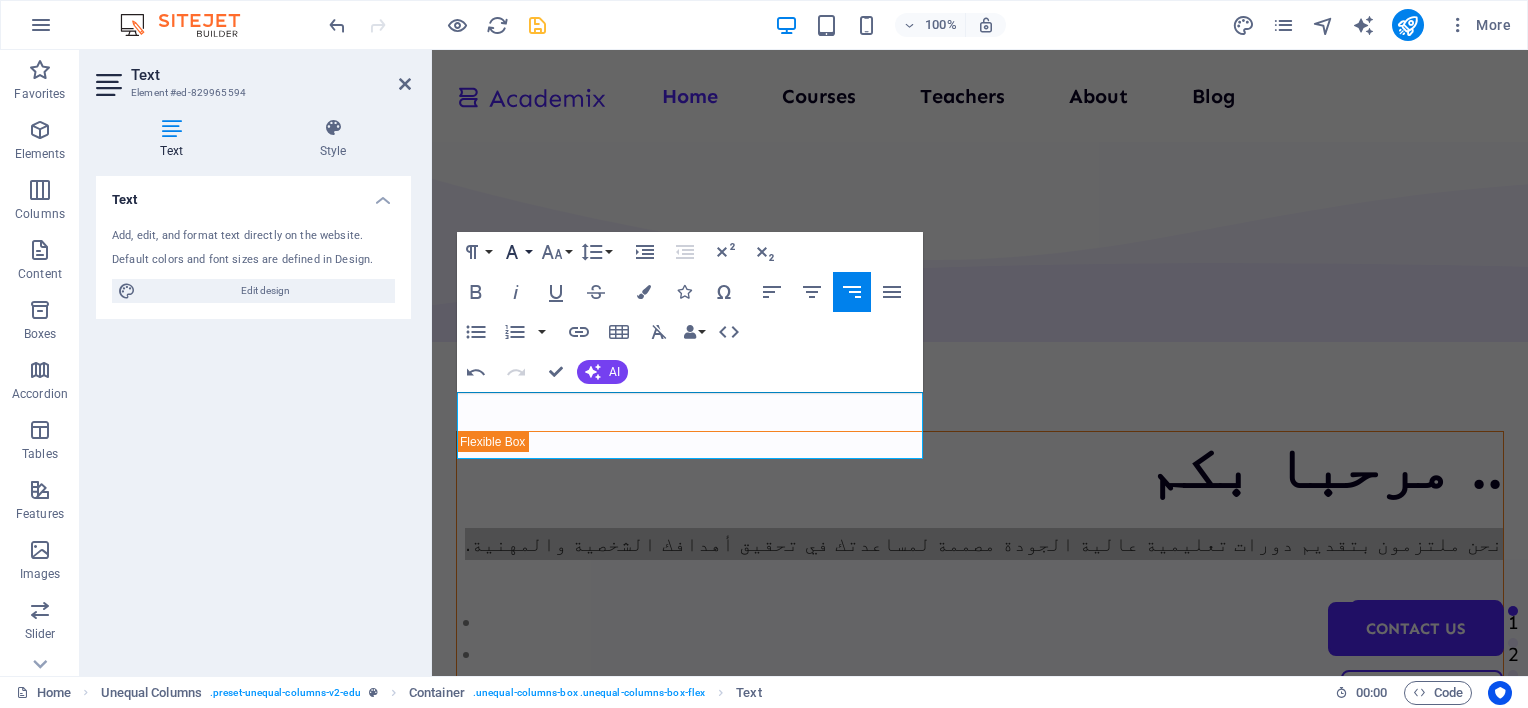 click 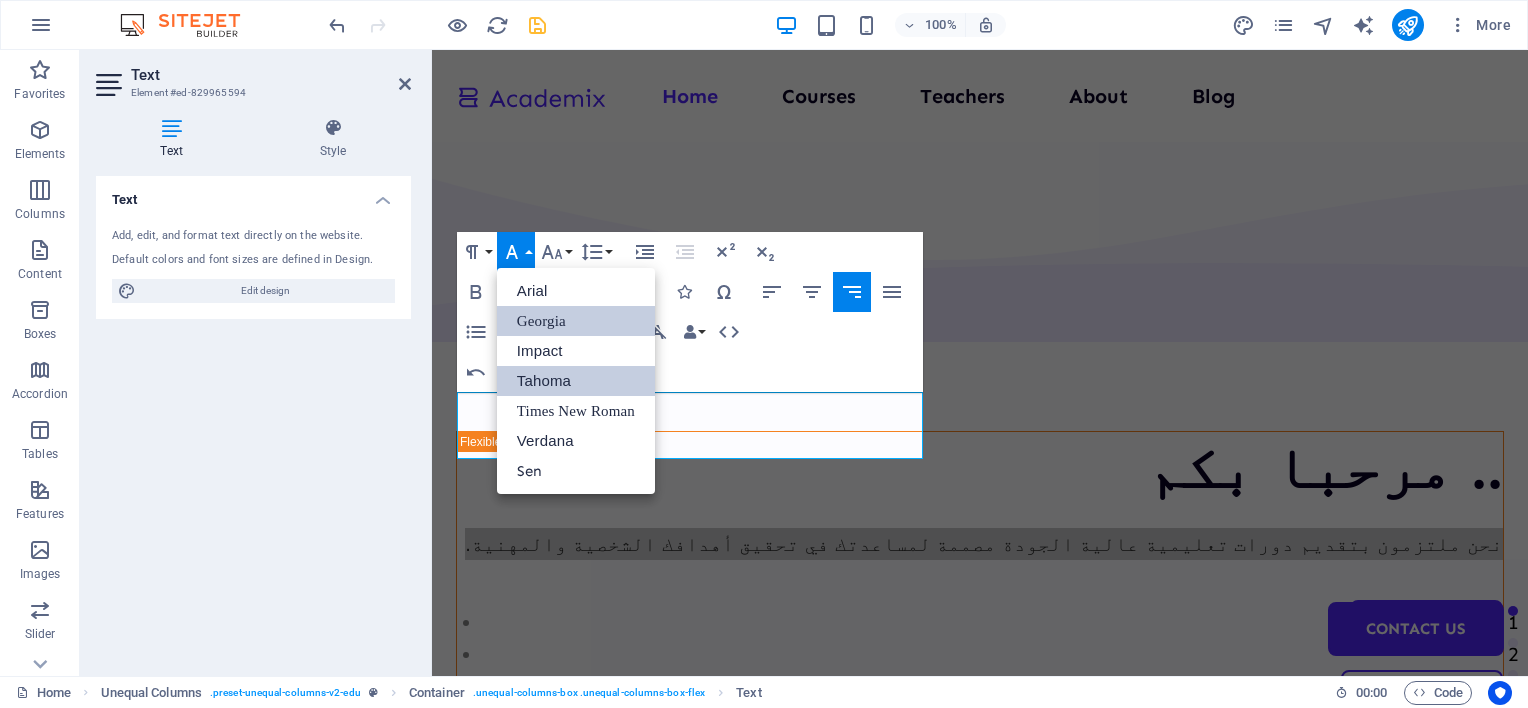 scroll, scrollTop: 0, scrollLeft: 0, axis: both 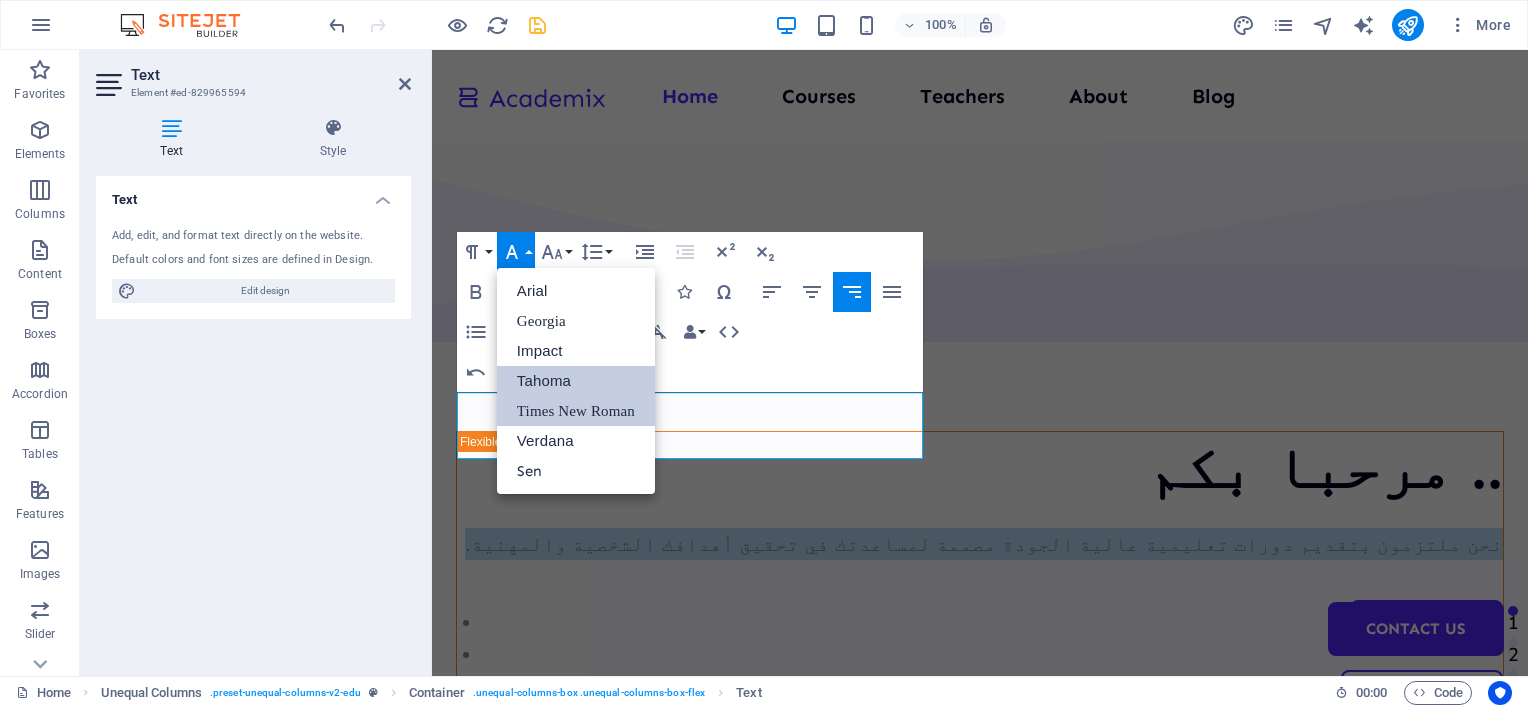 click on "Times New Roman" at bounding box center (576, 411) 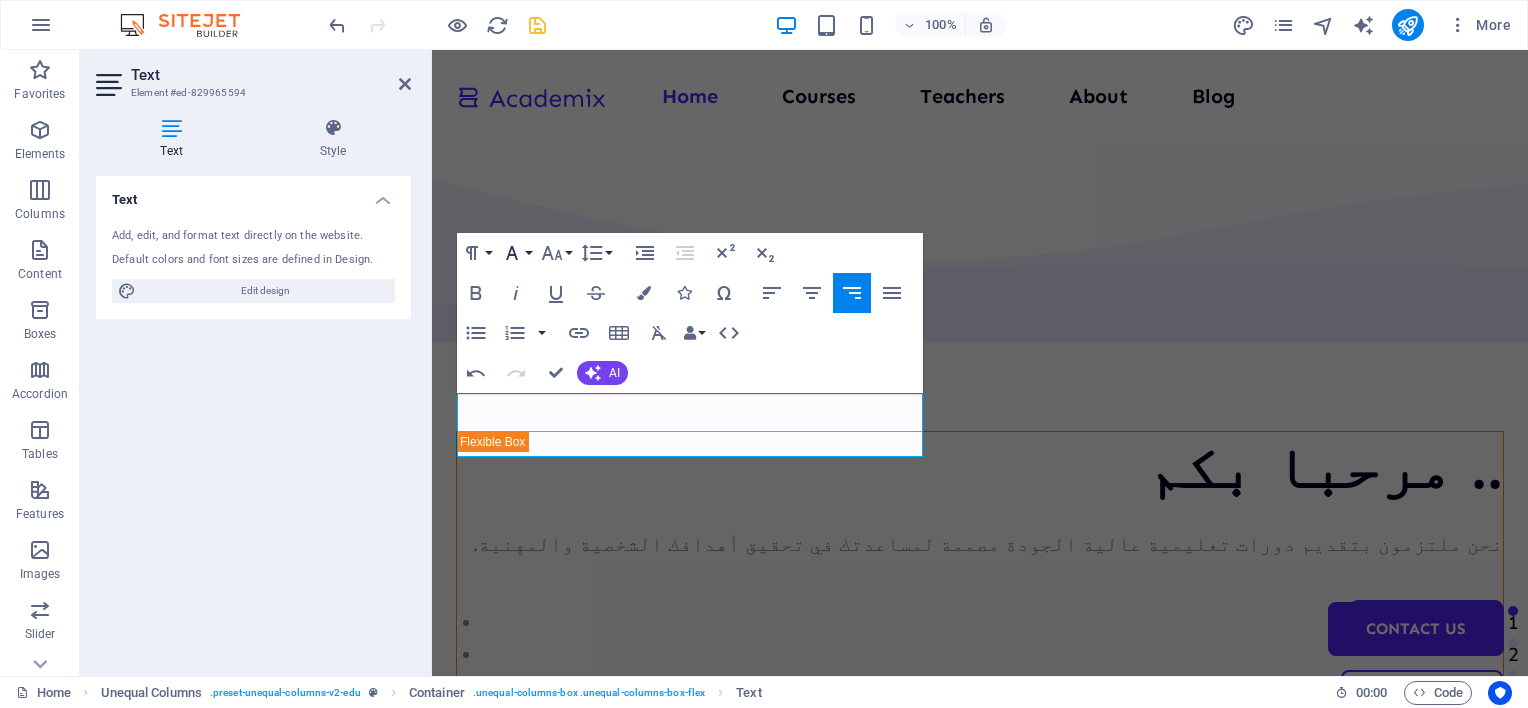 click 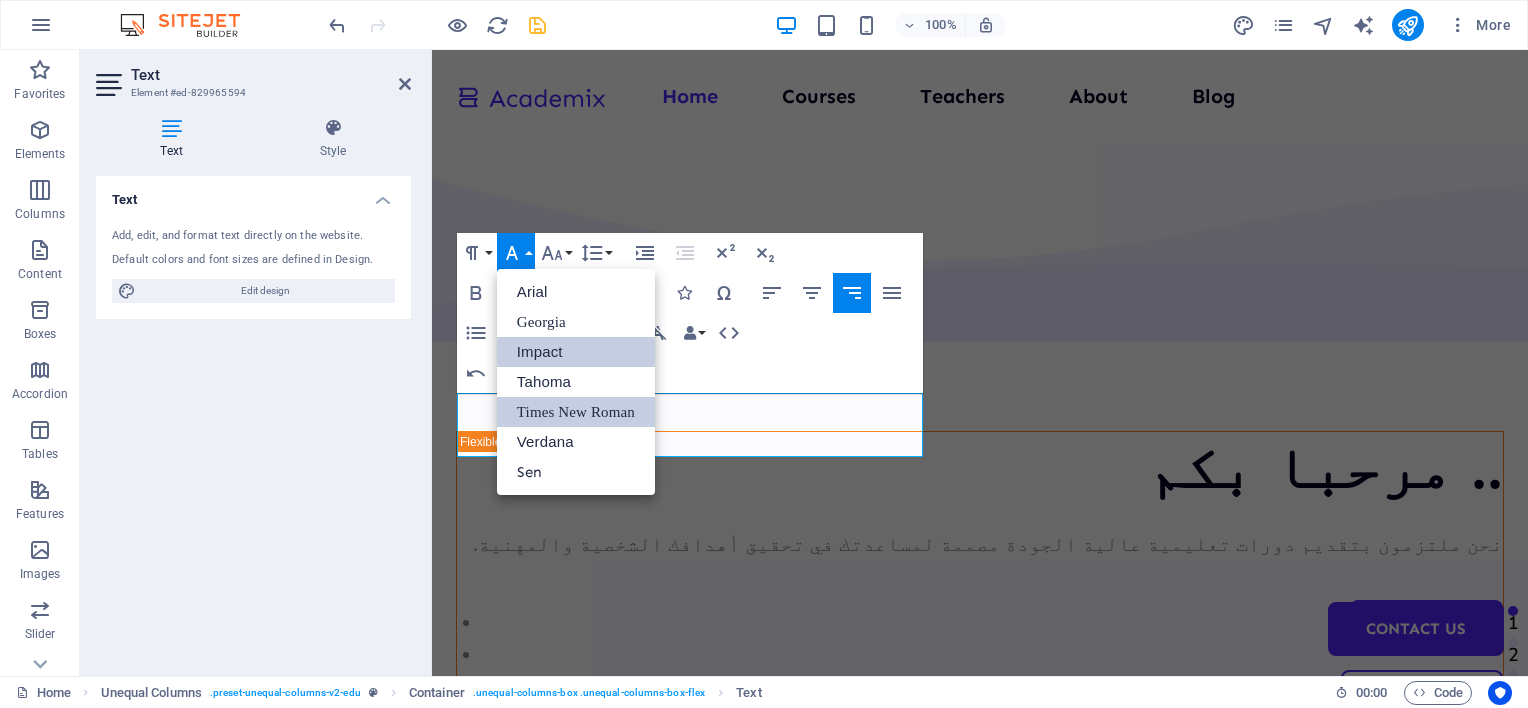 scroll, scrollTop: 0, scrollLeft: 0, axis: both 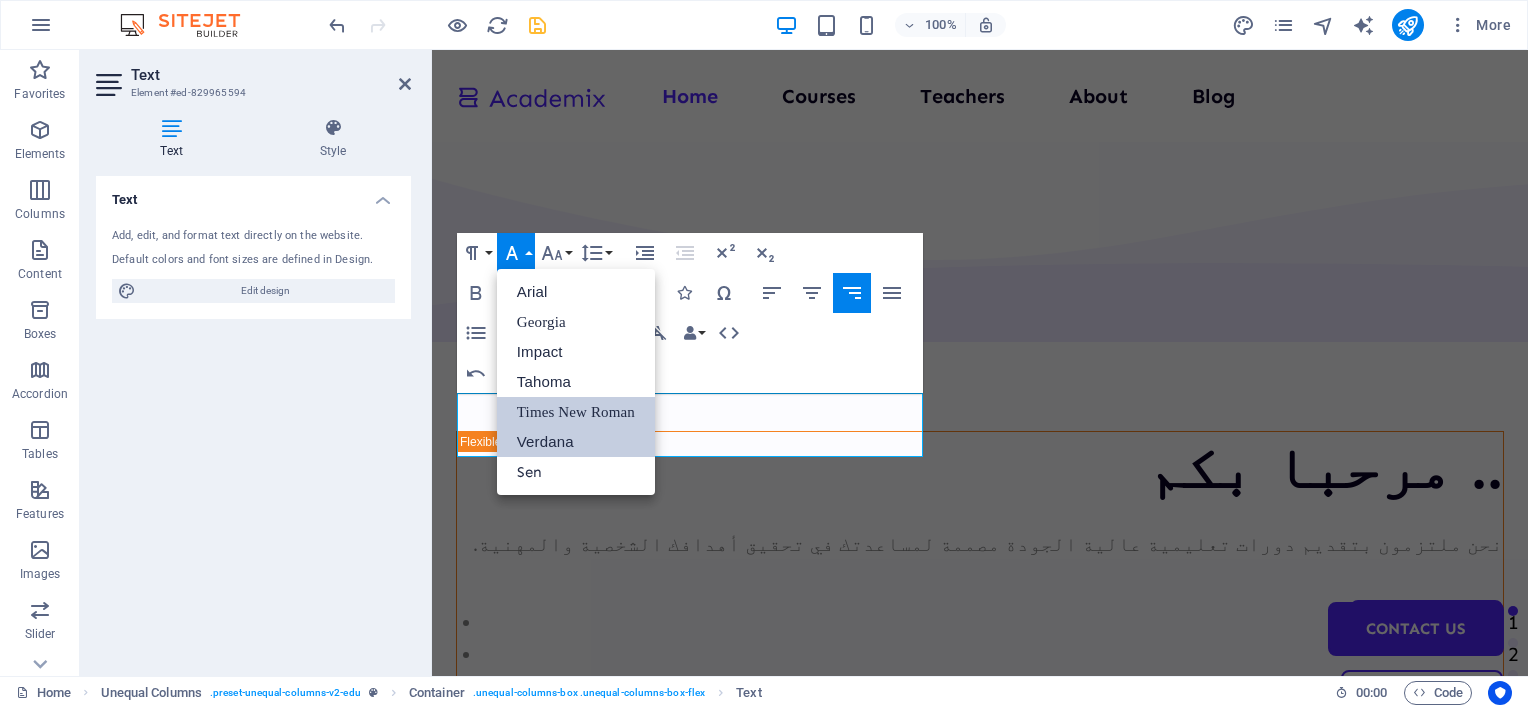 click on "Verdana" at bounding box center (576, 442) 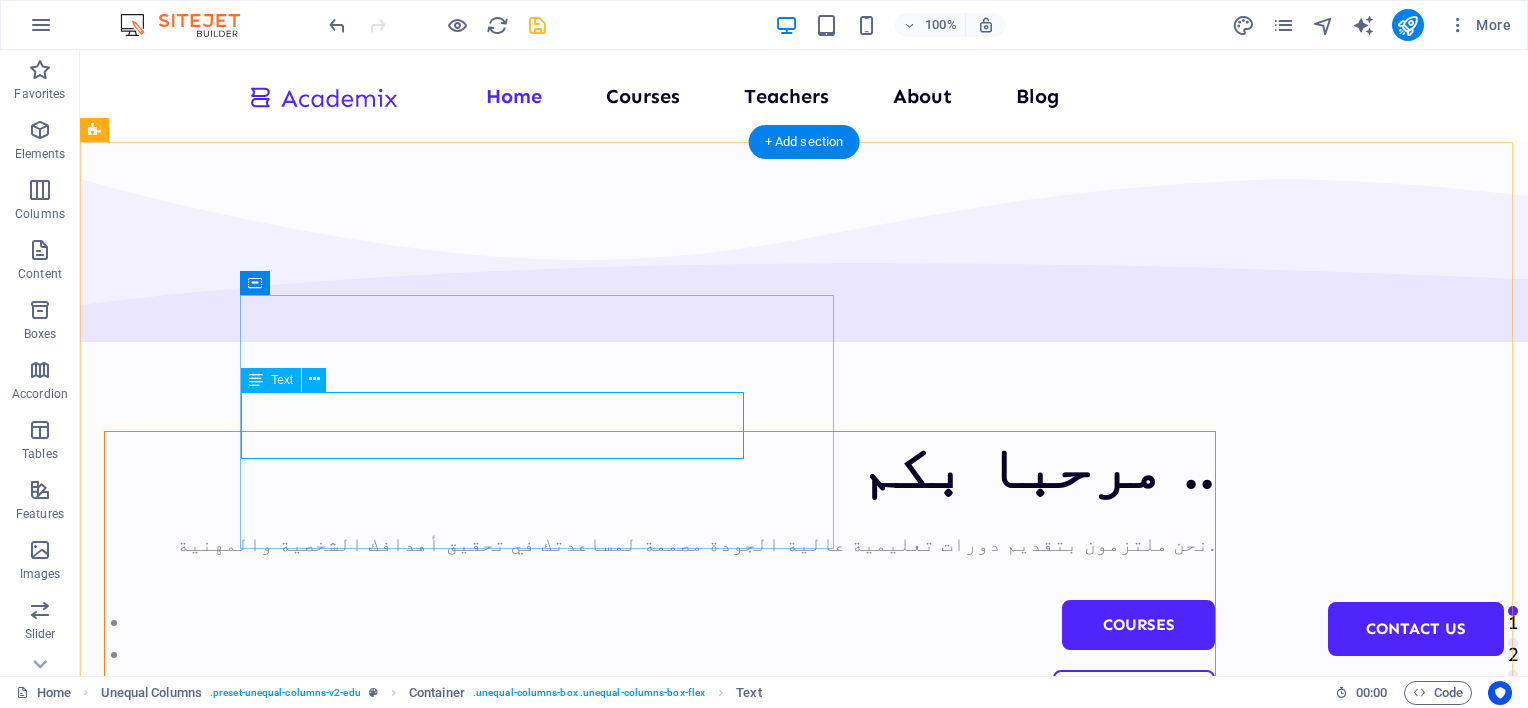 click on "نحن ملتزمون بتقديم دورات تعليمية عالية الجودة مصممة لمساعدتك في تحقيق أهدافك الشخصية والمهنية." at bounding box center [660, 544] 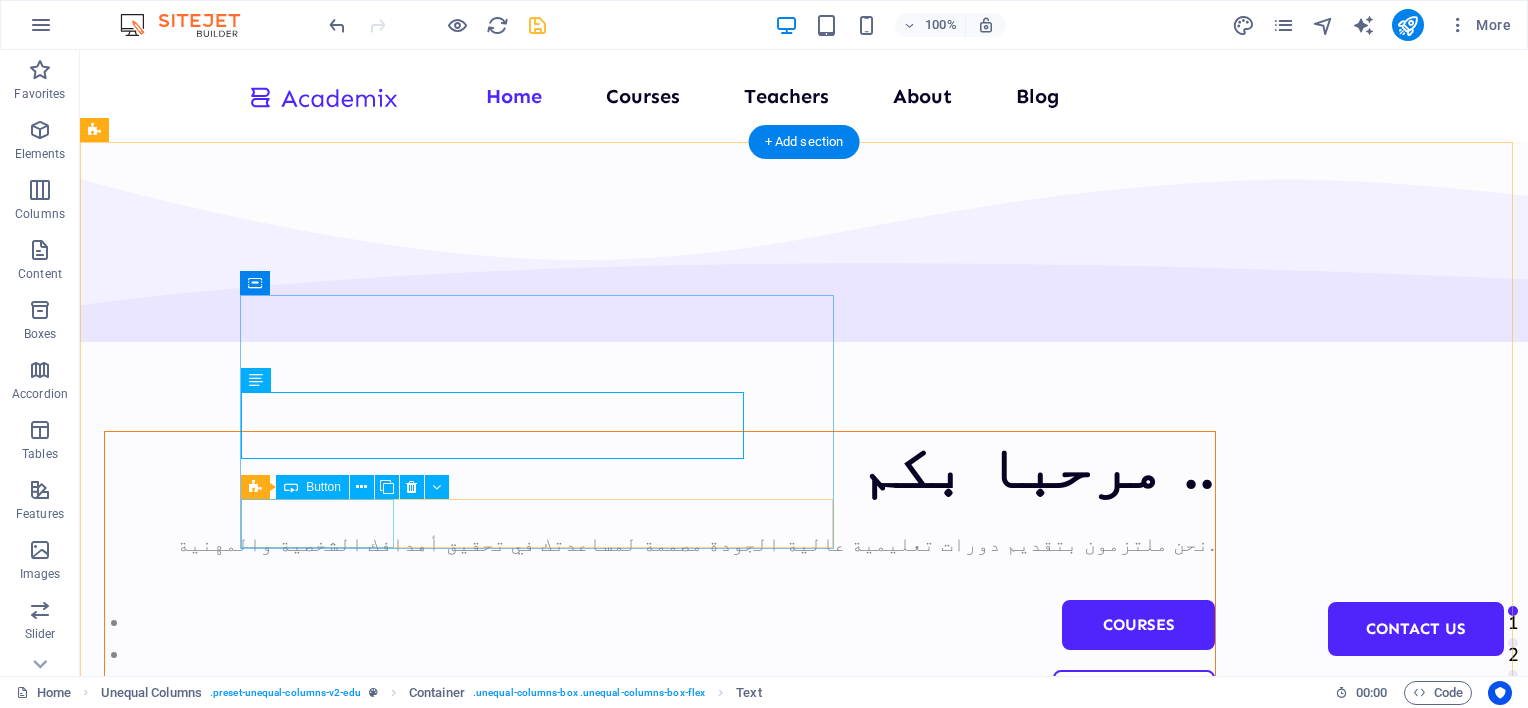 click on "Courses" at bounding box center [660, 625] 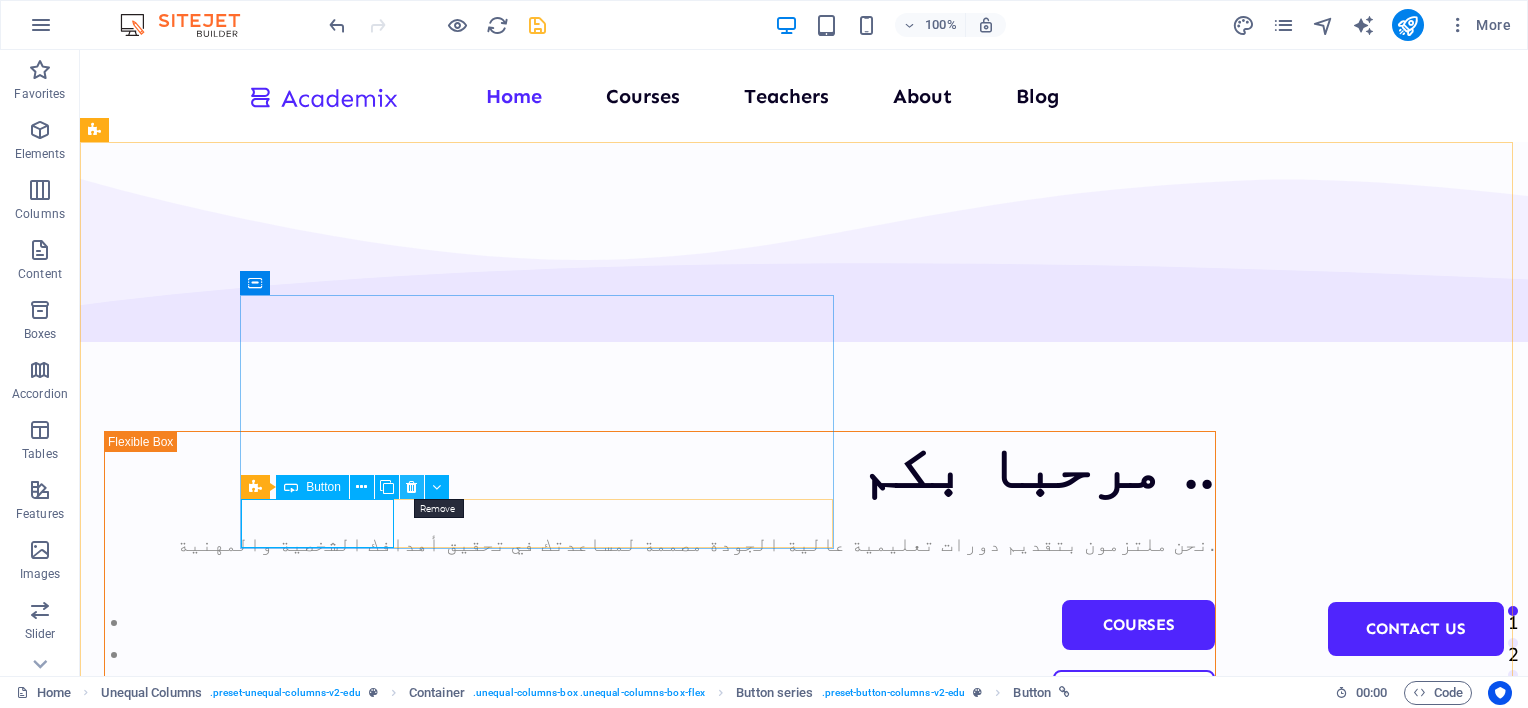 click at bounding box center [411, 487] 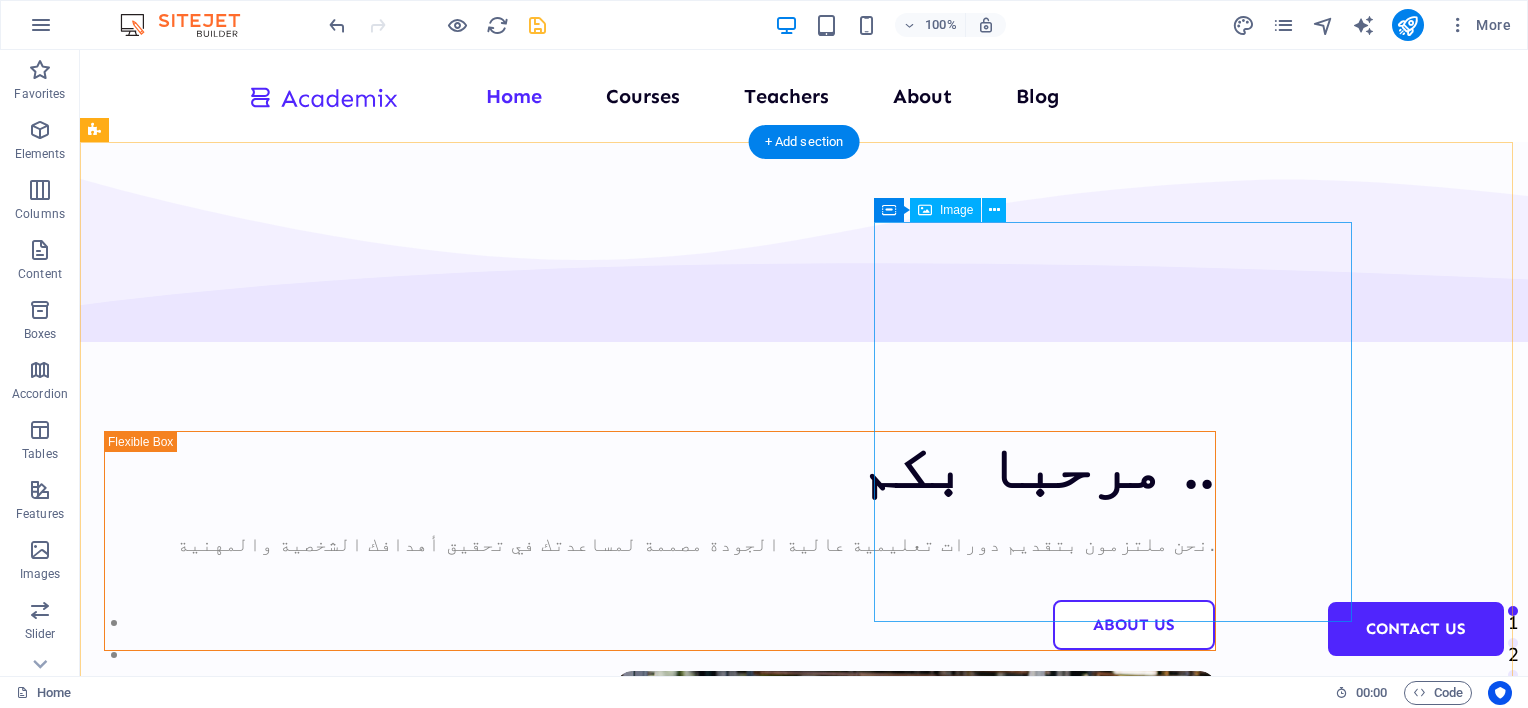 click at bounding box center (660, 871) 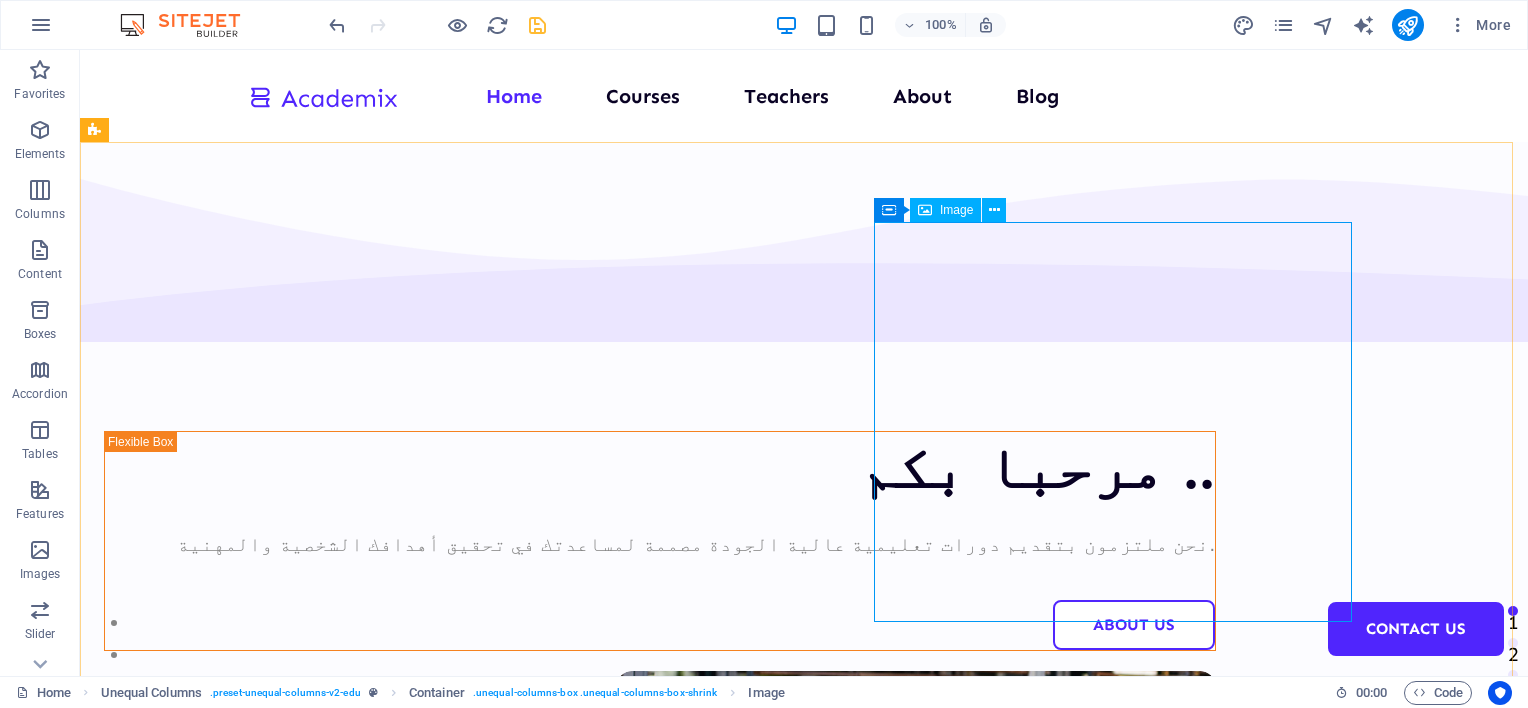 click on "Image" at bounding box center [956, 210] 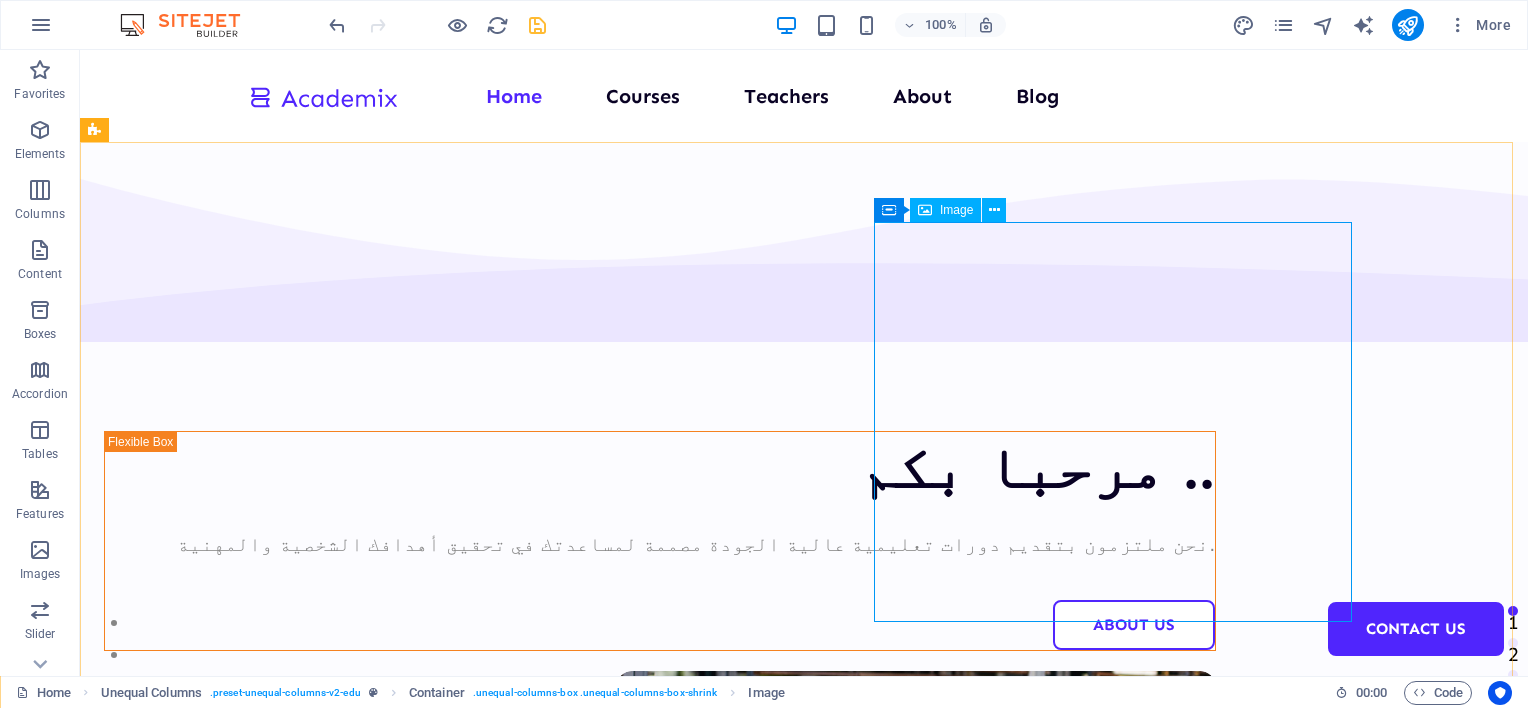 click on "Image" at bounding box center (956, 210) 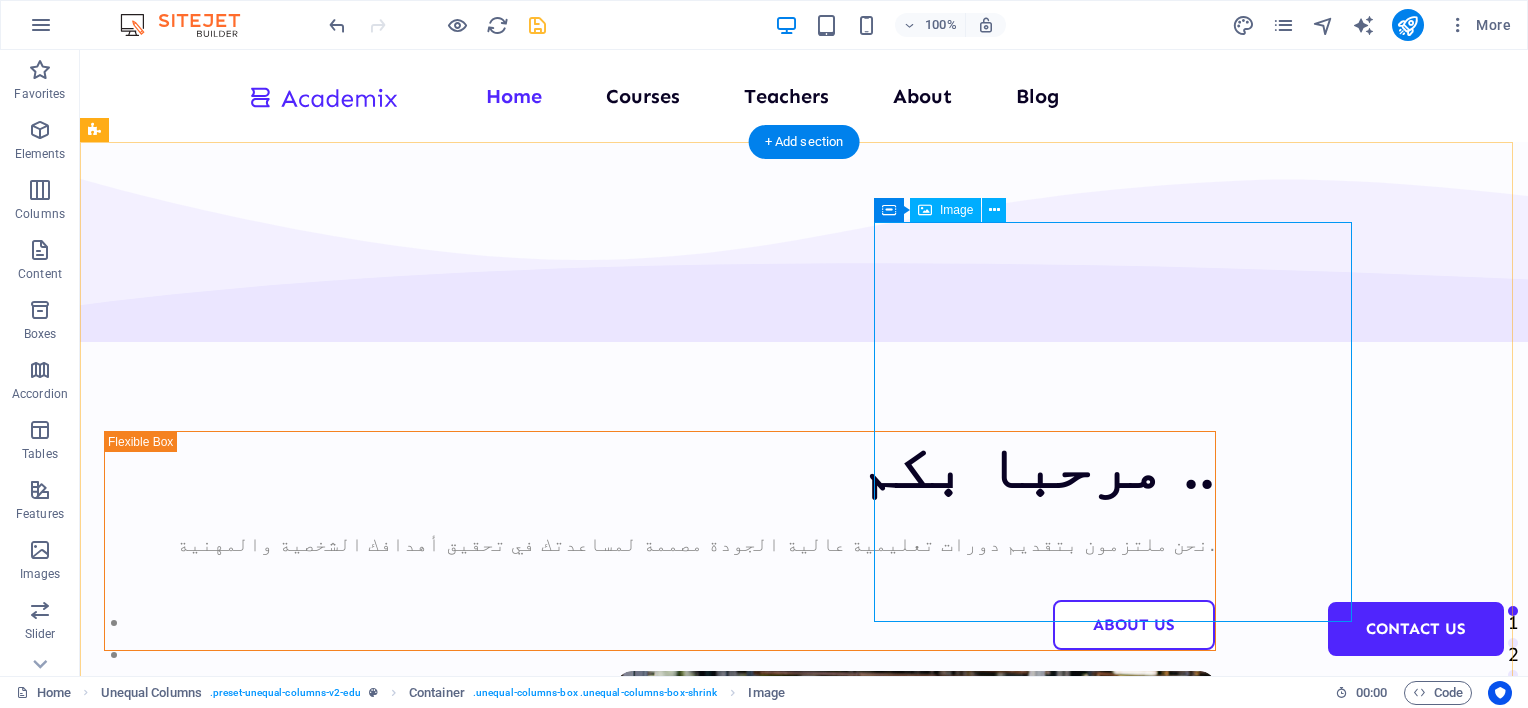 click at bounding box center (660, 871) 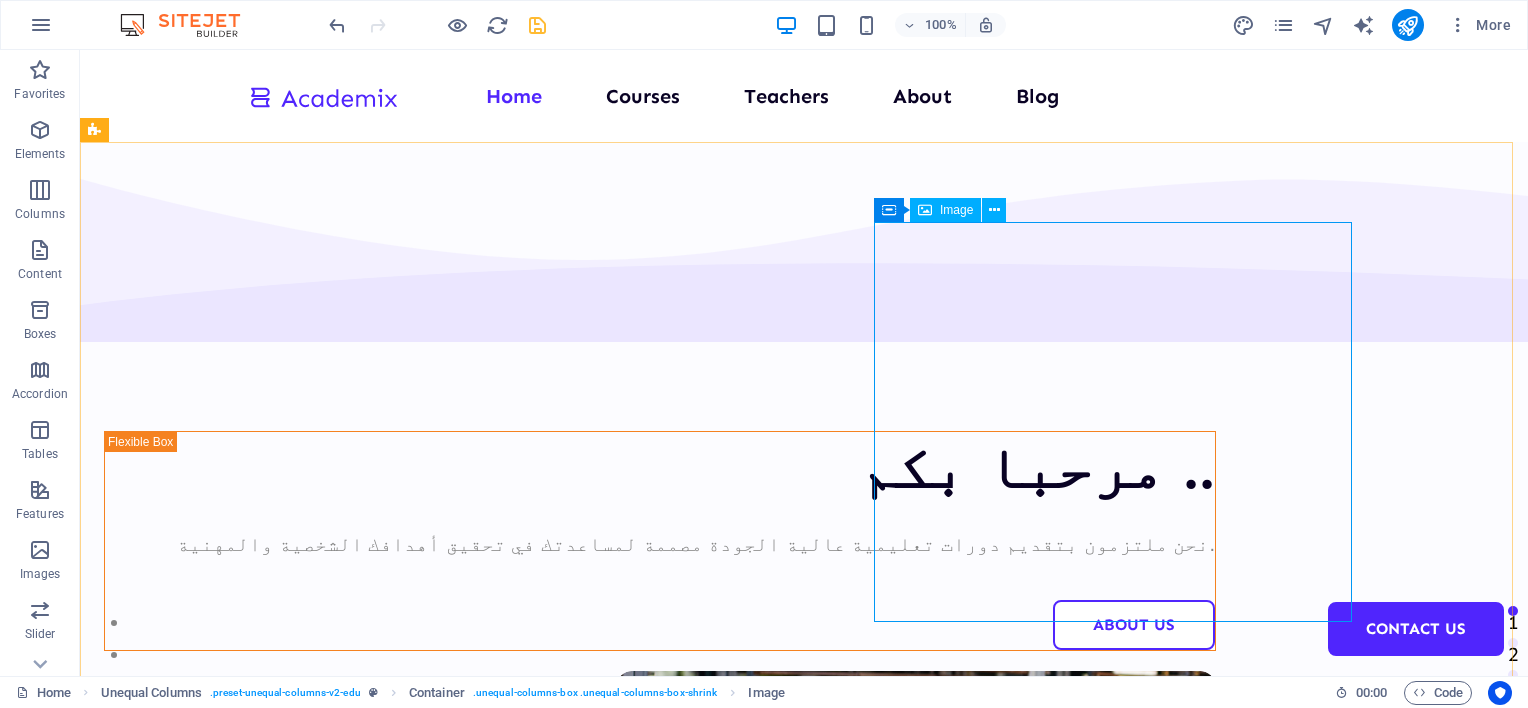 click on "Image" at bounding box center [956, 210] 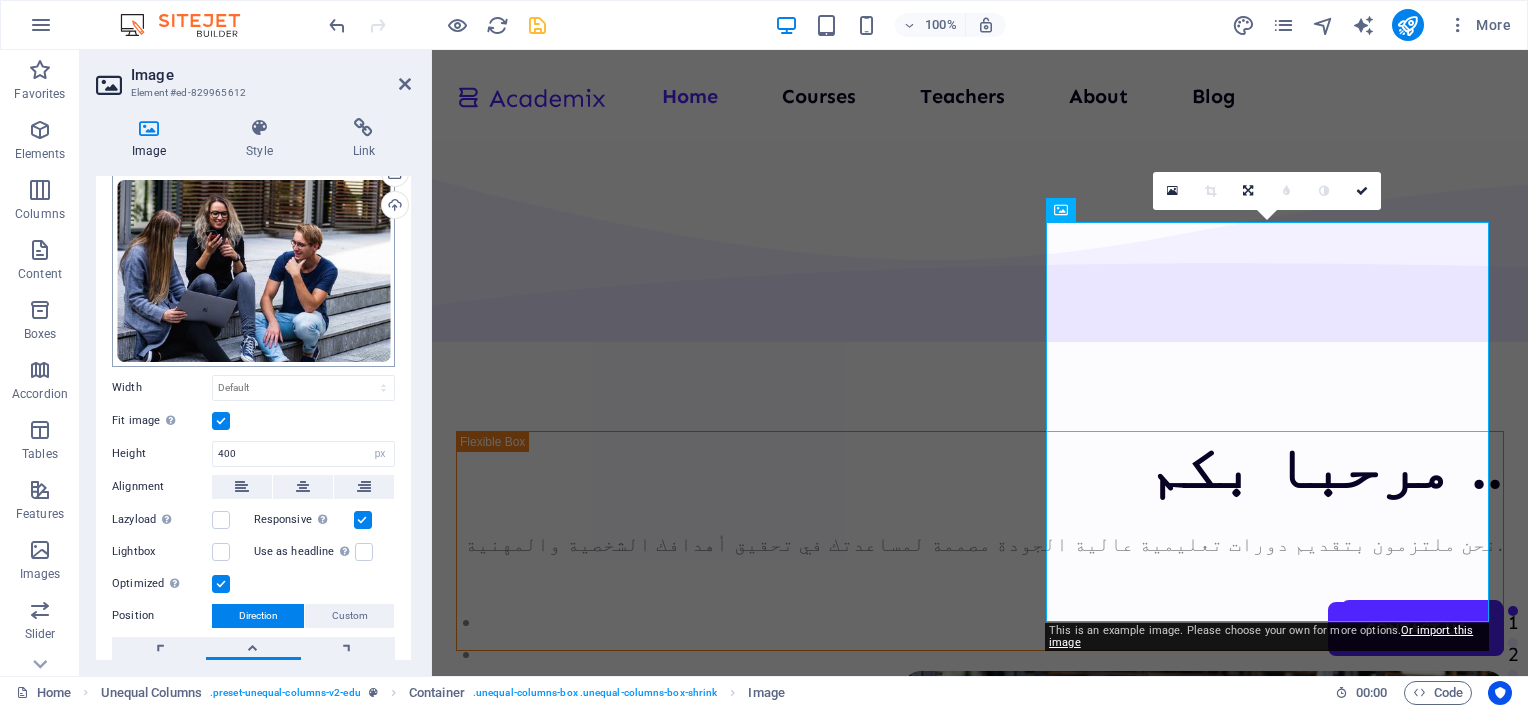 scroll, scrollTop: 0, scrollLeft: 0, axis: both 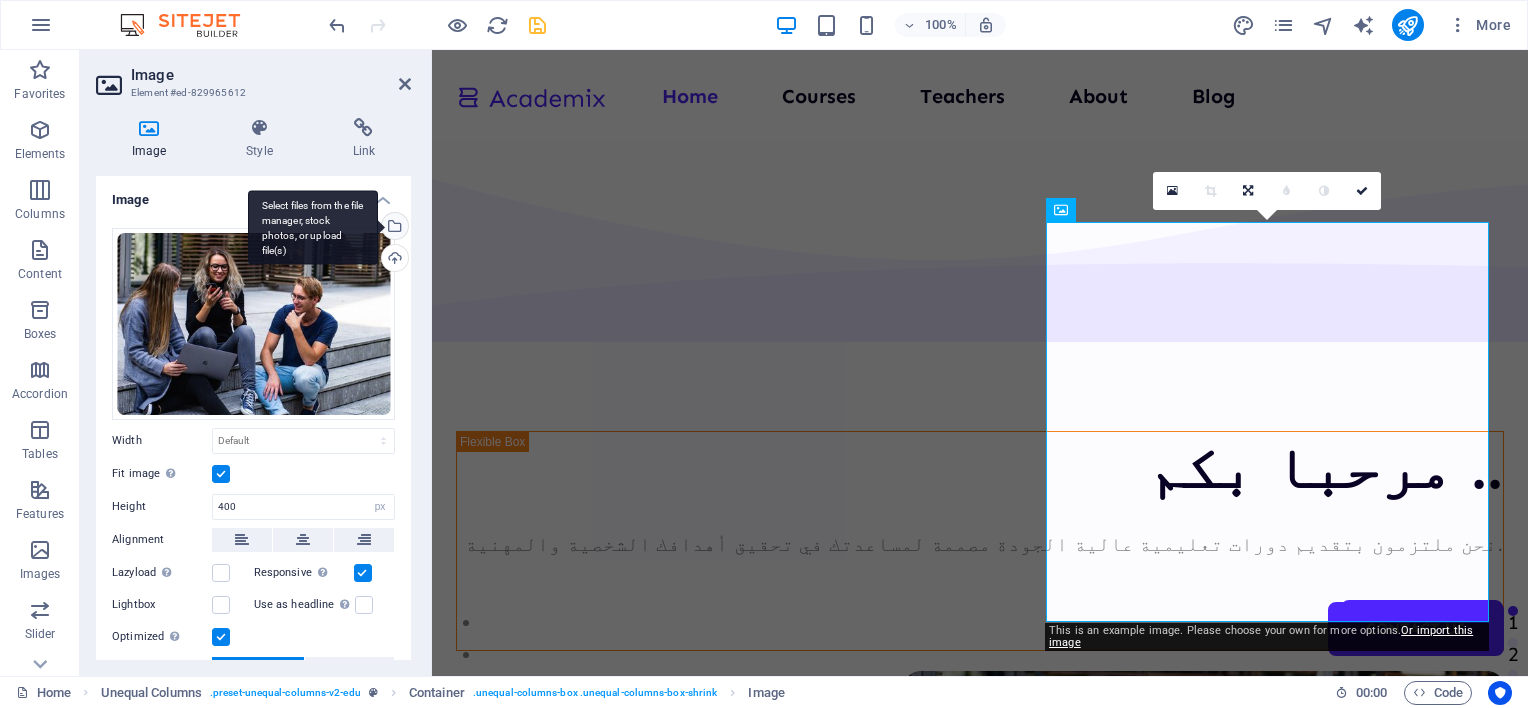 click on "Select files from the file manager, stock photos, or upload file(s)" at bounding box center (393, 228) 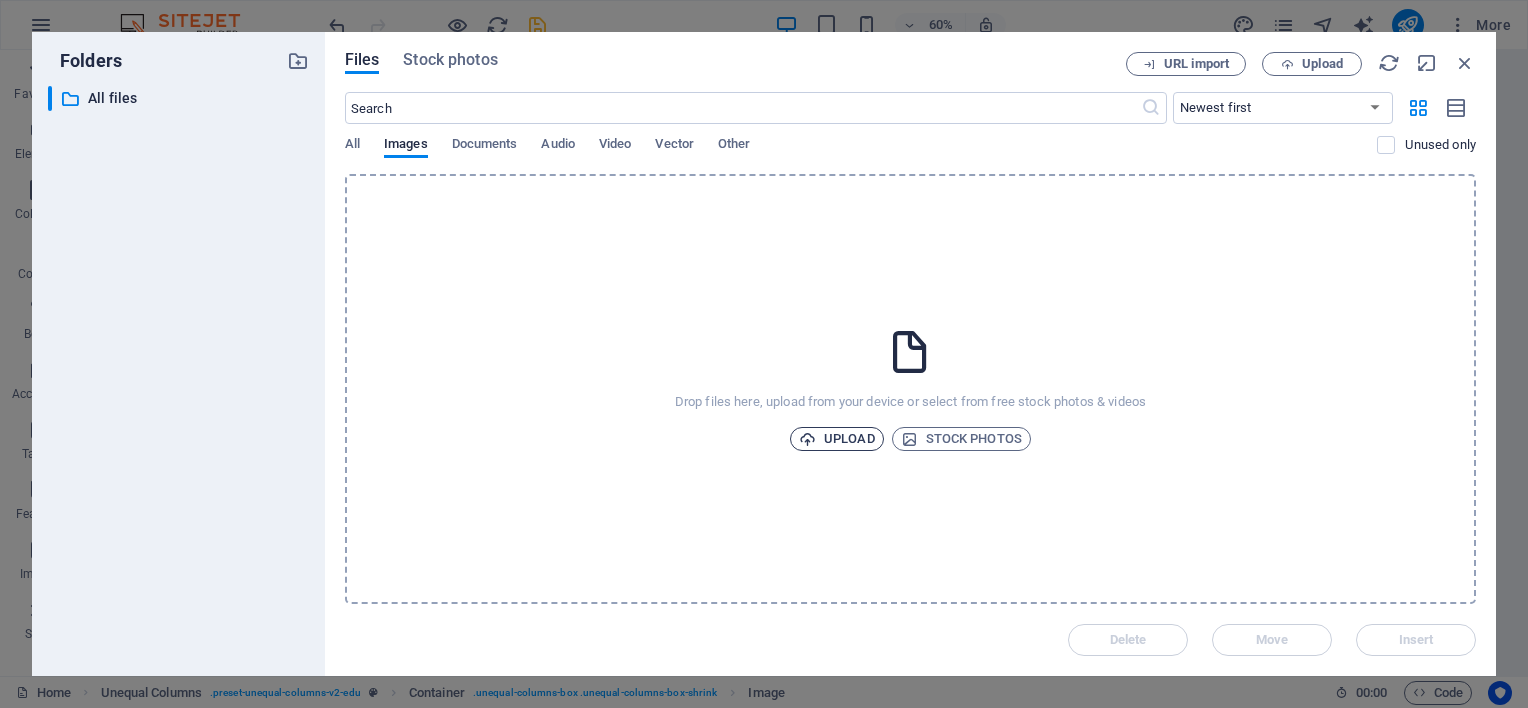 click on "Upload" at bounding box center [837, 439] 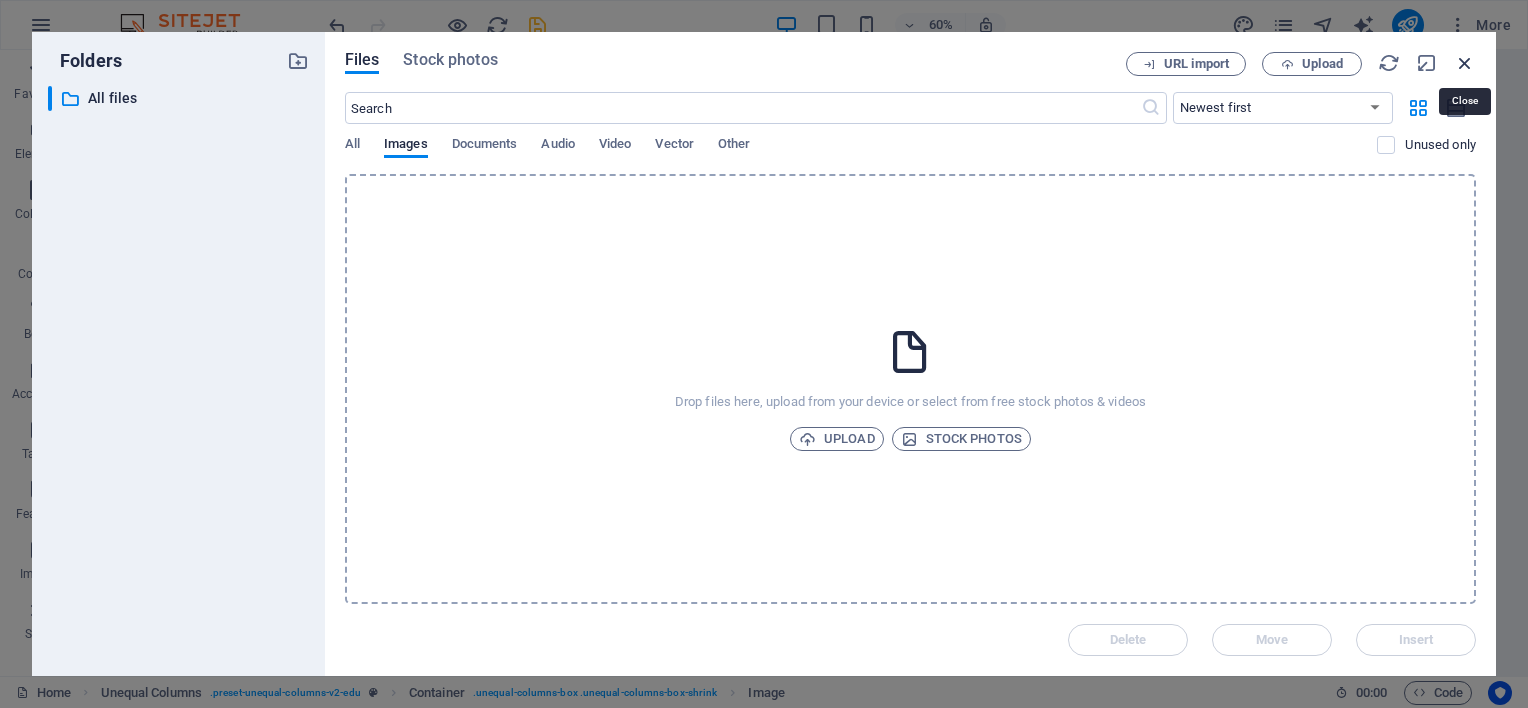 click at bounding box center [1465, 63] 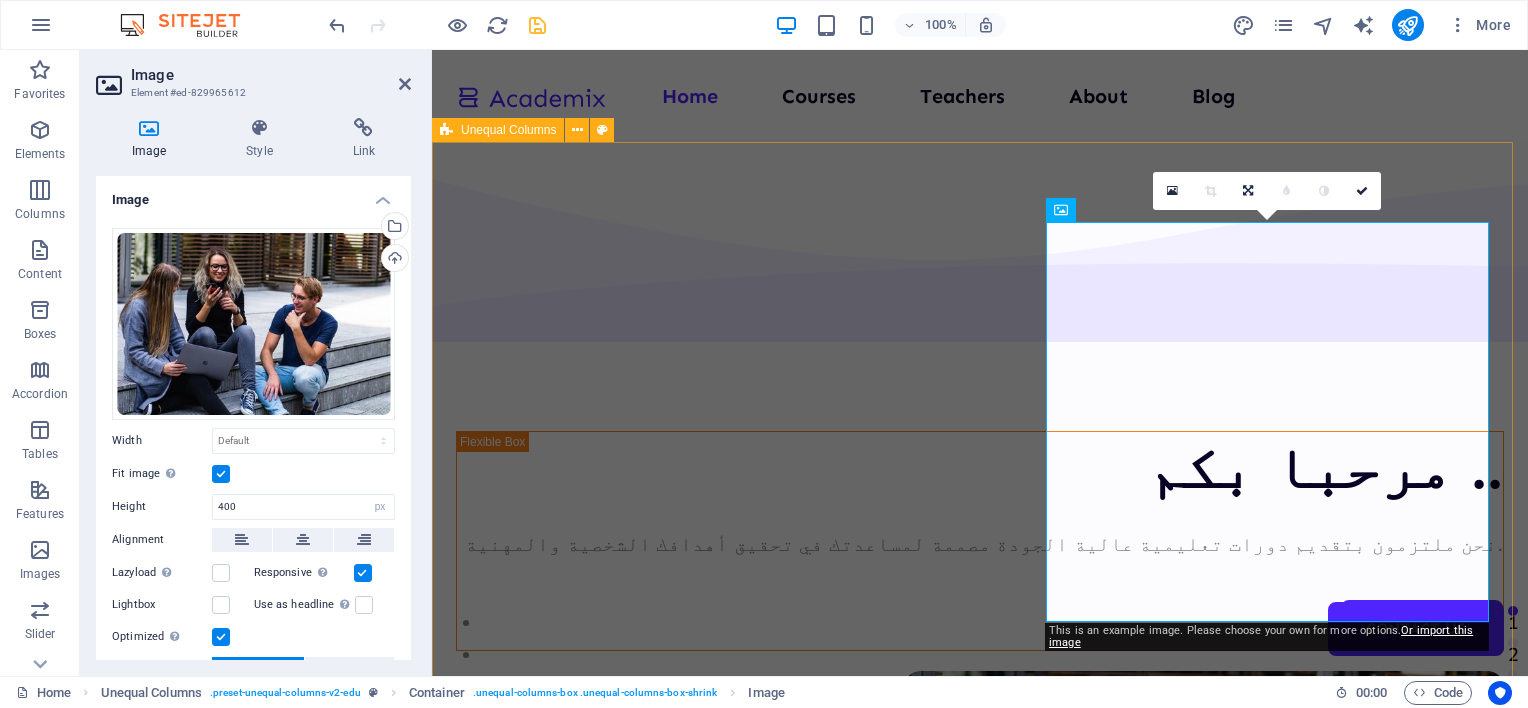 click on "مرحبا بكم ..  نحن ملتزمون بتقديم دورات تعليمية عالية الجودة مصممة لمساعدتك في تحقيق أهدافك الشخصية والمهنية. About Us" at bounding box center (980, 726) 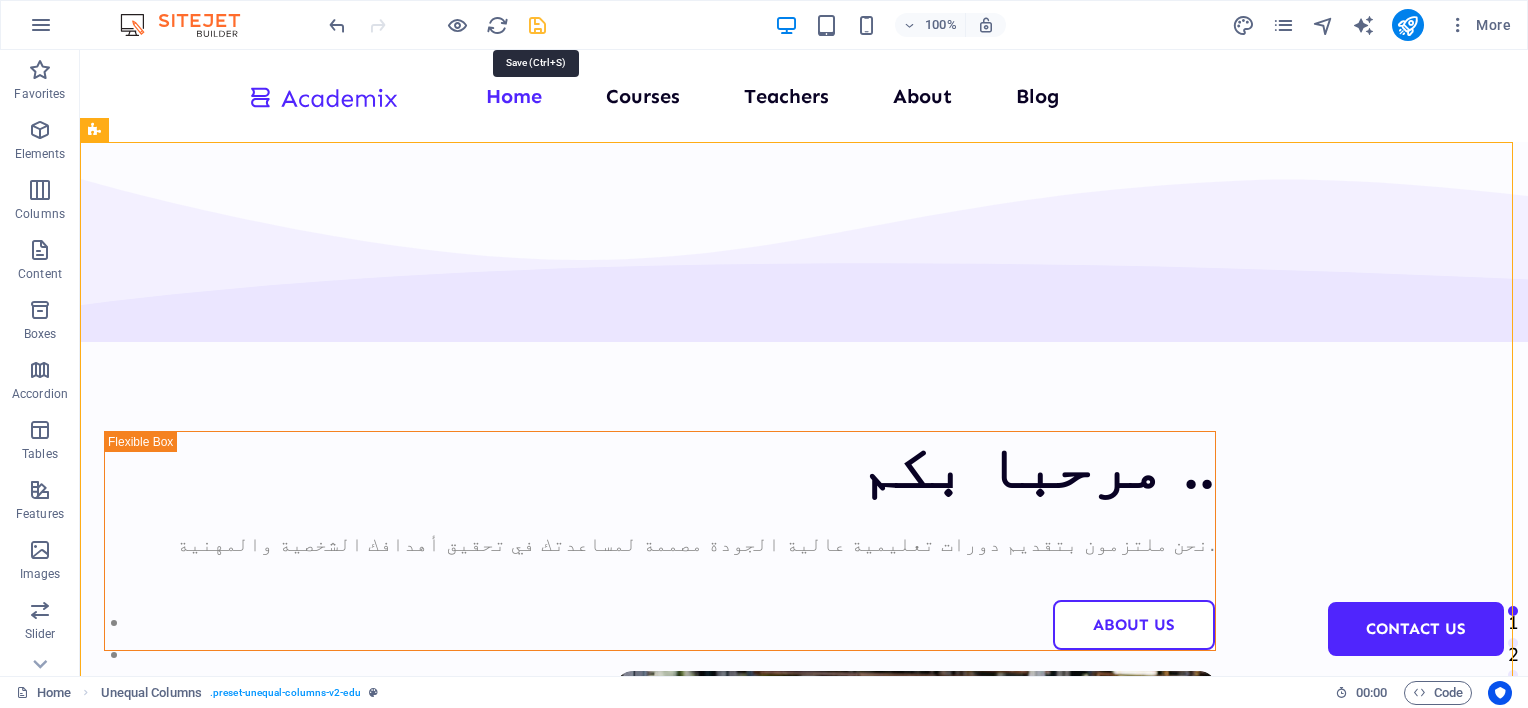 click at bounding box center (537, 25) 